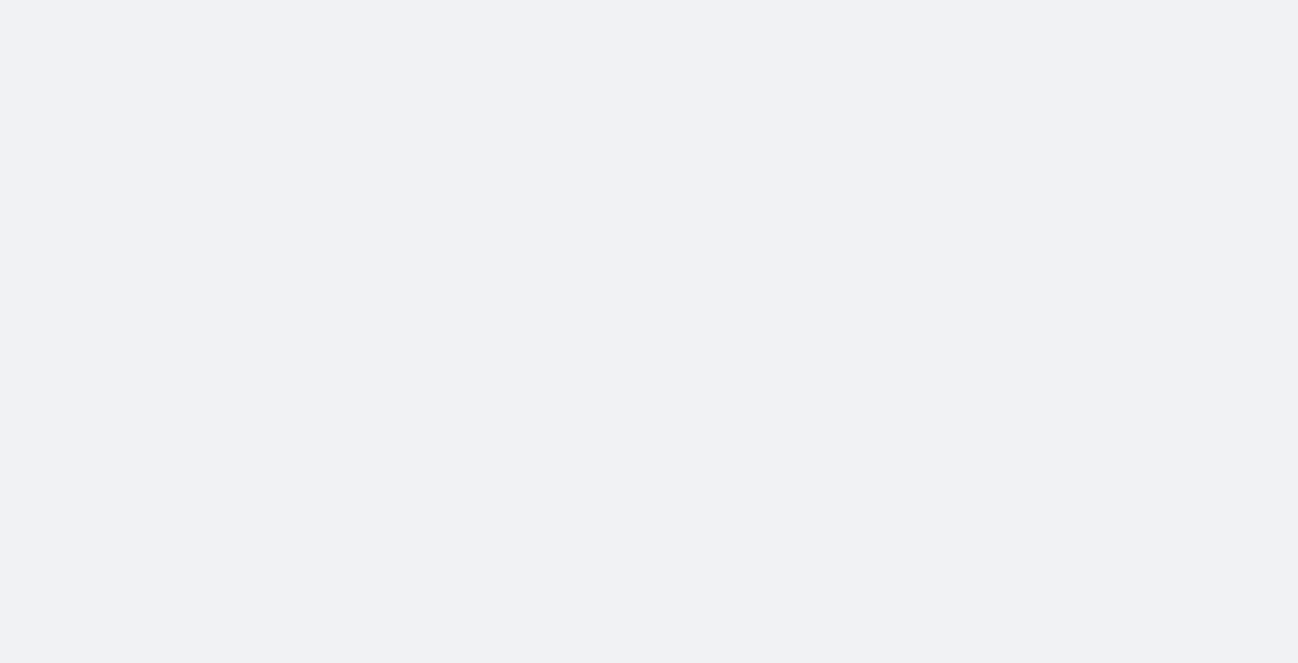 scroll, scrollTop: 0, scrollLeft: 0, axis: both 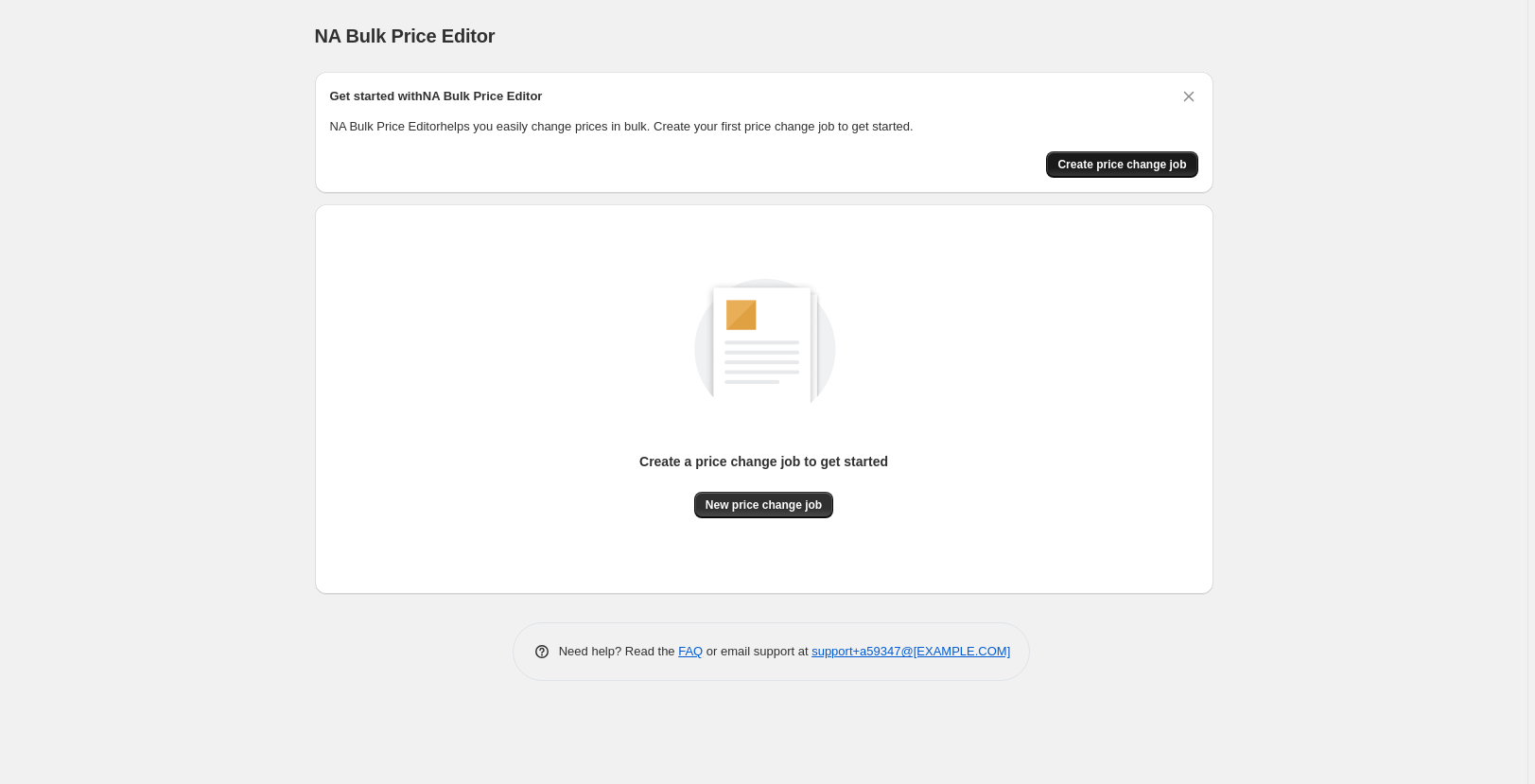 click on "Create price change job" at bounding box center (1122, 165) 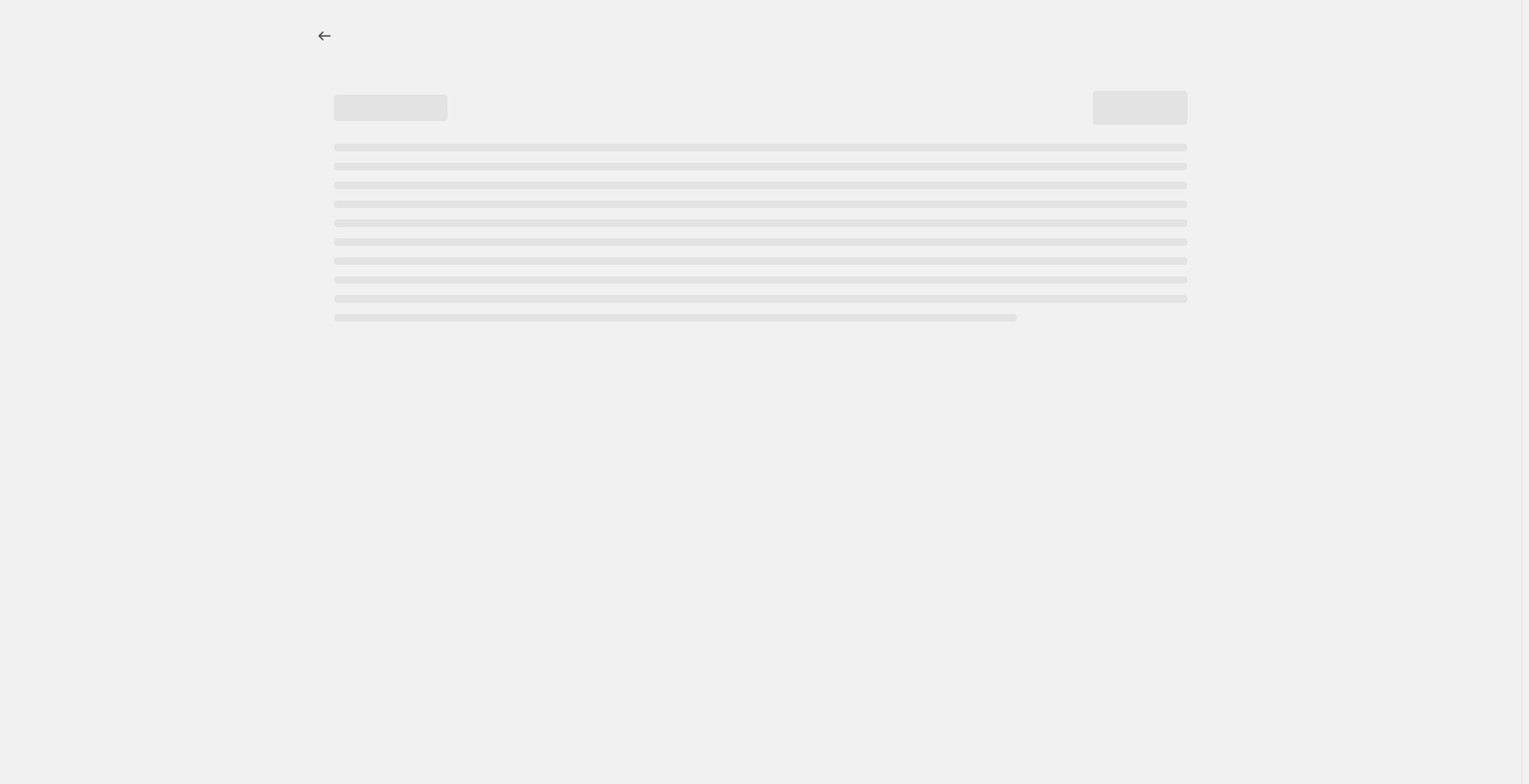 select on "percentage" 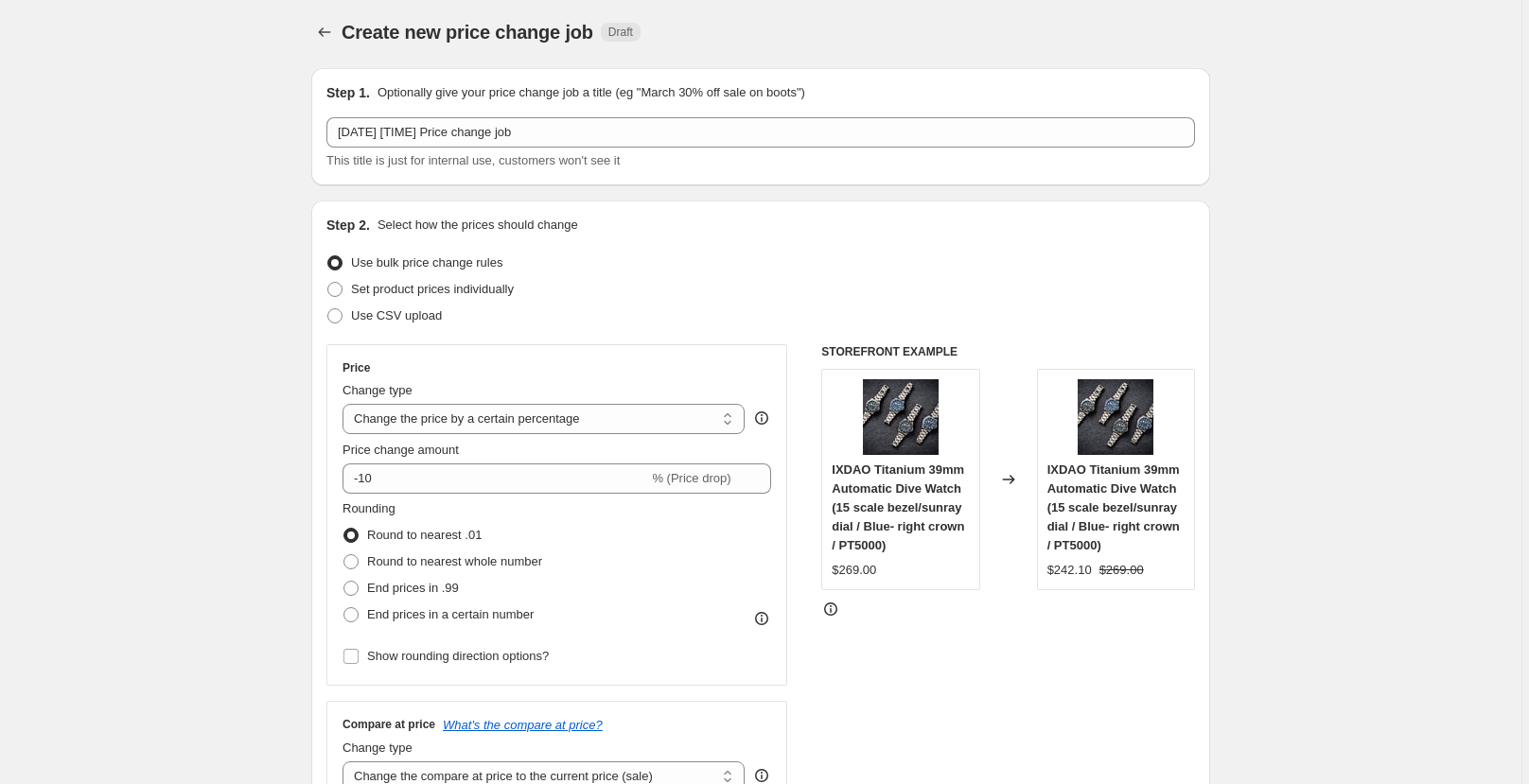 scroll, scrollTop: 0, scrollLeft: 0, axis: both 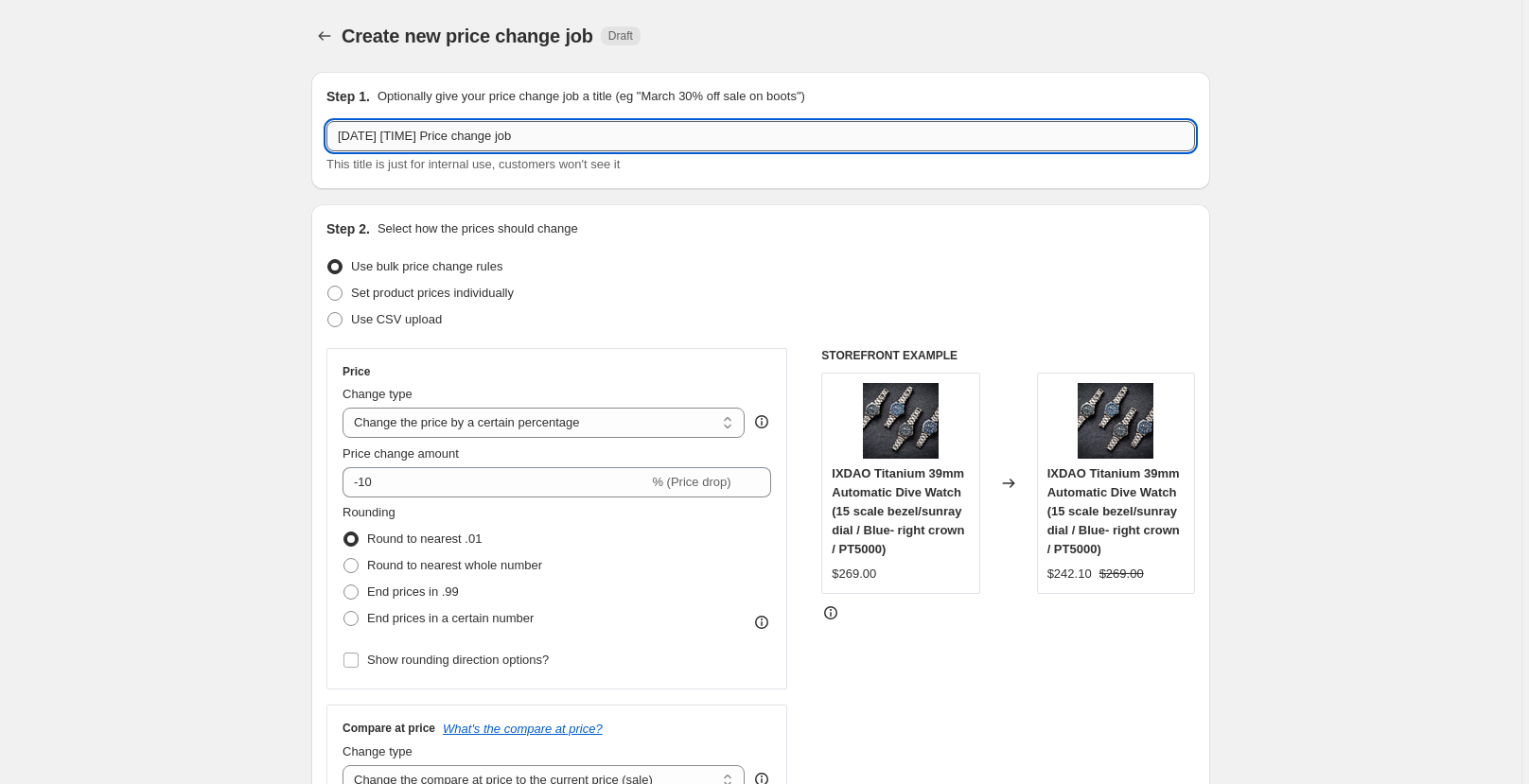 click on "[DATE] [TIME] Price change job" at bounding box center [761, 136] 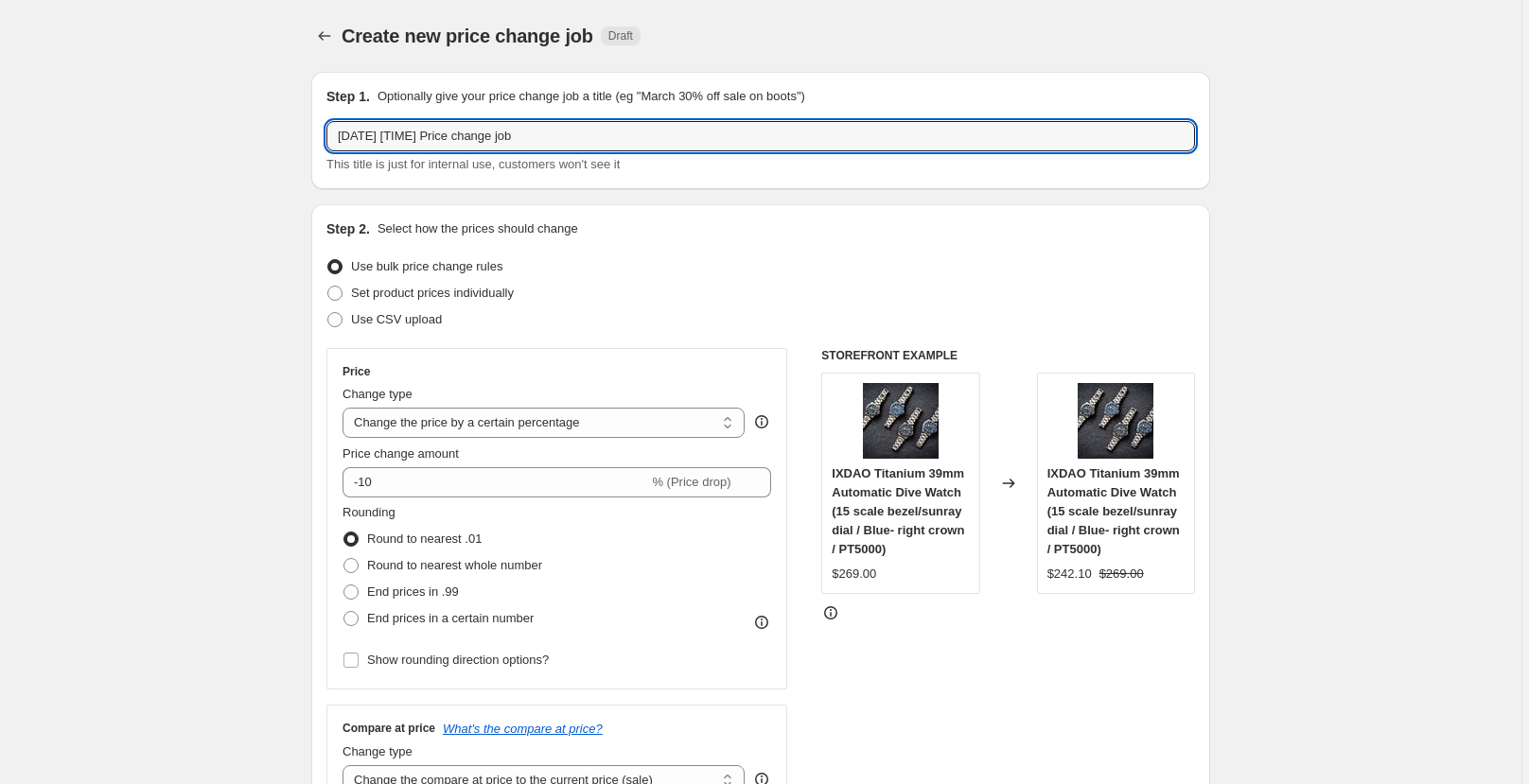 click on "Set product prices individually" at bounding box center (761, 293) 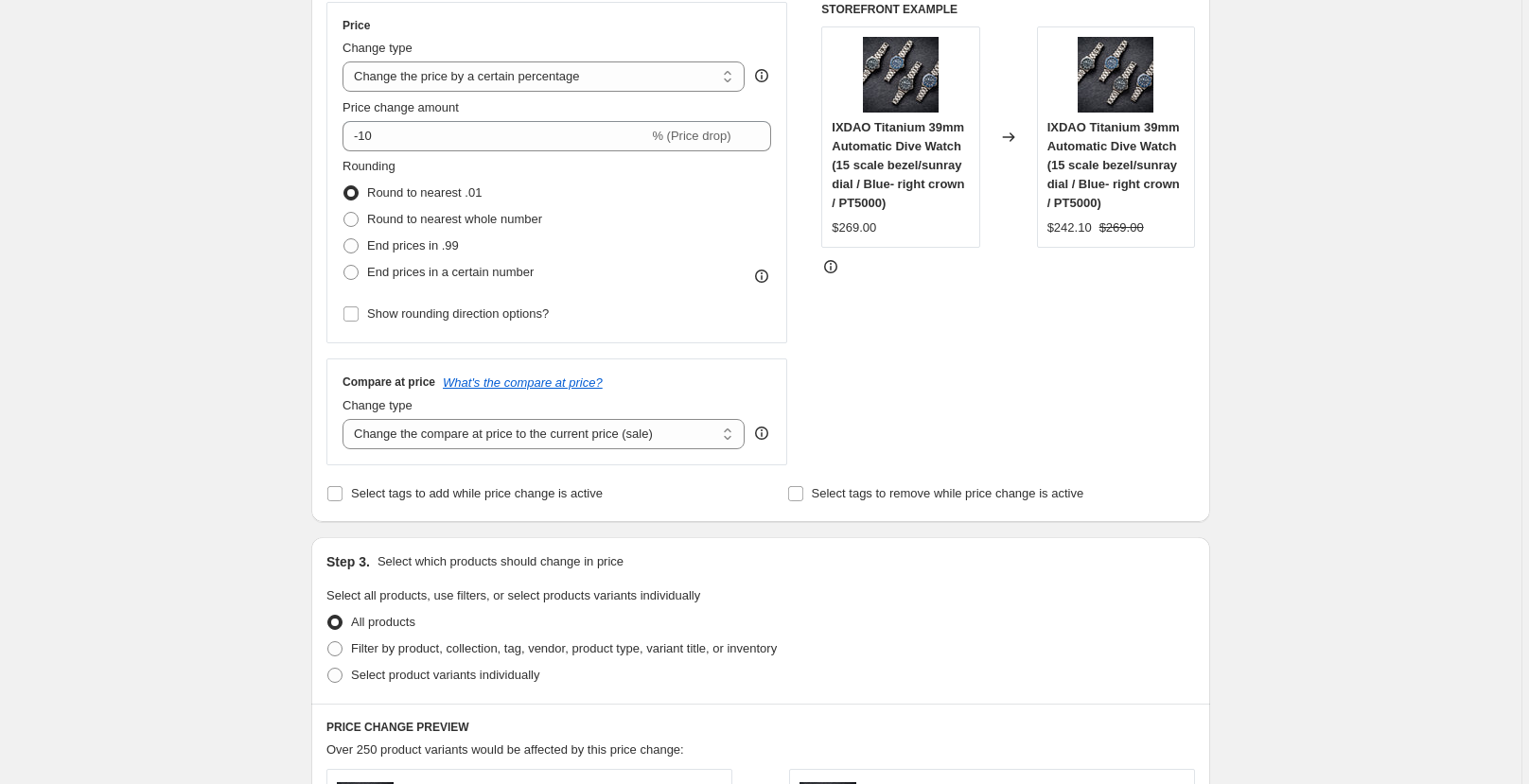 scroll, scrollTop: 353, scrollLeft: 0, axis: vertical 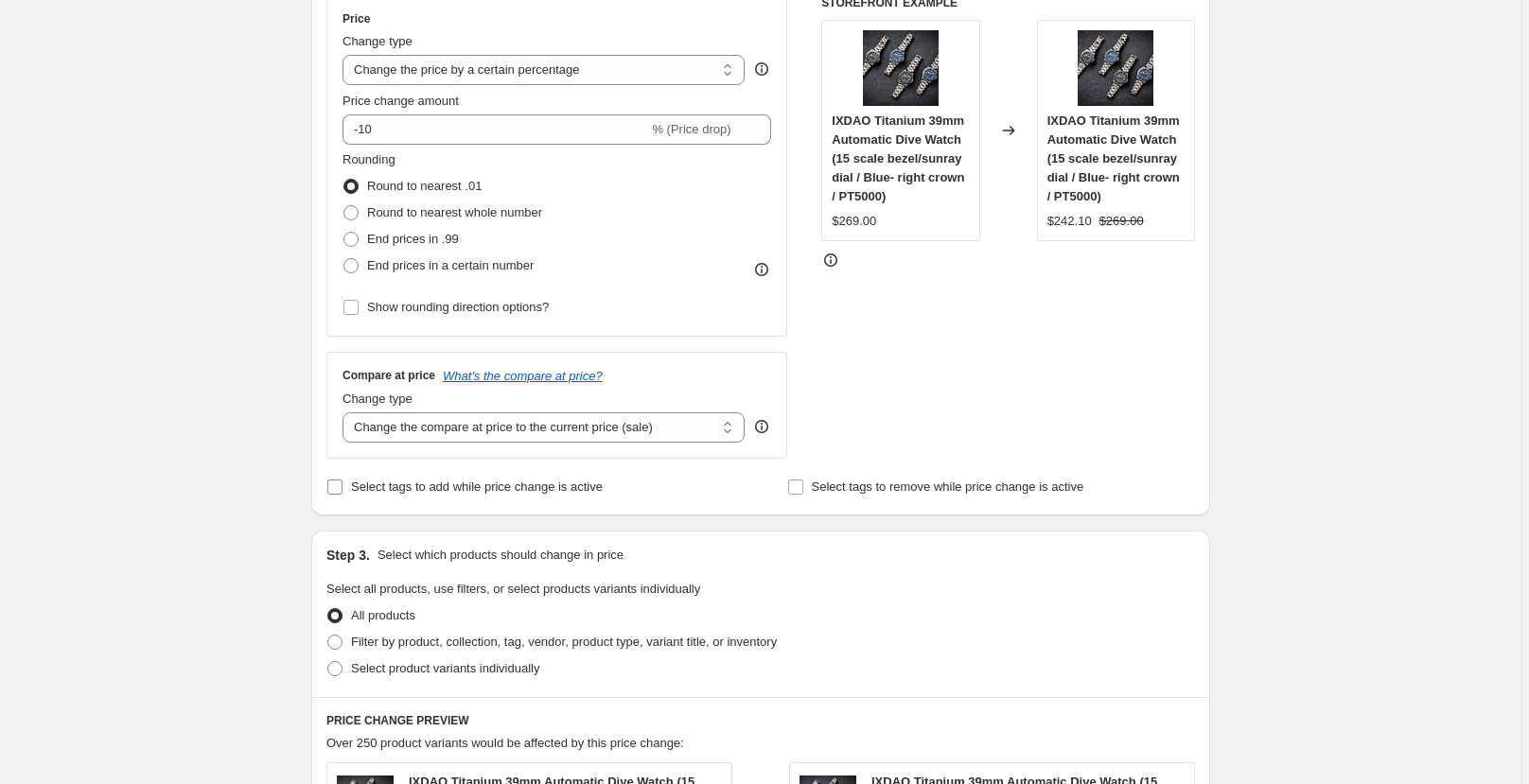 click on "Select tags to add while price change is active" at bounding box center [335, 487] 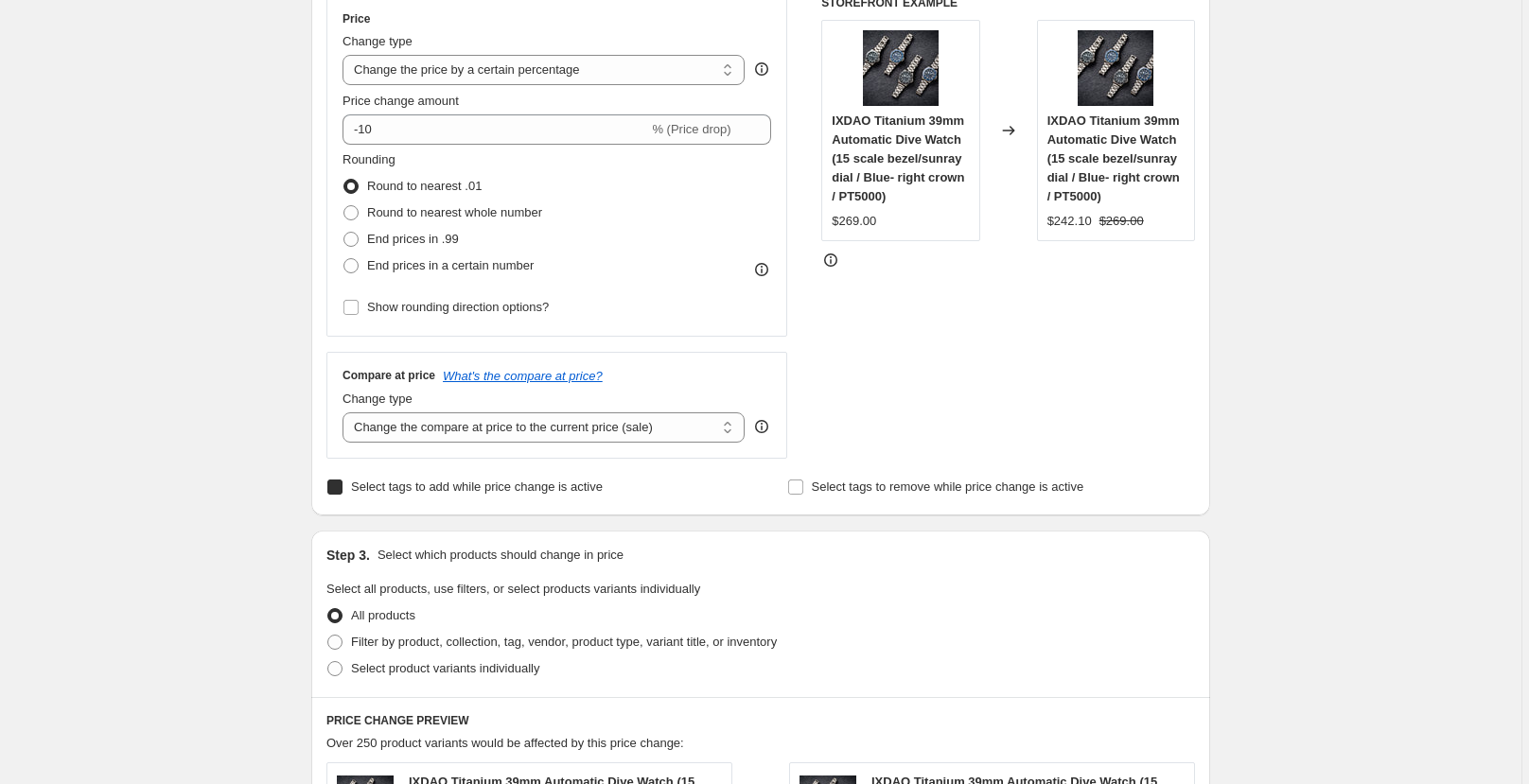 checkbox on "true" 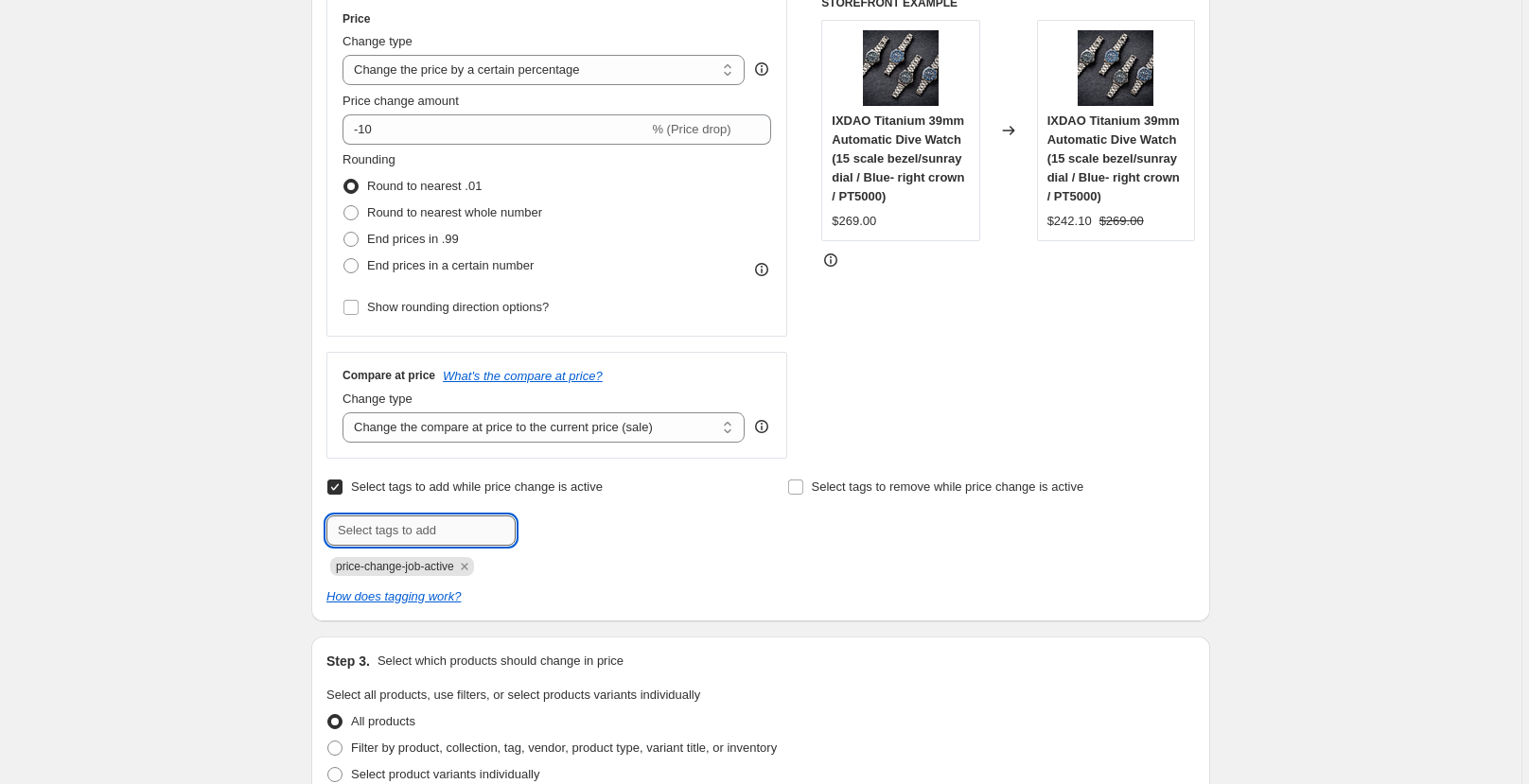 click at bounding box center (421, 531) 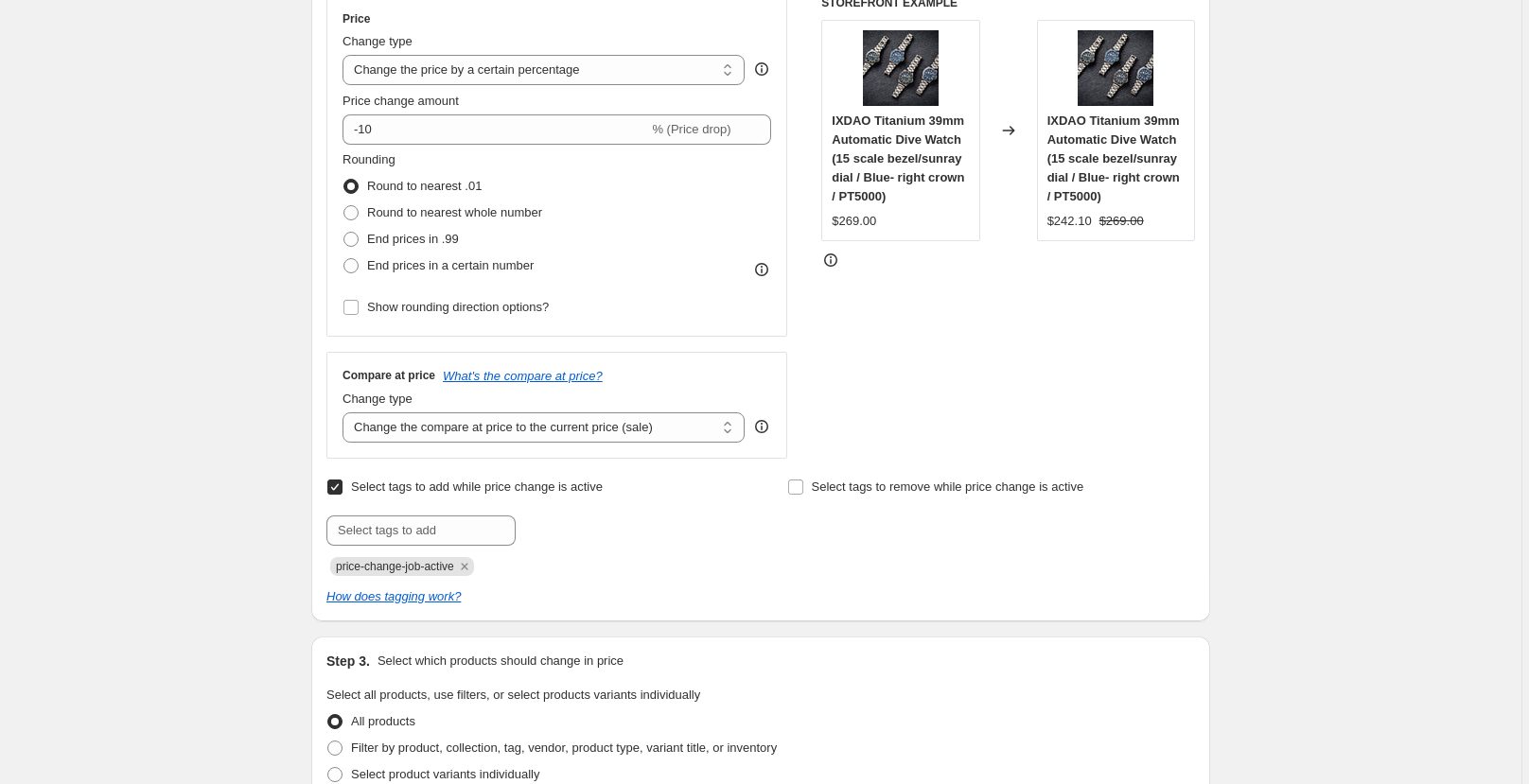 click on "price-change-job-active" at bounding box center [395, 566] 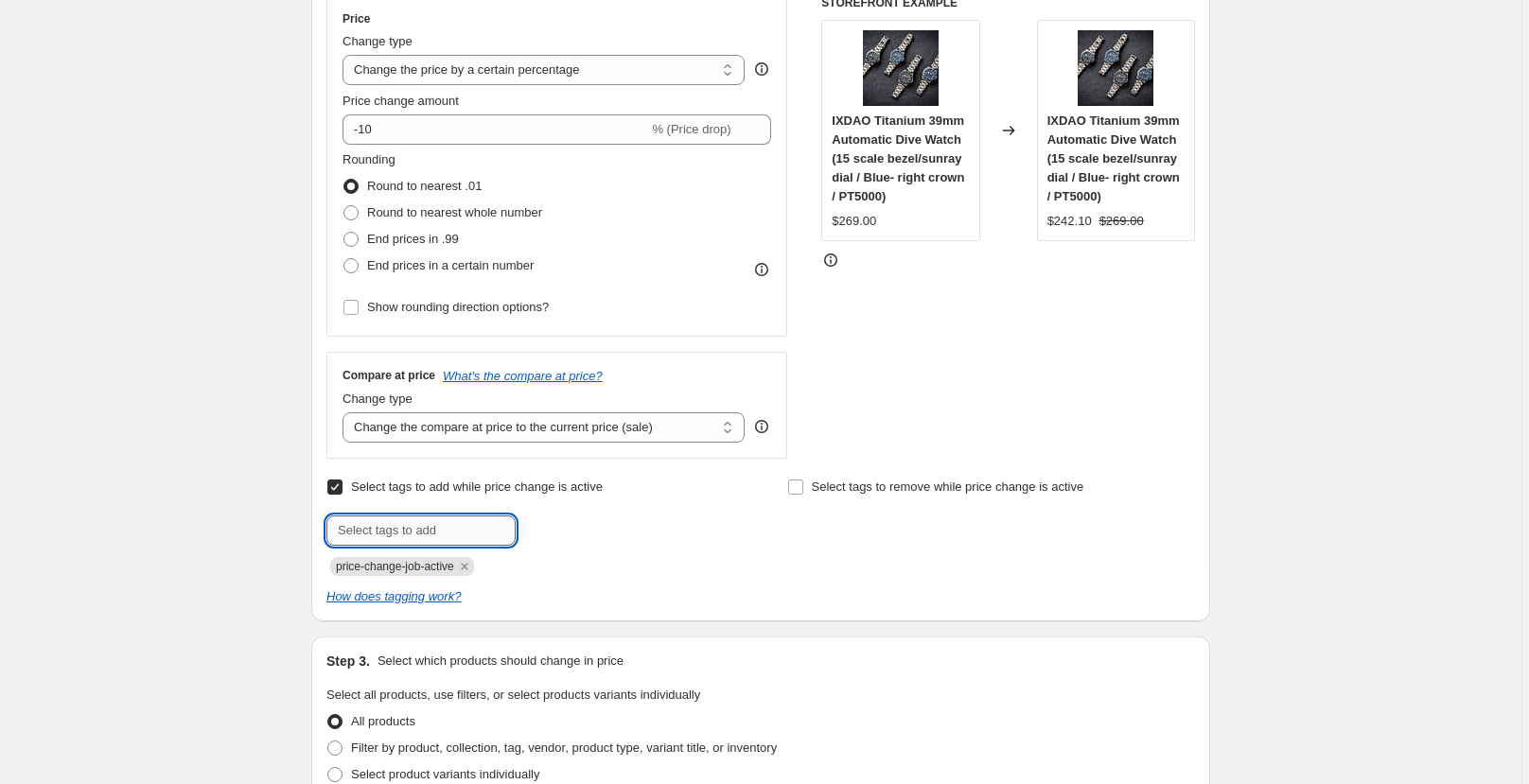 click at bounding box center (421, 531) 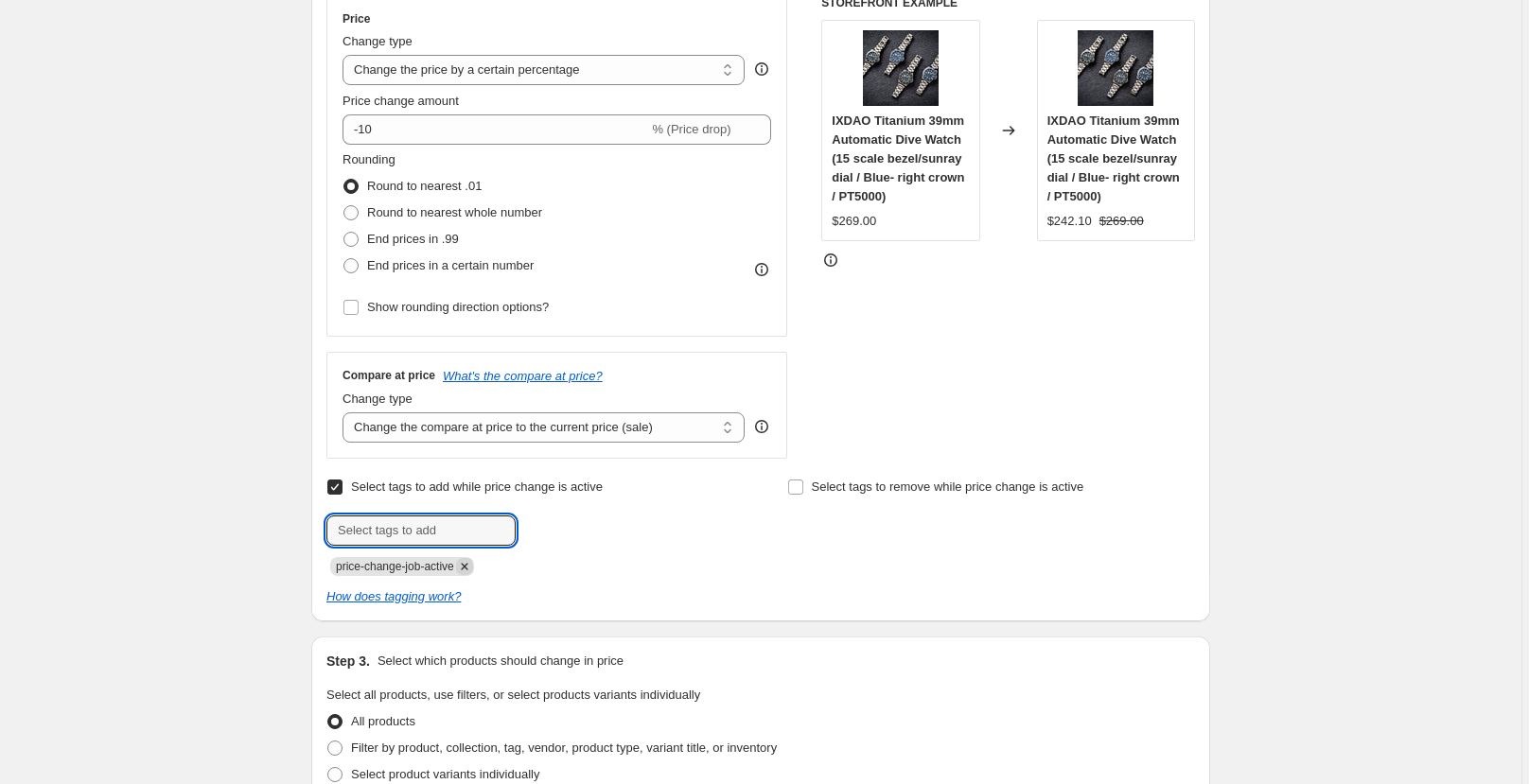 click 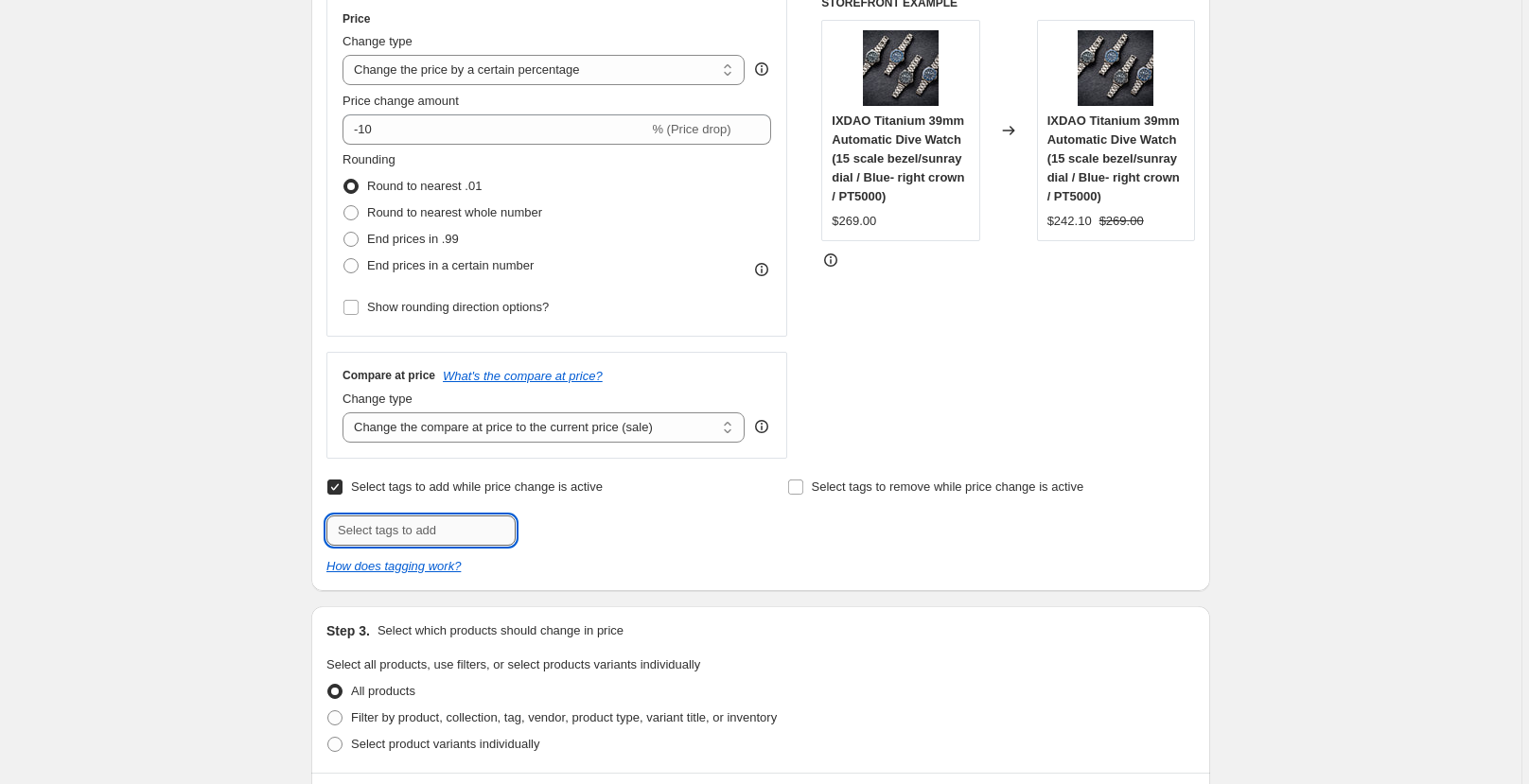 click at bounding box center [421, 531] 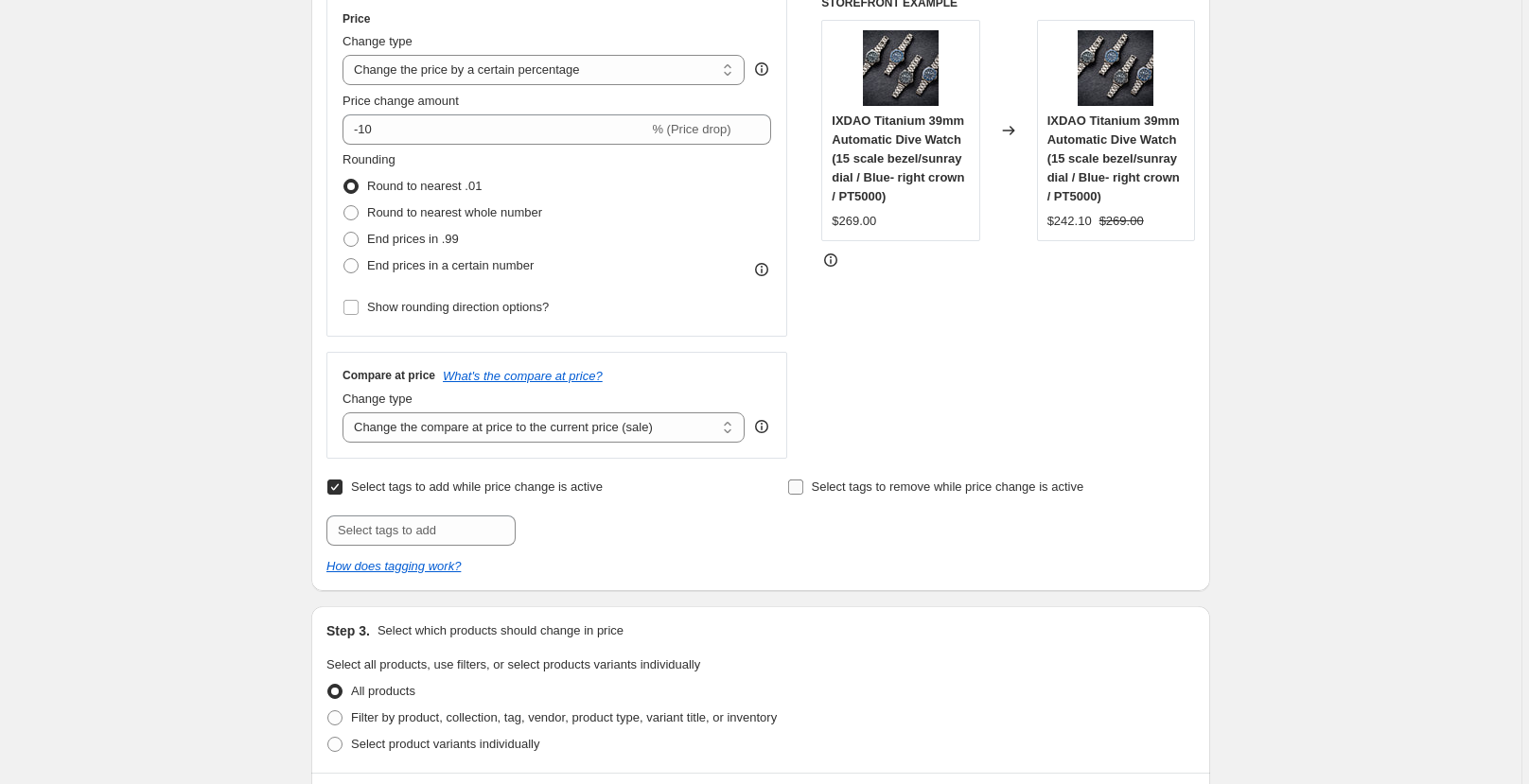 click on "Select tags to remove while price change is active" at bounding box center (948, 486) 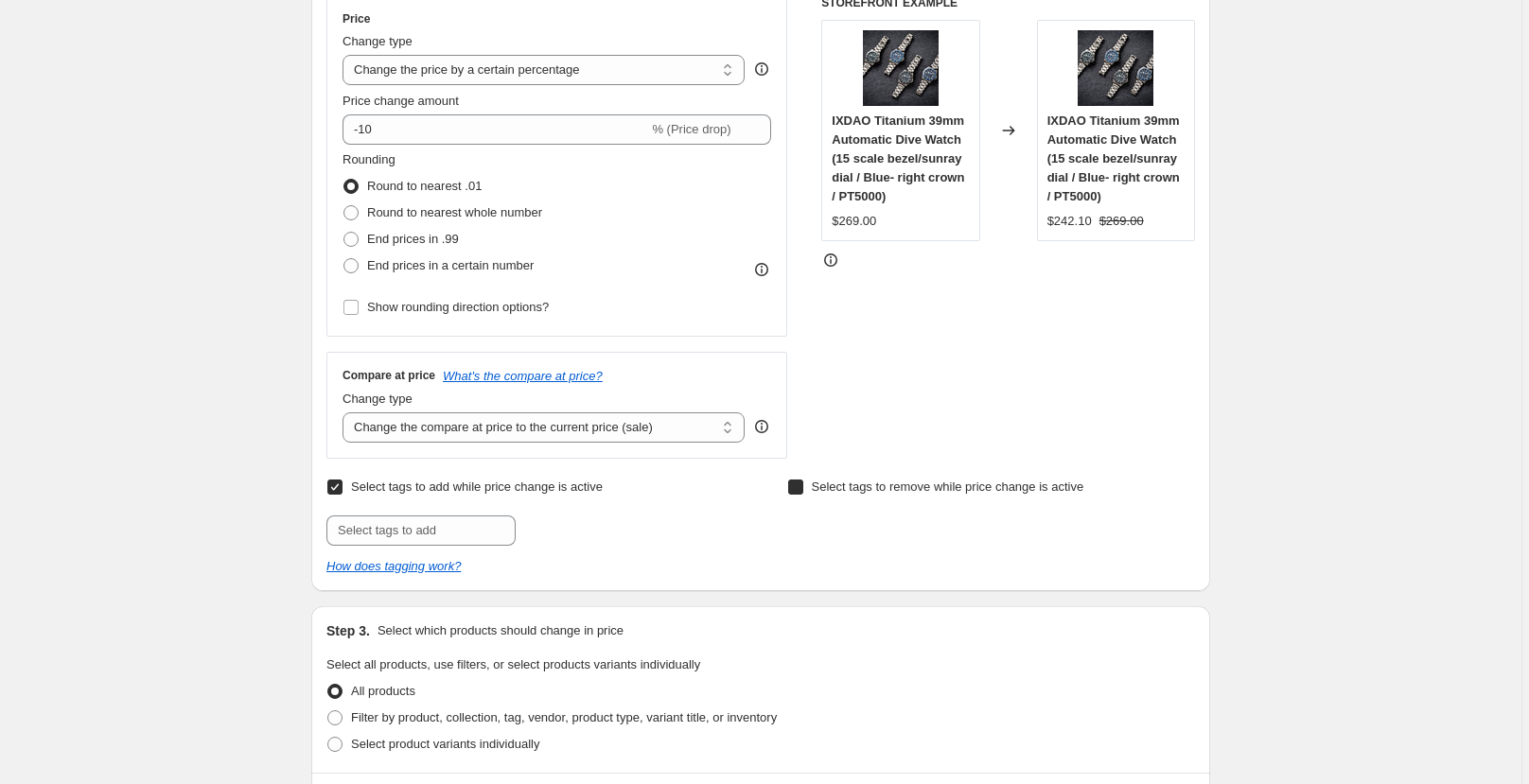 checkbox on "true" 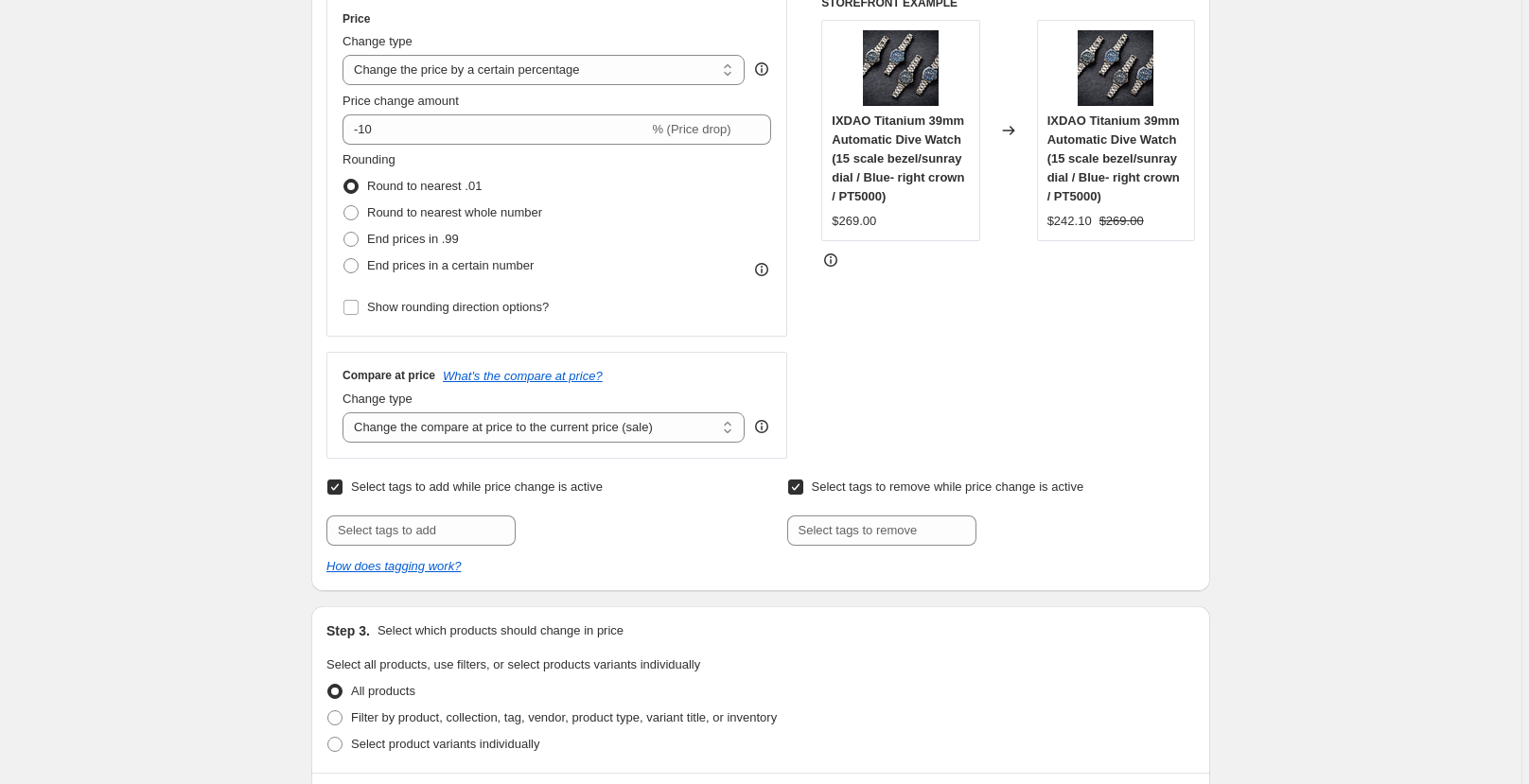 click on "Select tags to add while price change is active" at bounding box center (477, 486) 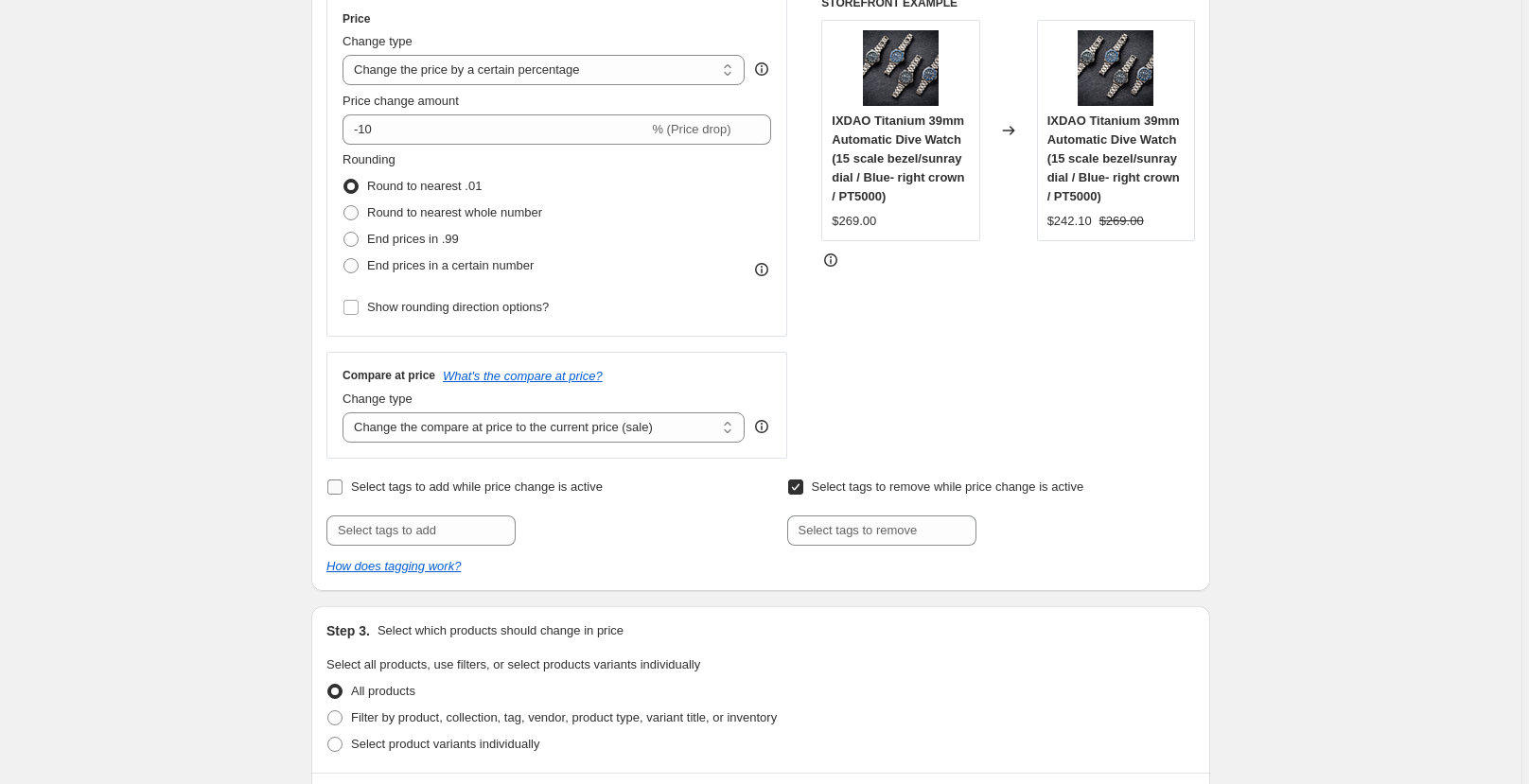 checkbox on "false" 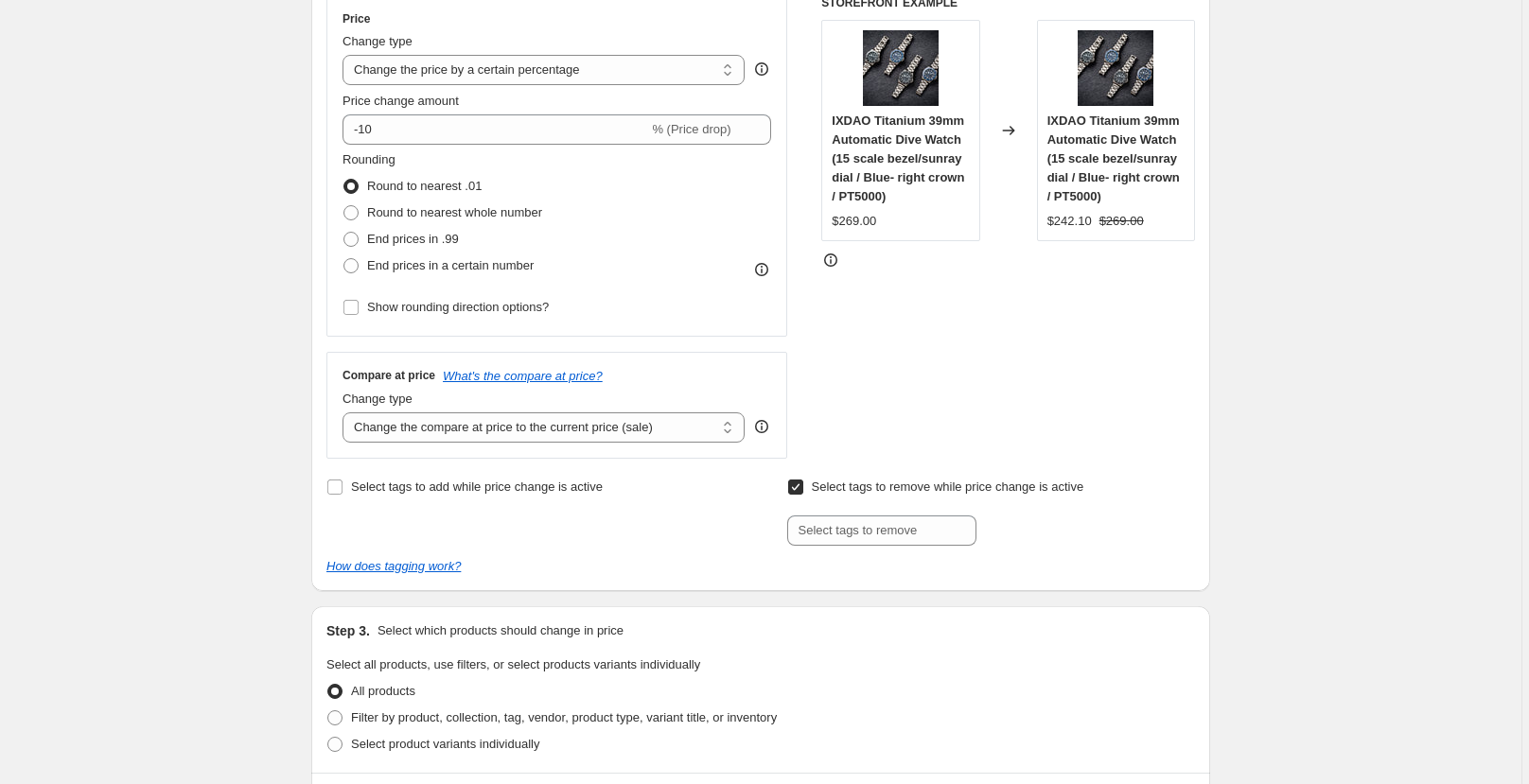 click on "Select tags to remove while price change is active" at bounding box center [936, 487] 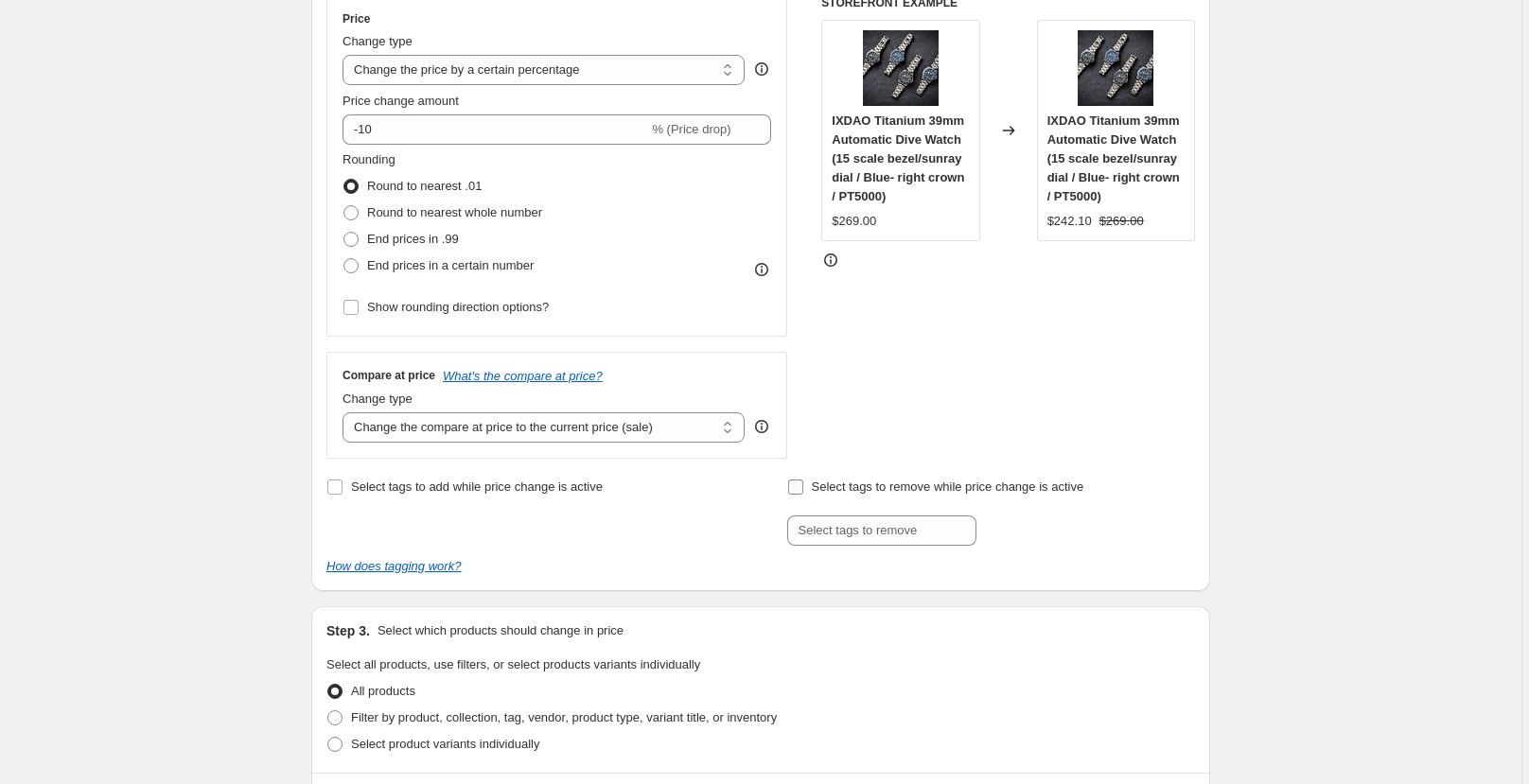 checkbox on "false" 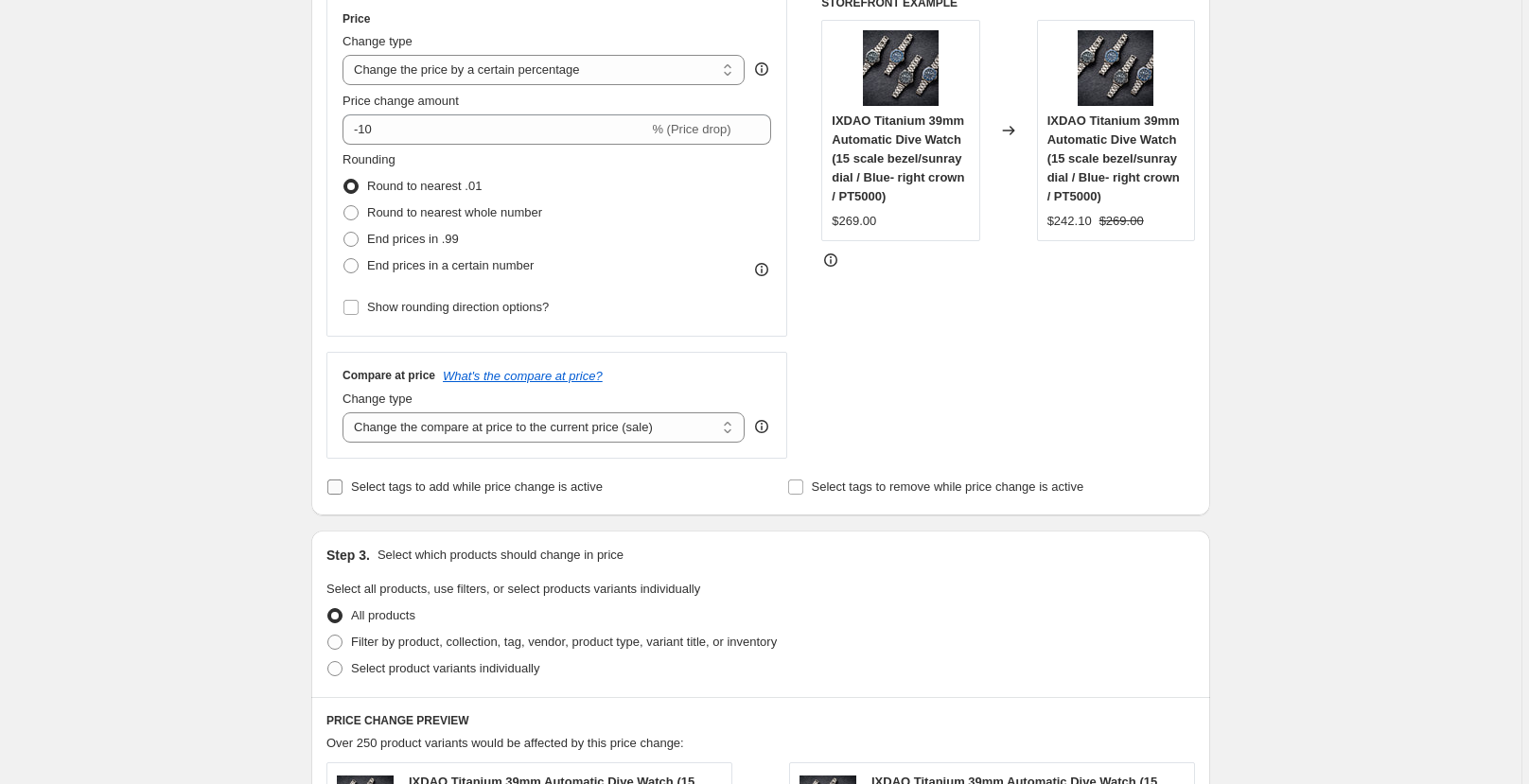 click on "Select tags to add while price change is active" at bounding box center (335, 487) 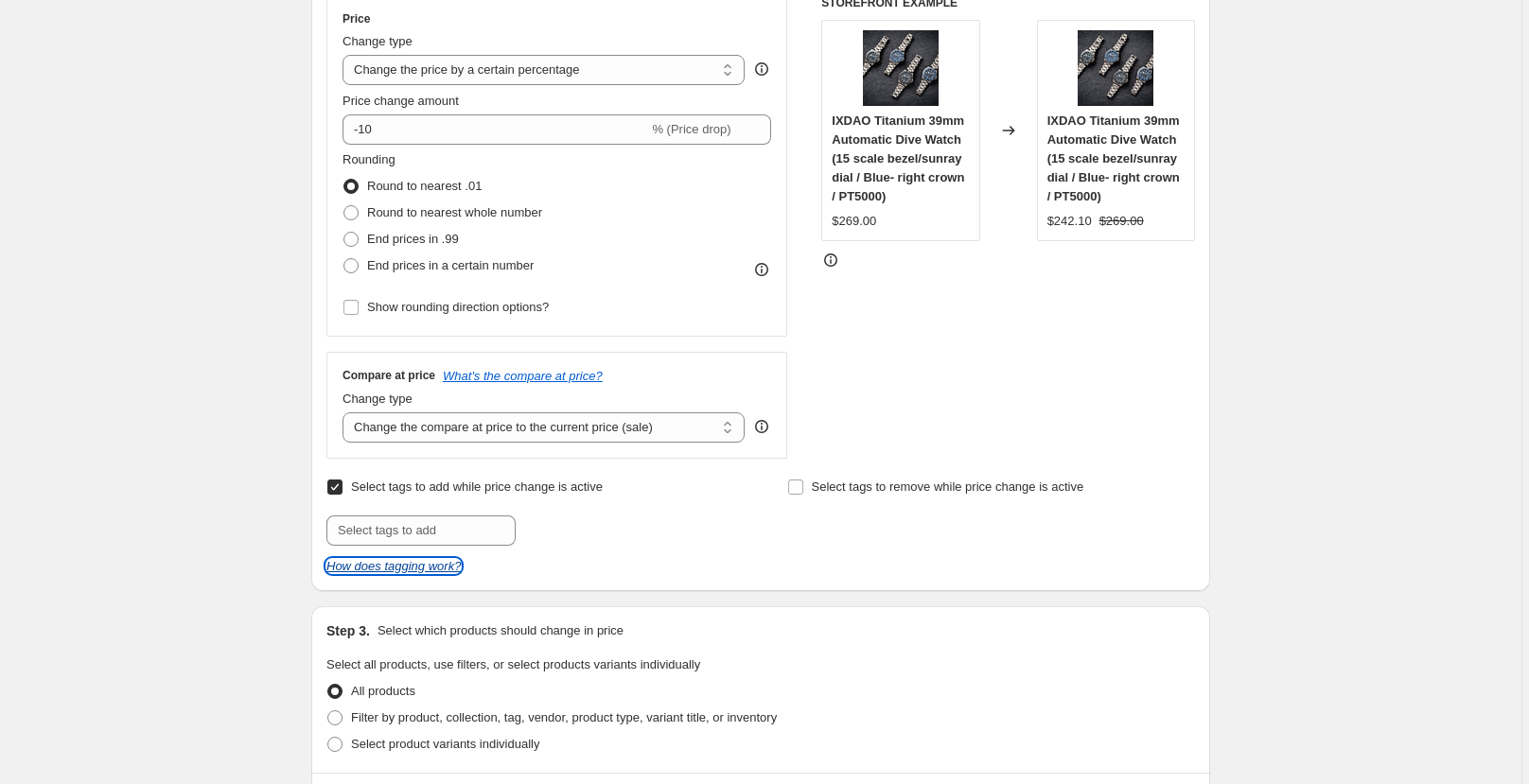 click on "How does tagging work?" at bounding box center [394, 566] 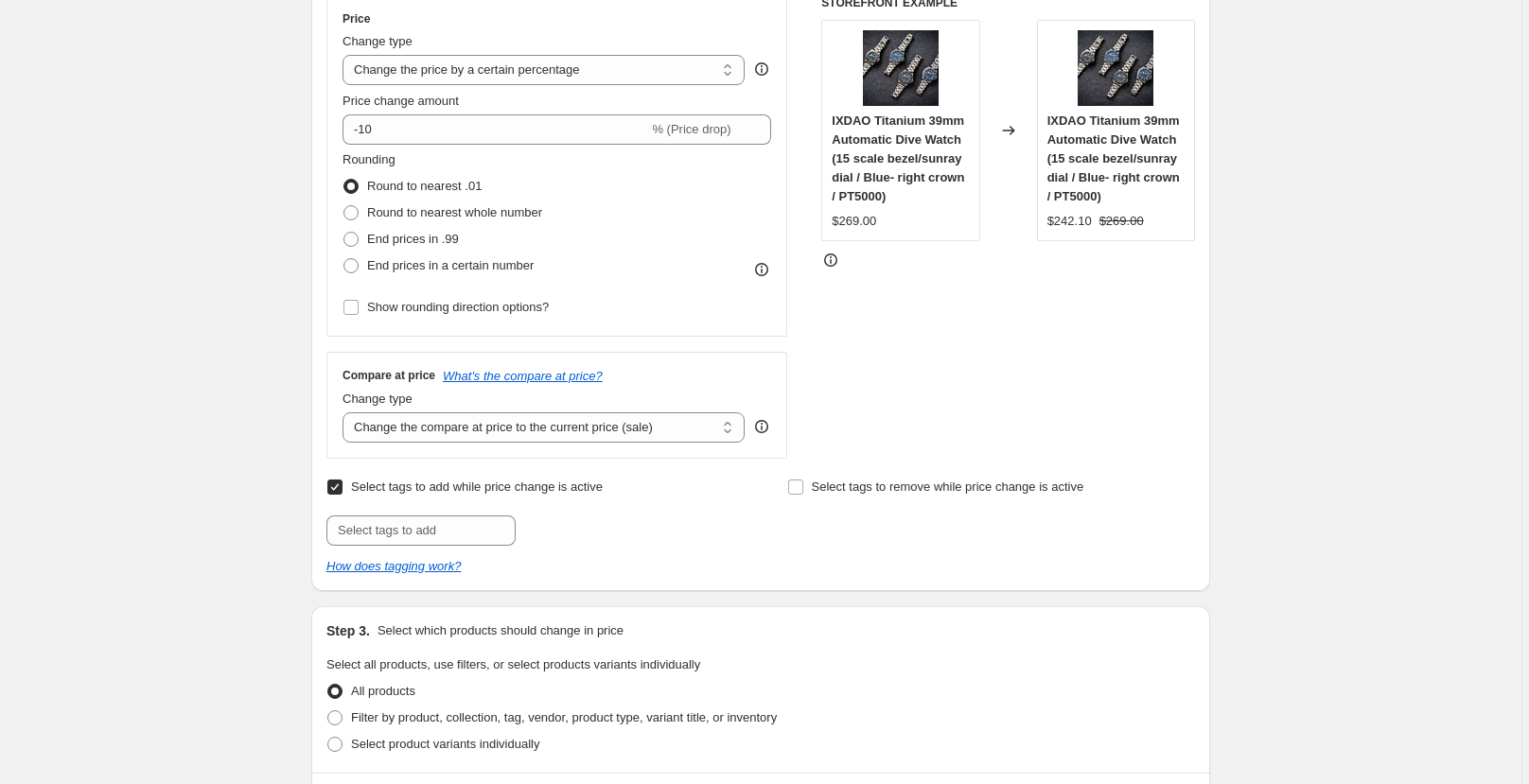 drag, startPoint x: 339, startPoint y: 489, endPoint x: 338, endPoint y: 506, distance: 17.029386 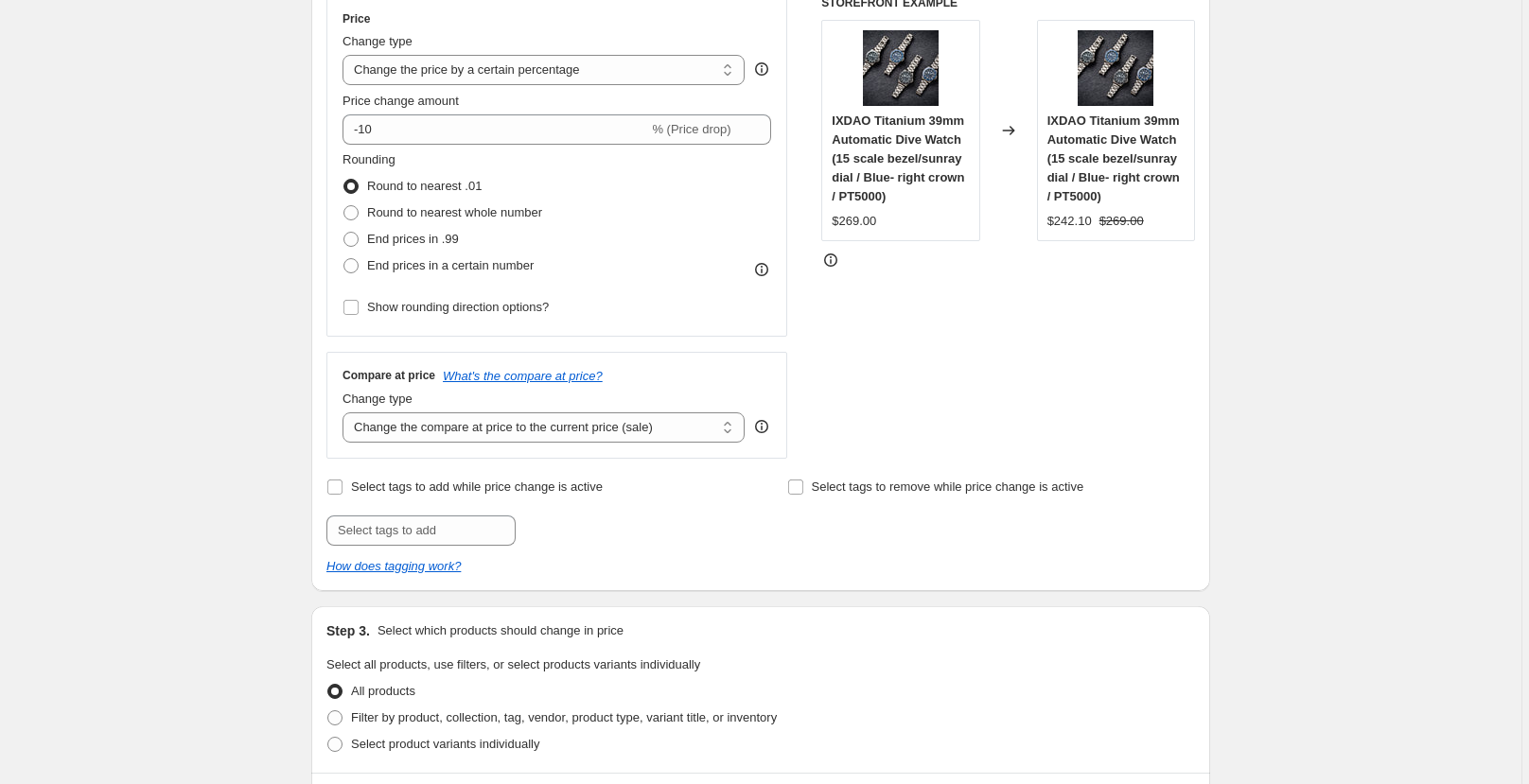 checkbox on "false" 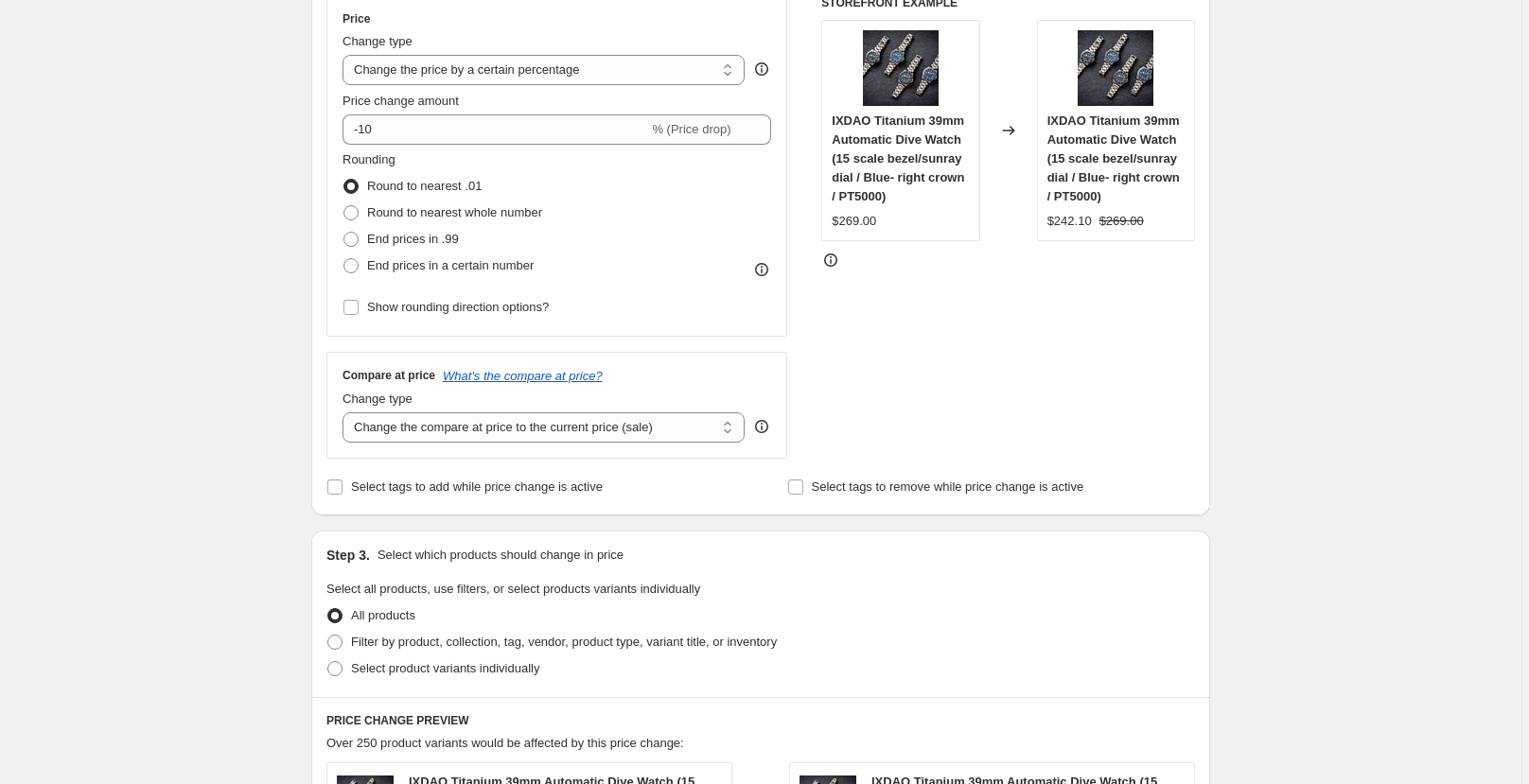 click on "Create new price change job. This page is ready Create new price change job Draft Step 1. Optionally give your price change job a title (eg "March 30% off sale on boots") [DATE] [TIME] Price change job This title is just for internal use, customers won't see it Step 2. Select how the prices should change Use bulk price change rules Set product prices individually Use CSV upload Price Change type Change the price to a certain amount Change the price by a certain amount Change the price by a certain percentage Change the price to the current compare at price (price before sale) Change the price by a certain amount relative to the compare at price Change the price by a certain percentage relative to the cost per item Change price to certain cost margin Change the price by a certain percentage Price change amount -10 % (Price drop) Rounding Round to nearest .01 Round to nearest whole number Compare at price" at bounding box center [761, 617] 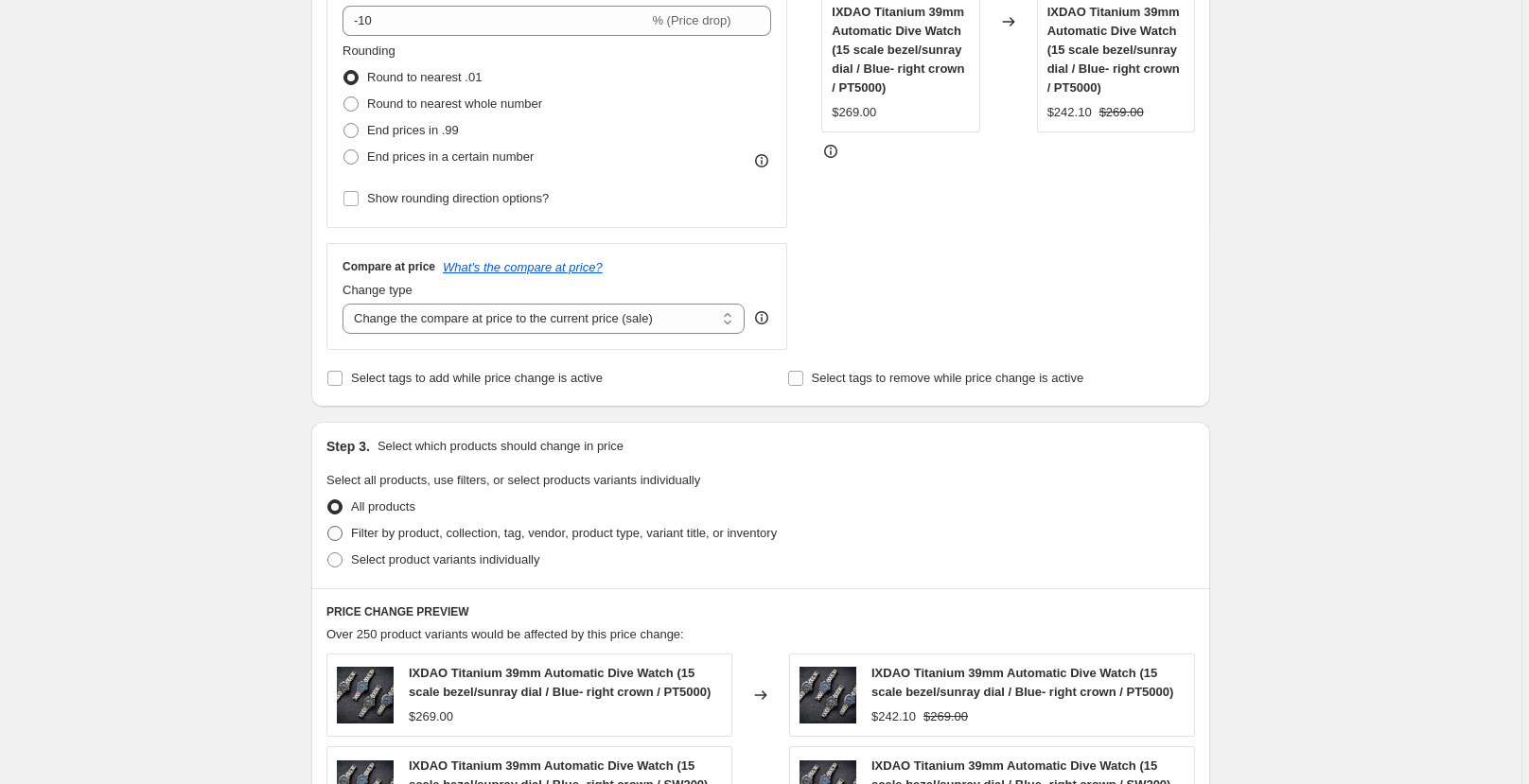 scroll, scrollTop: 470, scrollLeft: 0, axis: vertical 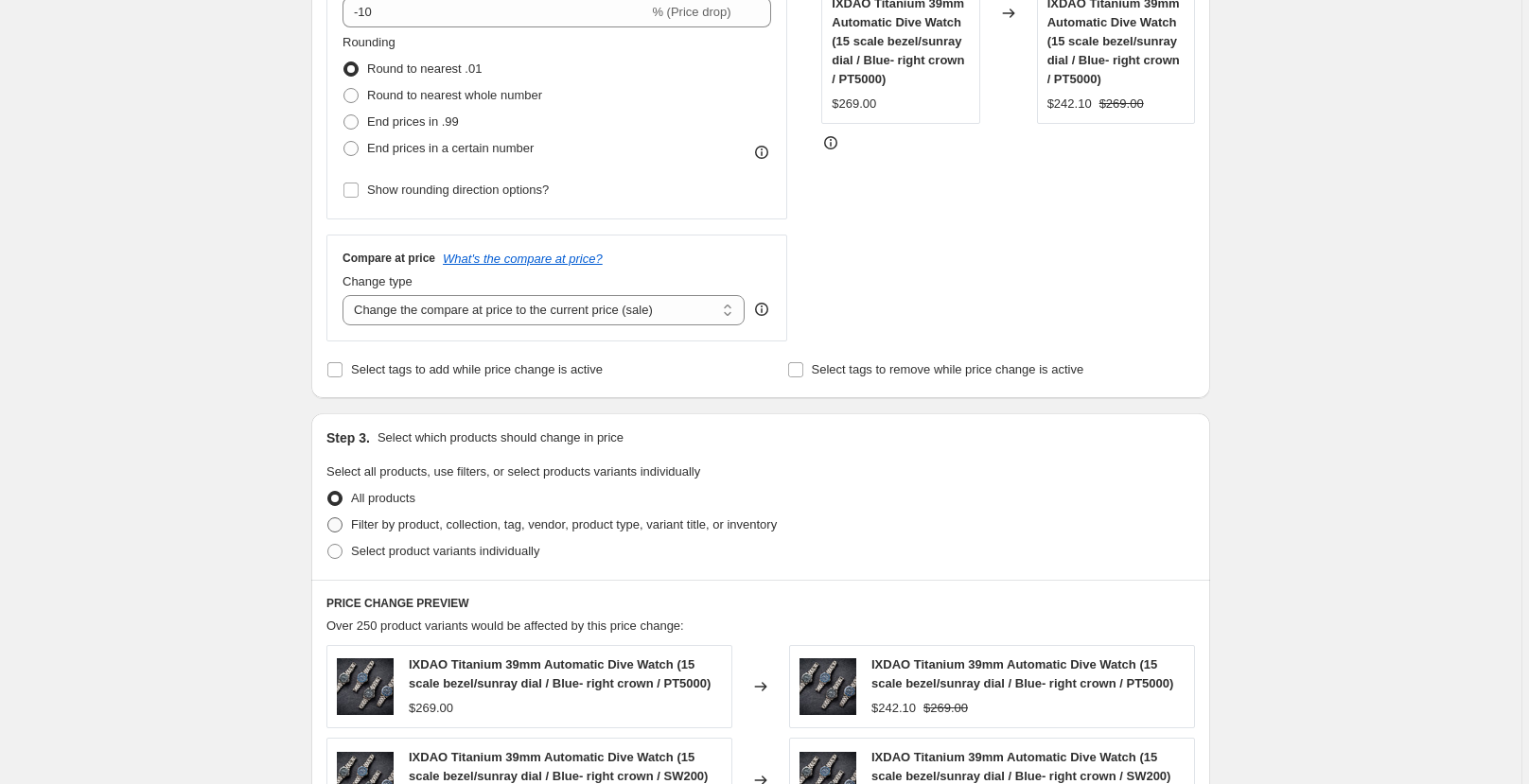 click at bounding box center [335, 525] 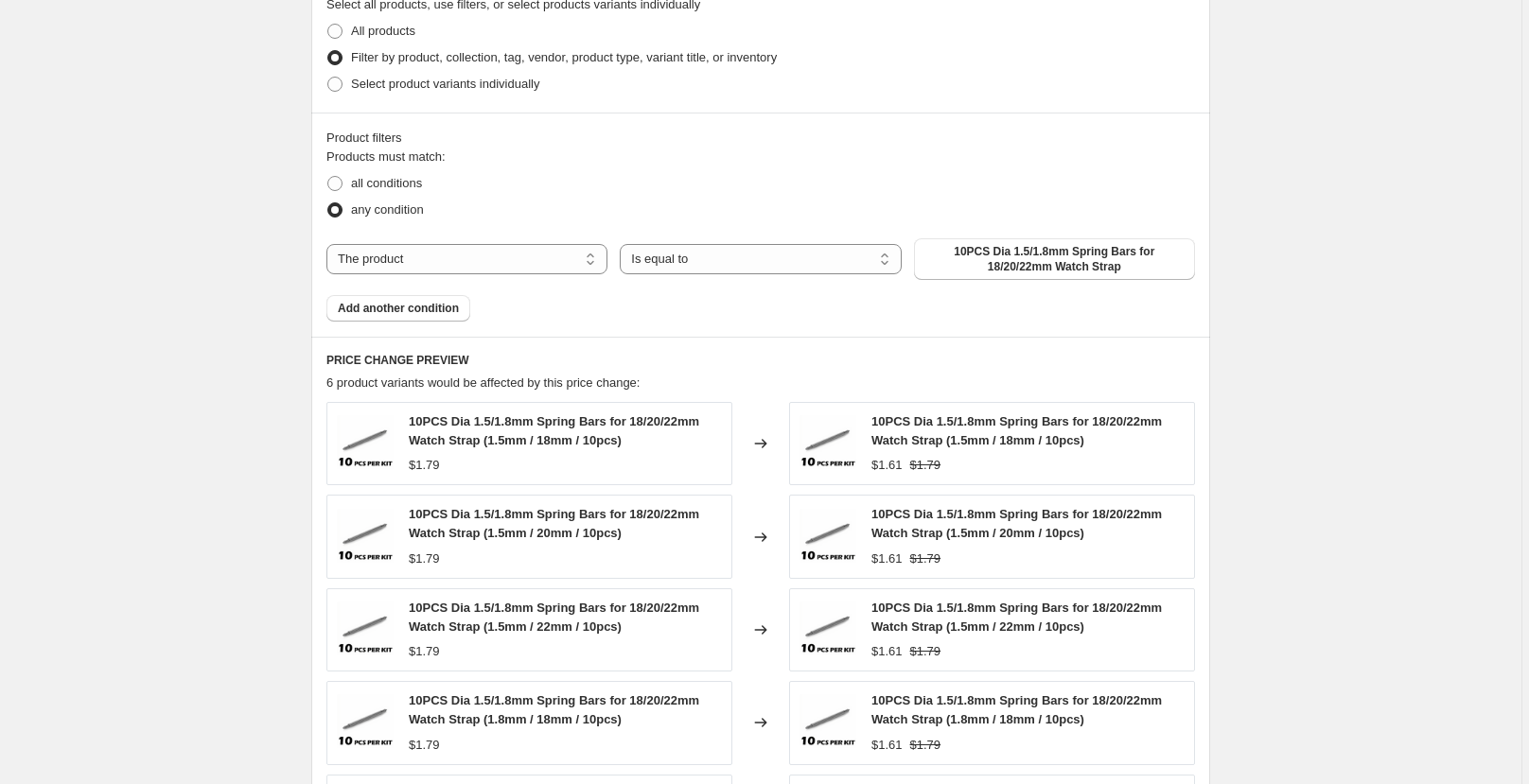 scroll, scrollTop: 941, scrollLeft: 0, axis: vertical 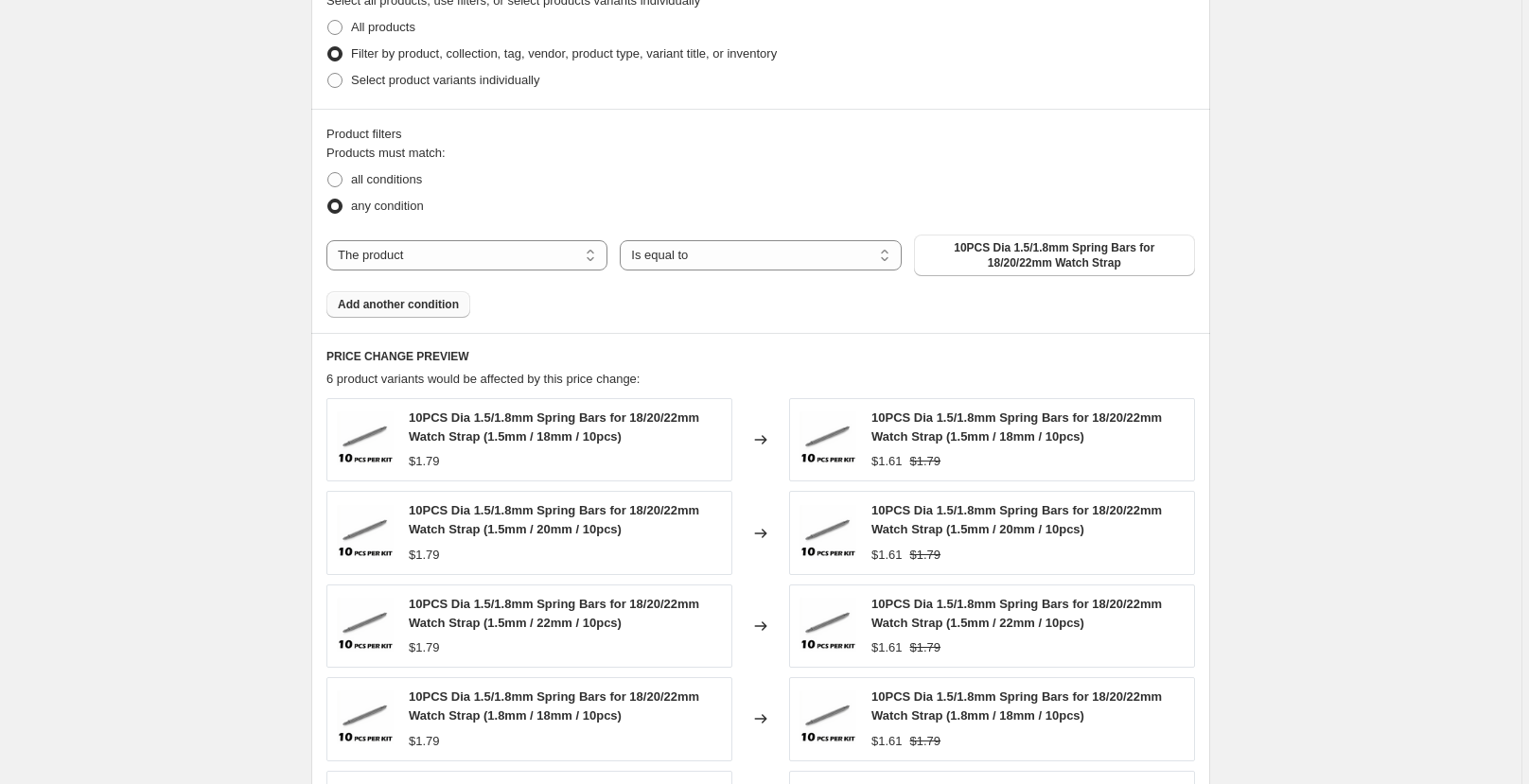 click on "Add another condition" at bounding box center (398, 305) 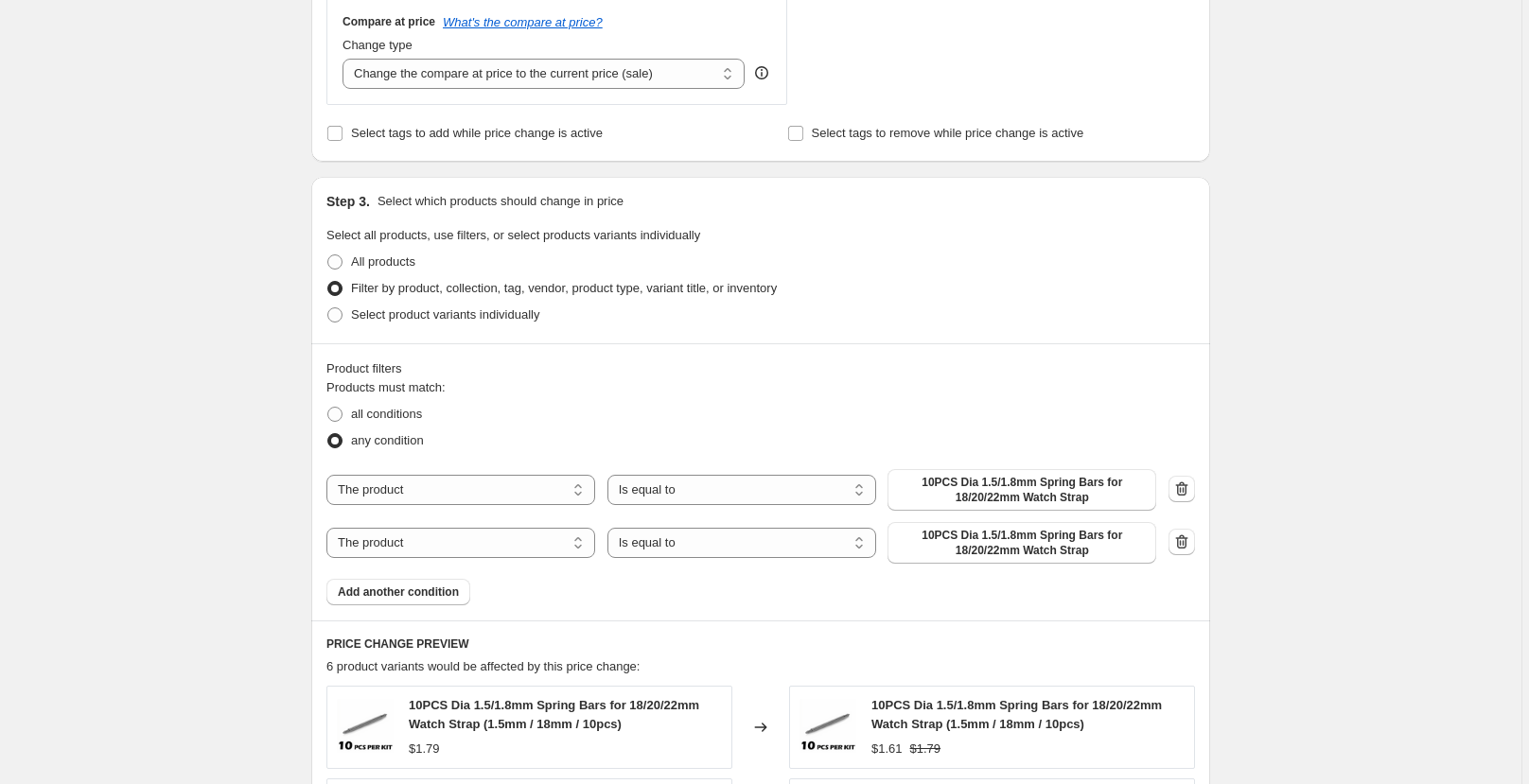 scroll, scrollTop: 706, scrollLeft: 0, axis: vertical 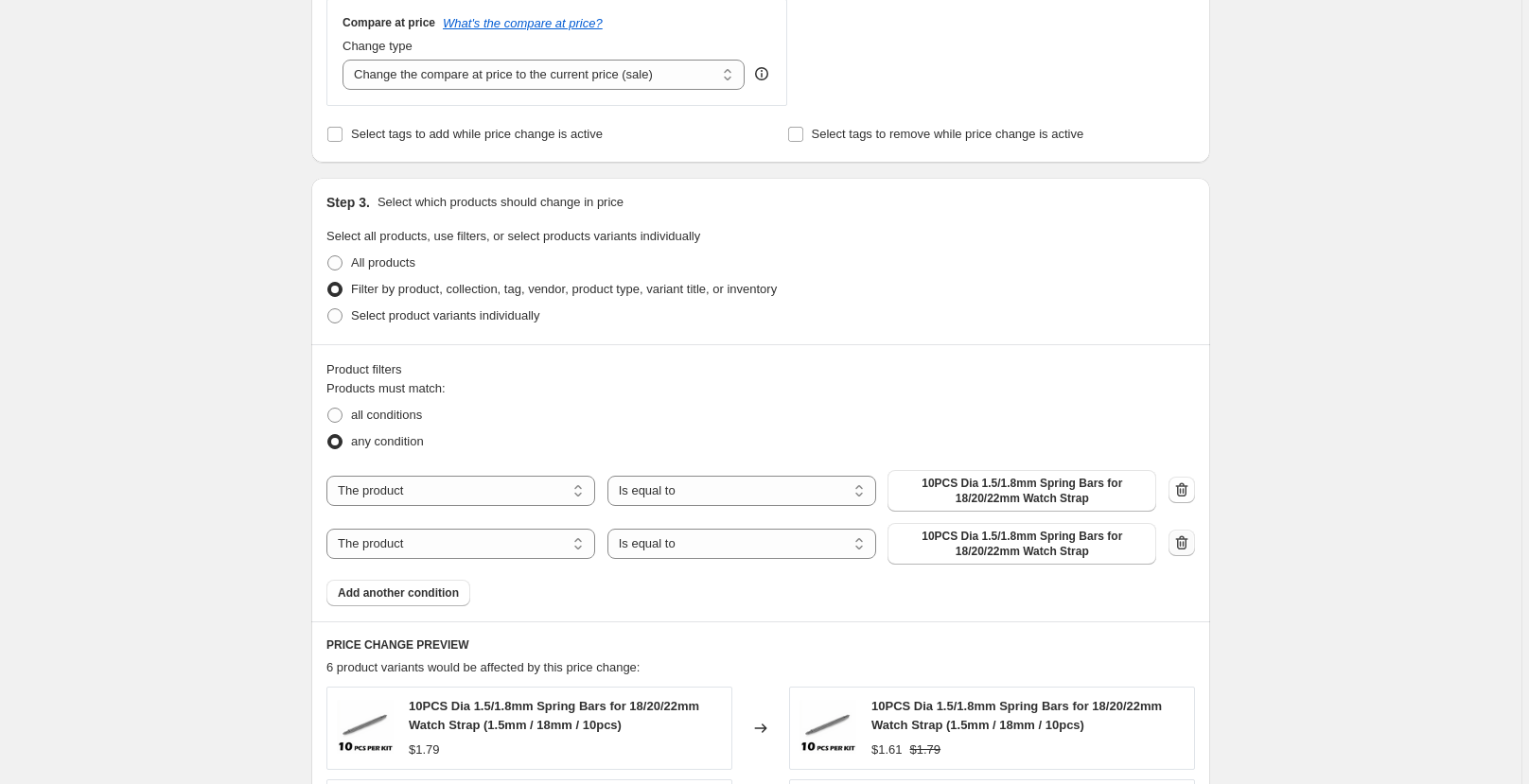 click 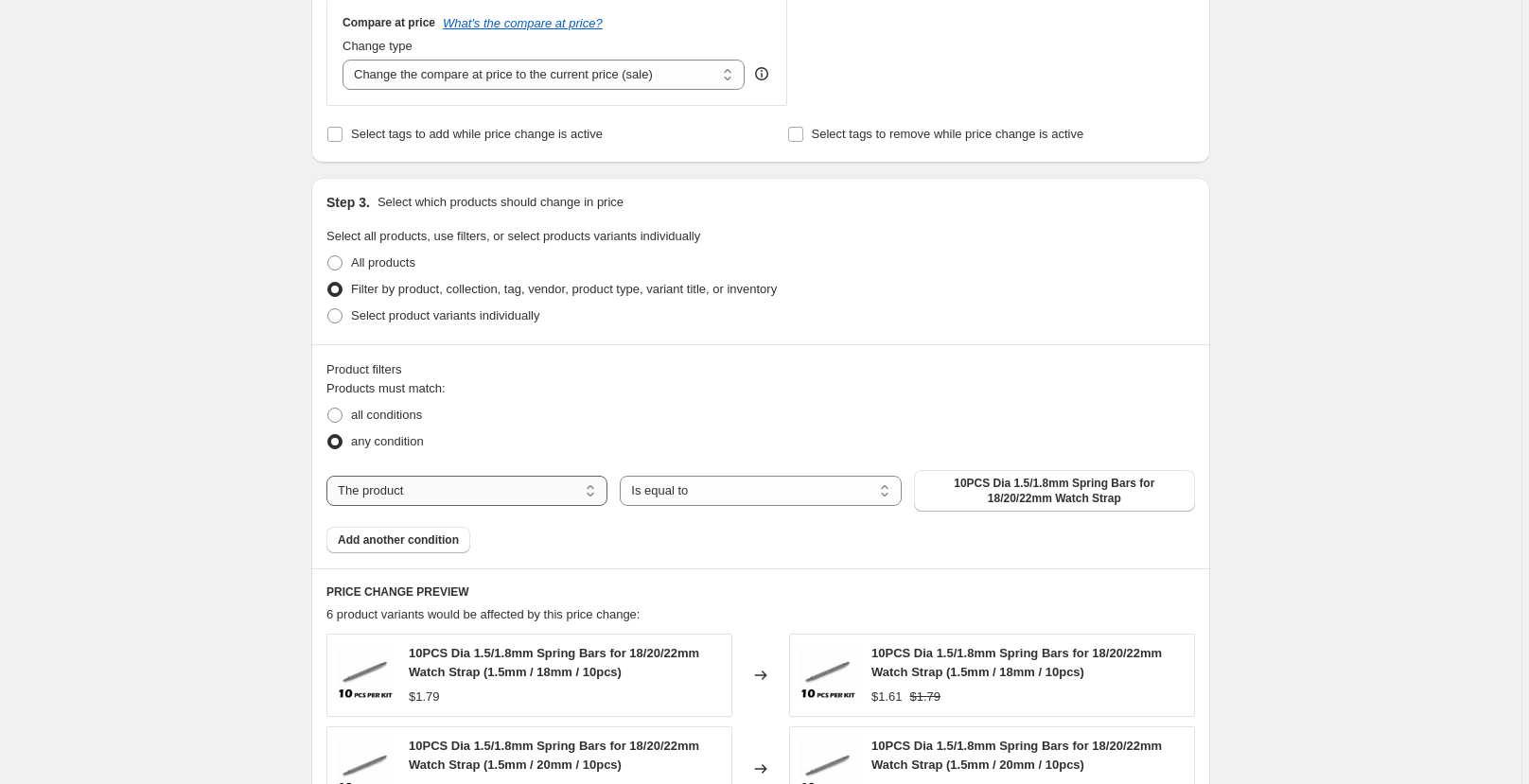 click on "The product The product's collection The product's tag The product's vendor The product's type The product's status The variant's title Inventory quantity" at bounding box center [466, 491] 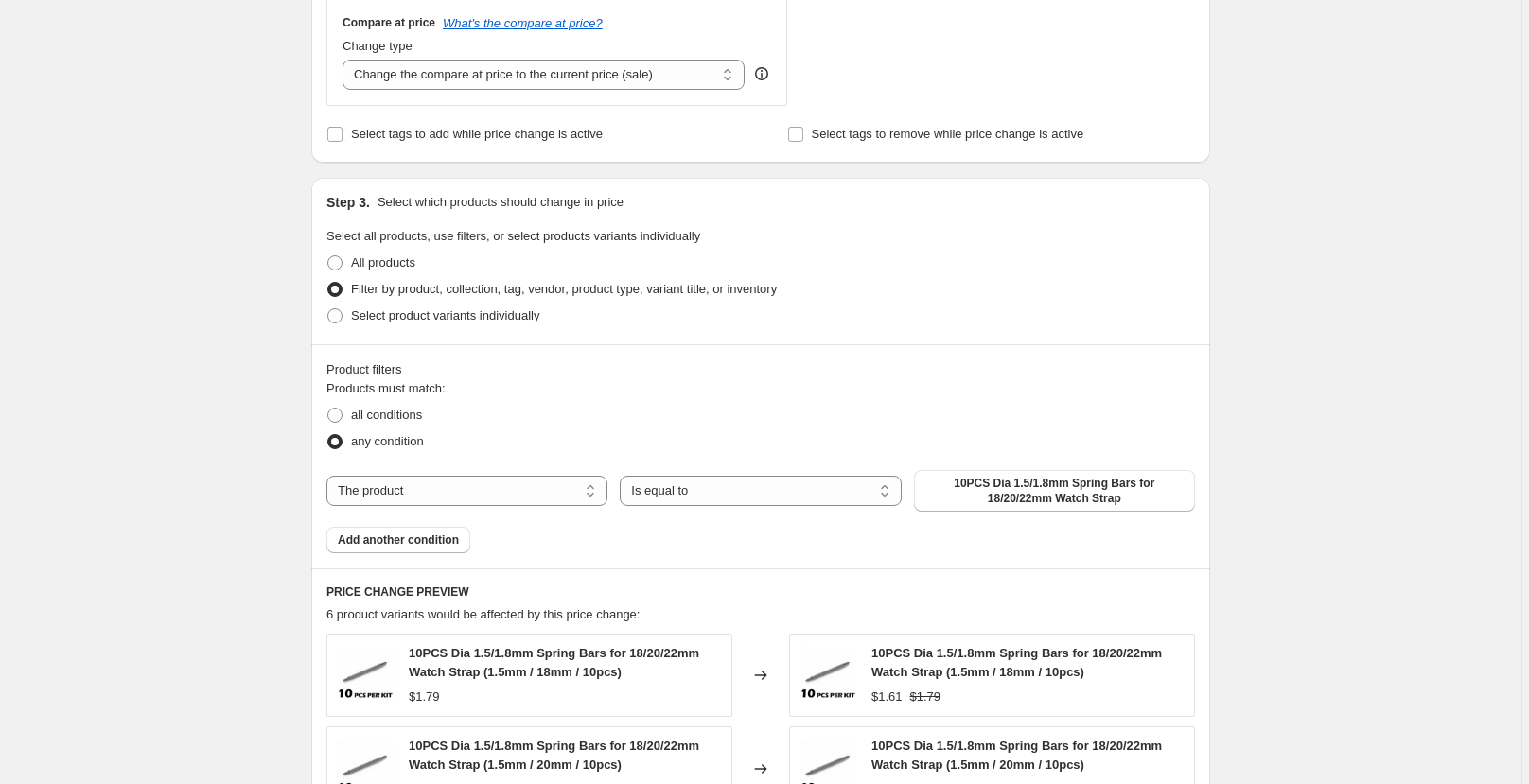 select on "collection" 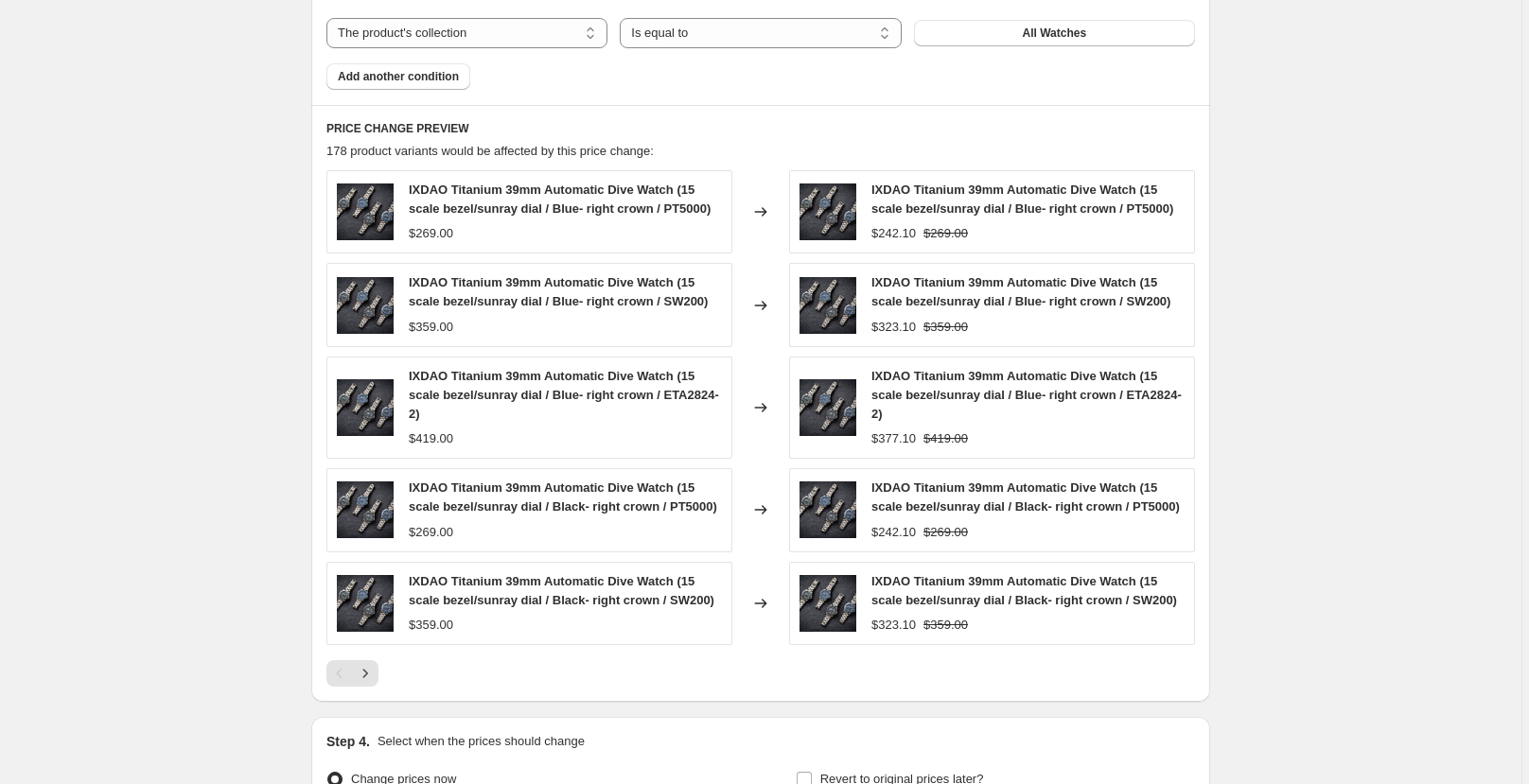 scroll, scrollTop: 1176, scrollLeft: 0, axis: vertical 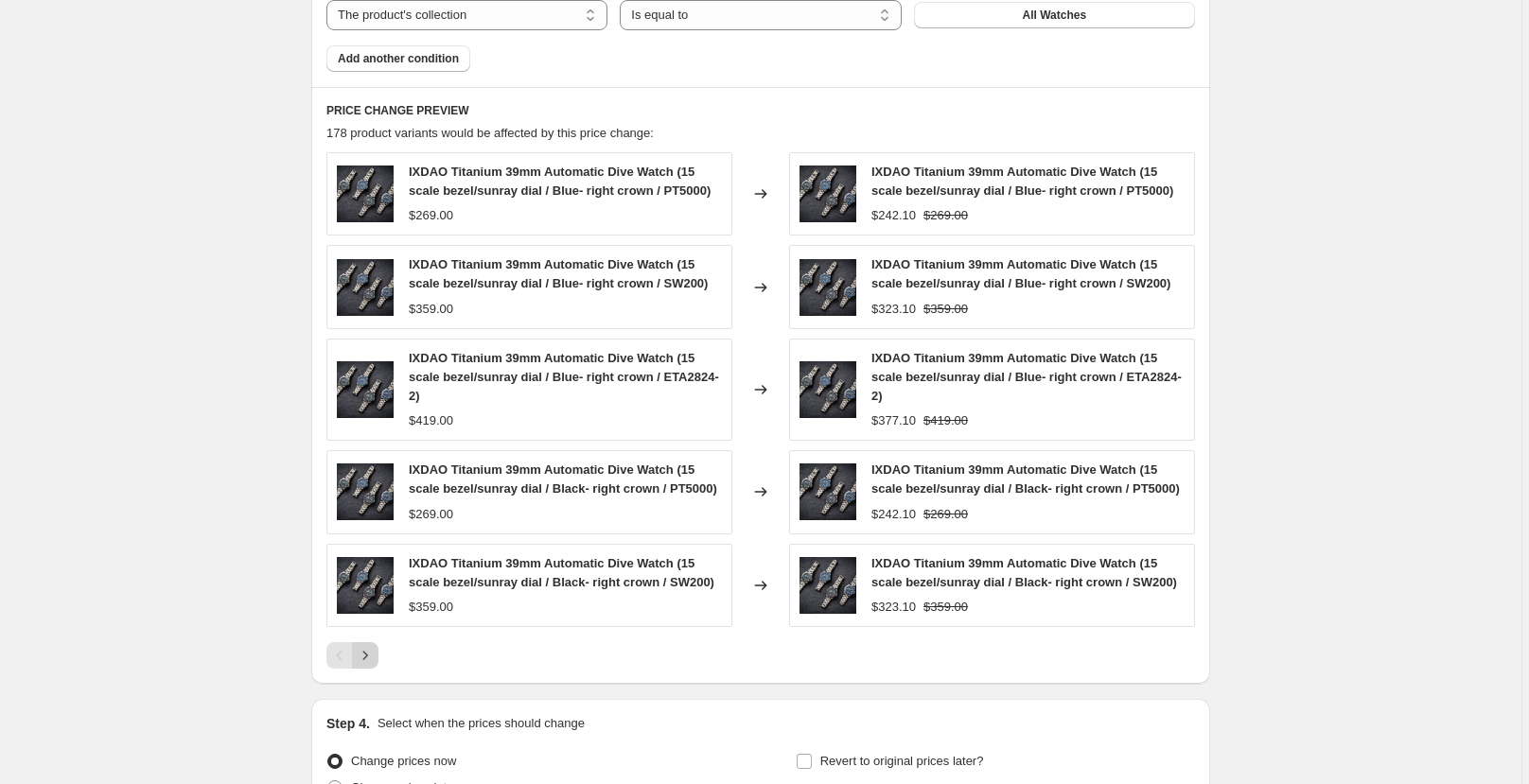 click 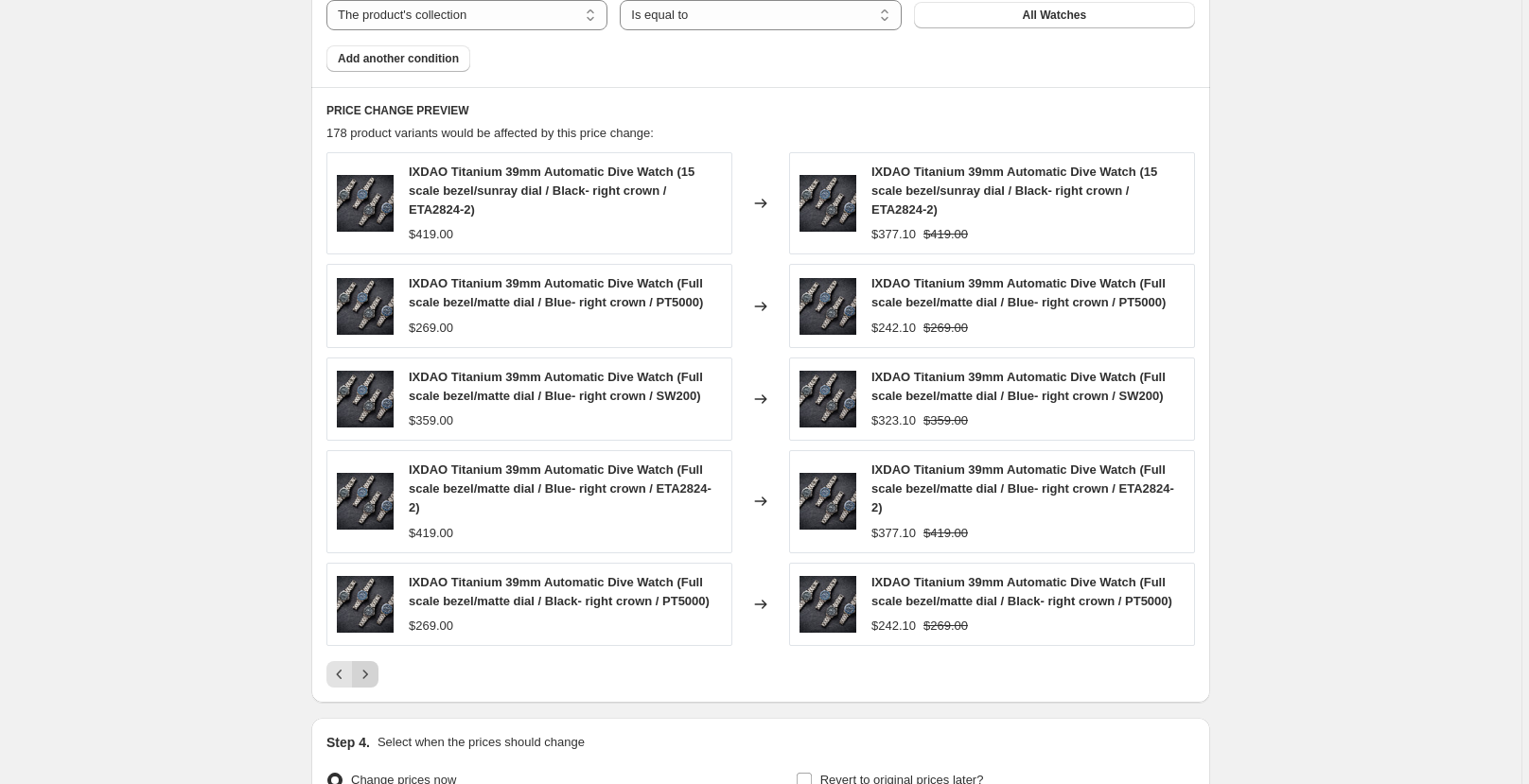click on "IXDAO Titanium 39mm Automatic Dive Watch (15 scale bezel/sunray dial / Black- right crown / ETA2824-2) $419.00 Changed to IXDAO Titanium 39mm Automatic Dive Watch (15 scale bezel/sunray dial / Black- right crown / ETA2824-2) $377.10 $419.00 IXDAO Titanium 39mm Automatic Dive Watch (Full scale bezel/matte dial / Blue- right crown / PT5000) $269.00 Changed to IXDAO Titanium 39mm Automatic Dive Watch (Full scale bezel/matte dial / Blue- right crown / PT5000) $242.10 $269.00 IXDAO Titanium 39mm Automatic Dive Watch (Full scale bezel/matte dial / Blue- right crown / SW200) $359.00 Changed to IXDAO Titanium 39mm Automatic Dive Watch (Full scale bezel/matte dial / Blue- right crown / SW200) $323.10 $359.00 IXDAO Titanium 39mm Automatic Dive Watch (Full scale bezel/matte dial / Blue- right crown / ETA2824-2) $419.00 Changed to IXDAO Titanium 39mm Automatic Dive Watch (Full scale bezel/matte dial / Blue- right crown / ETA2824-2) $377.10 $419.00 $269.00 Changed to $242.10 $269.00" at bounding box center [761, 420] 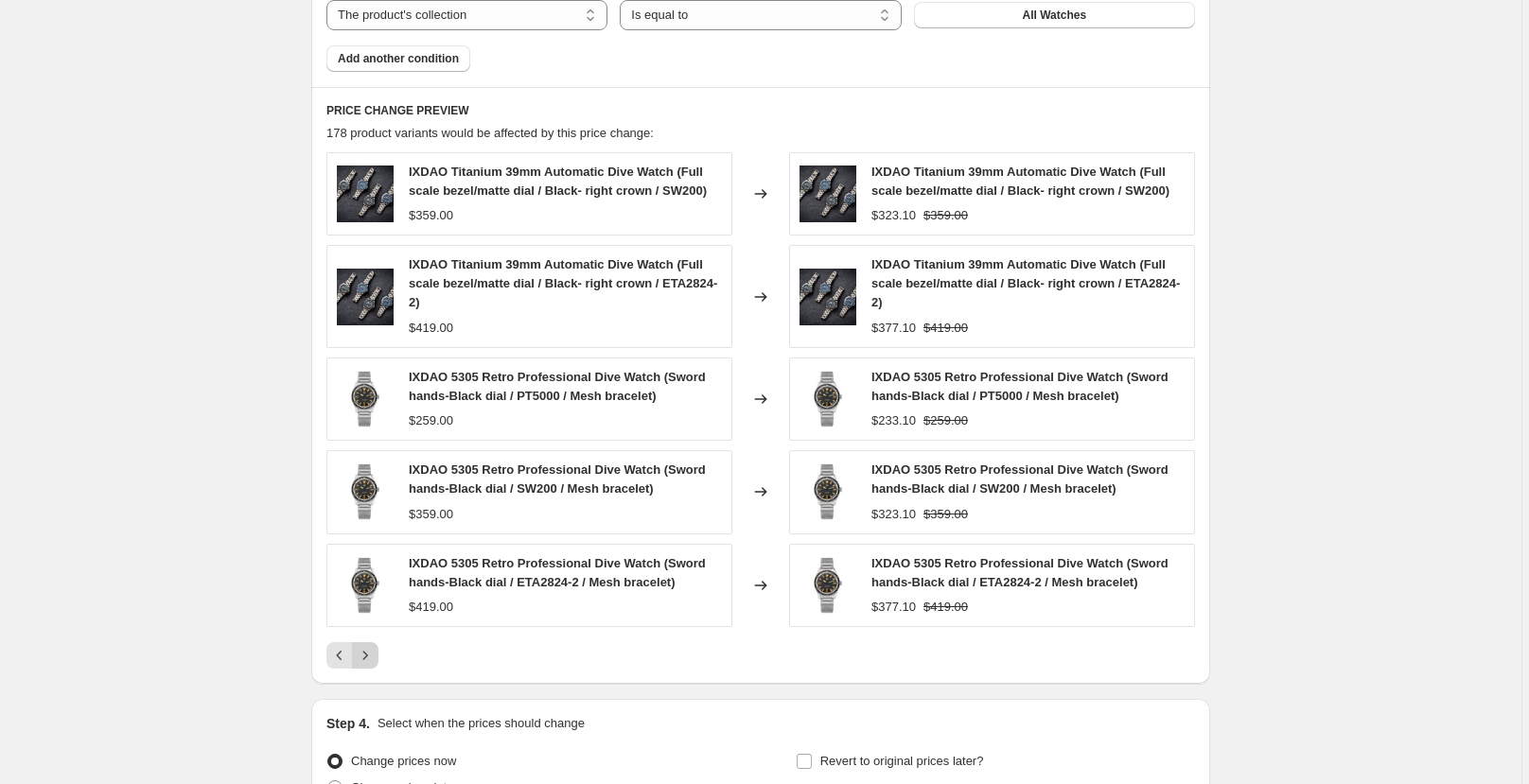 click at bounding box center (365, 655) 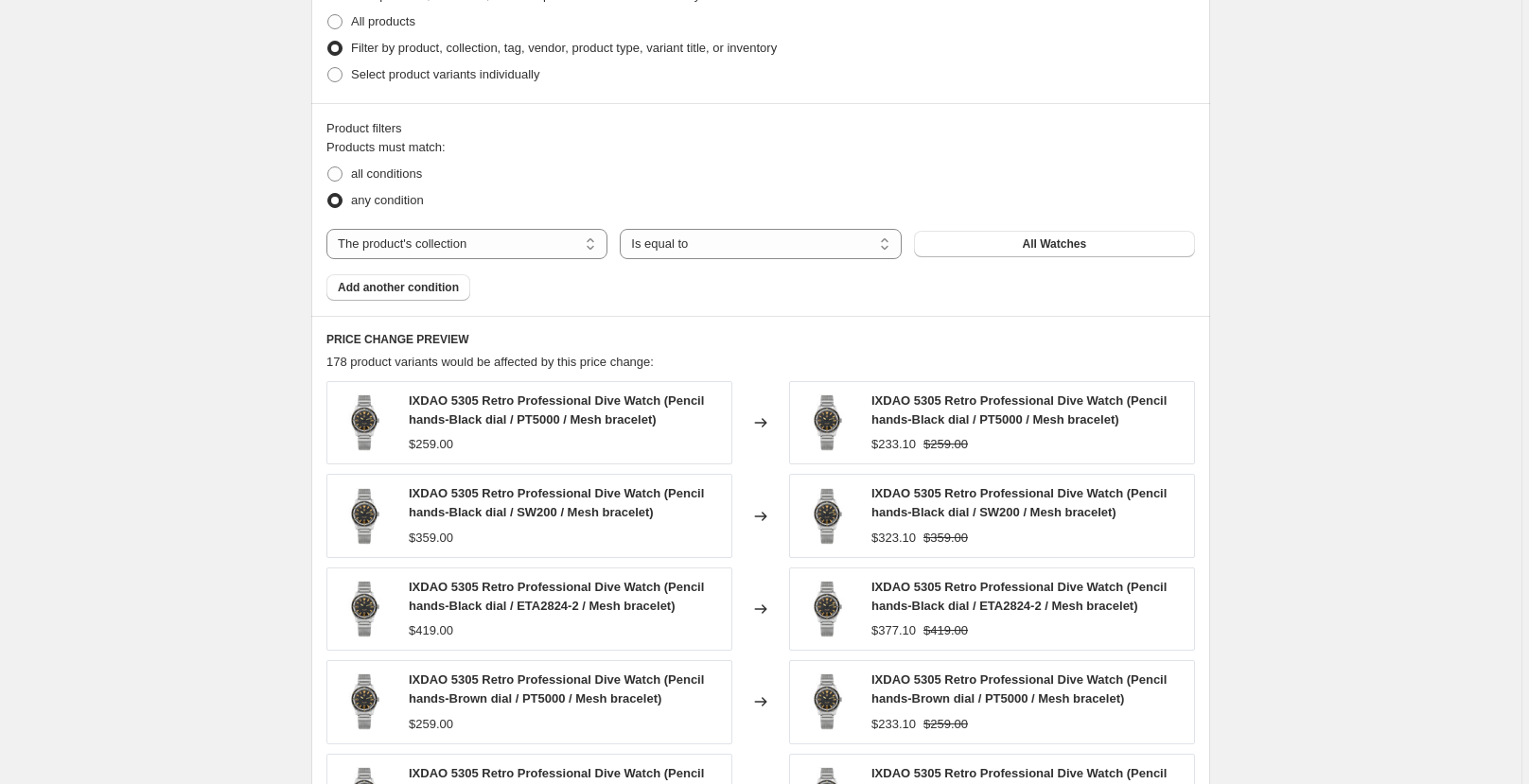 scroll, scrollTop: 941, scrollLeft: 0, axis: vertical 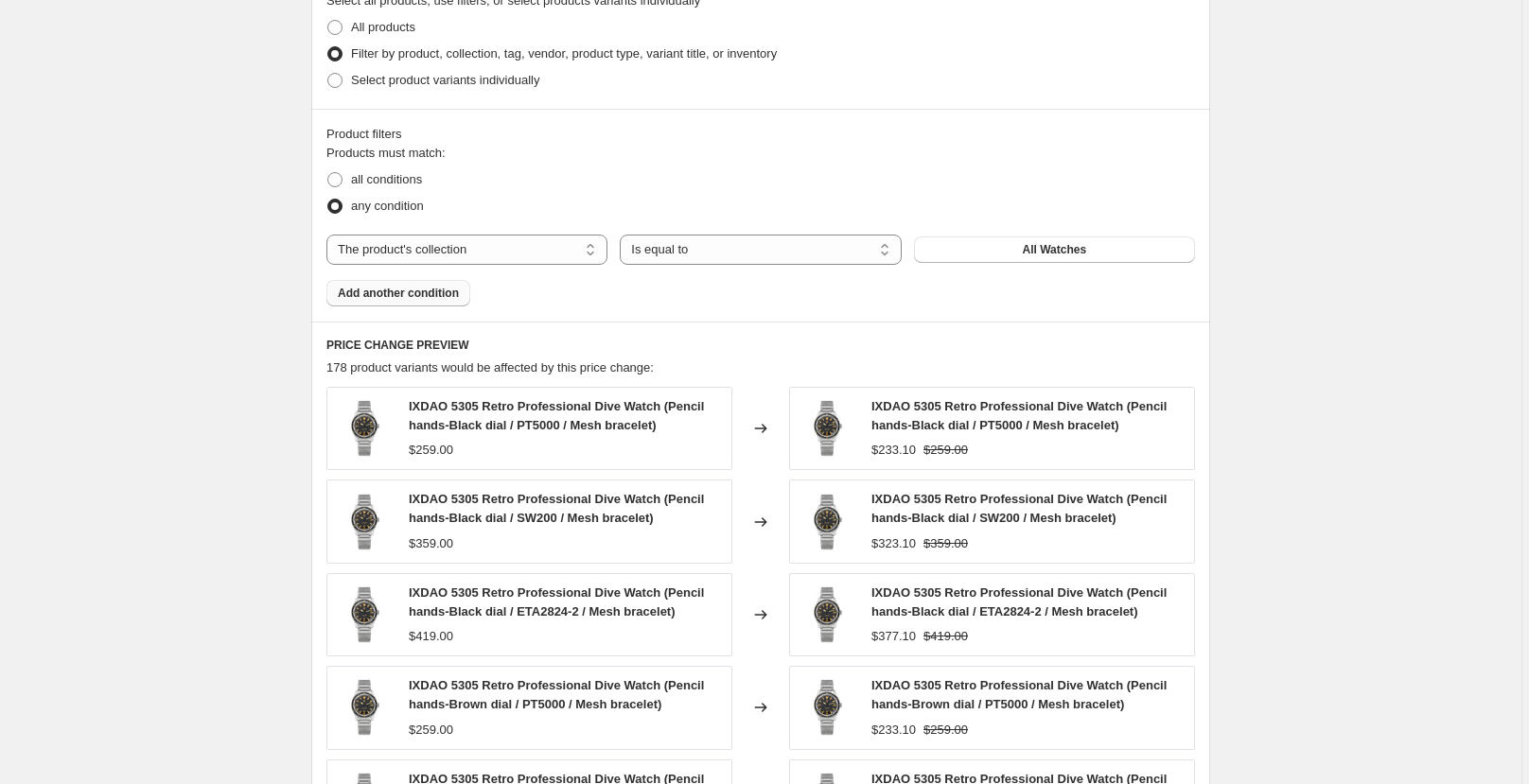 click on "Add another condition" at bounding box center [398, 293] 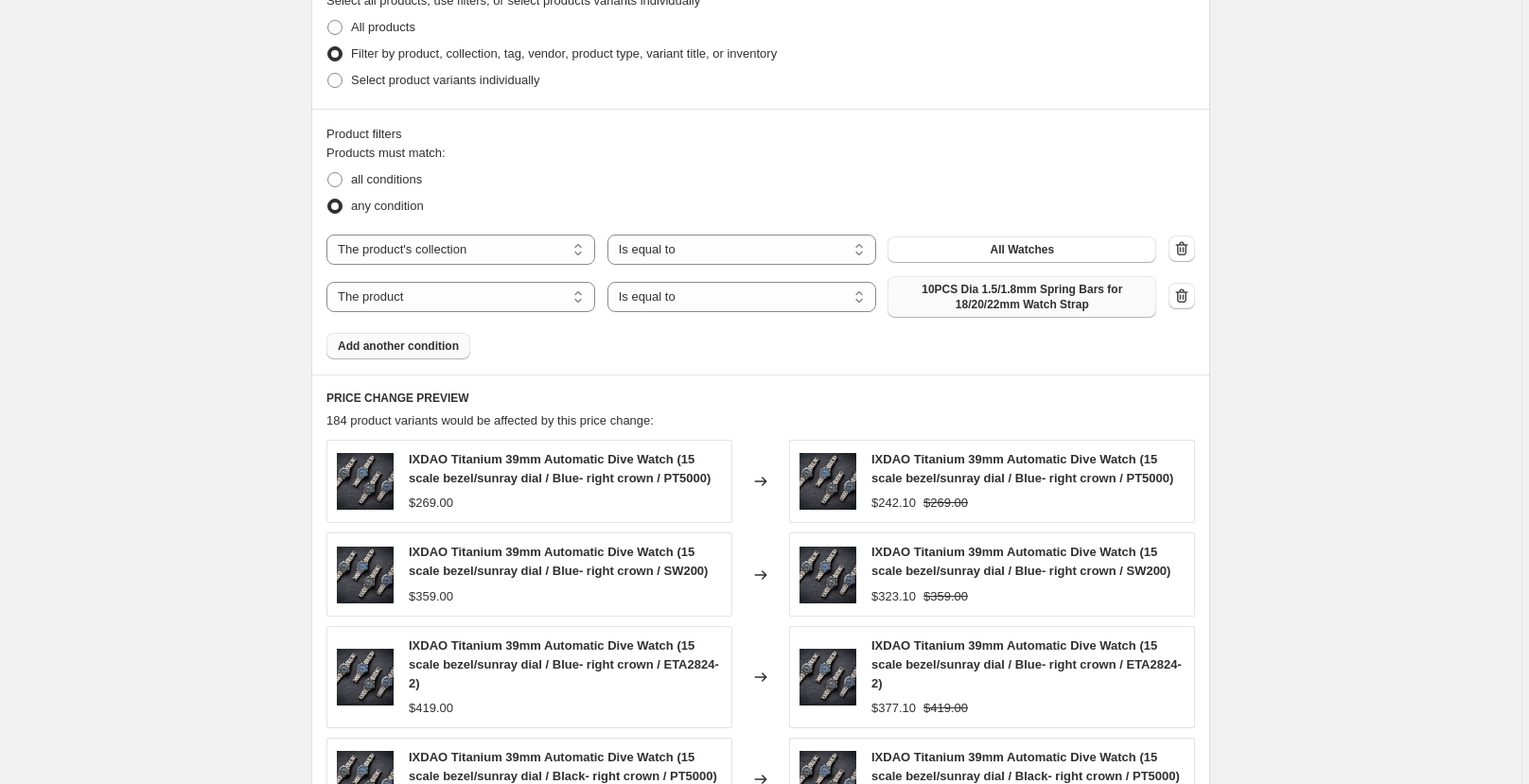click on "10PCS Dia 1.5/1.8mm Spring Bars for 18/20/22mm Watch Strap" at bounding box center (1022, 297) 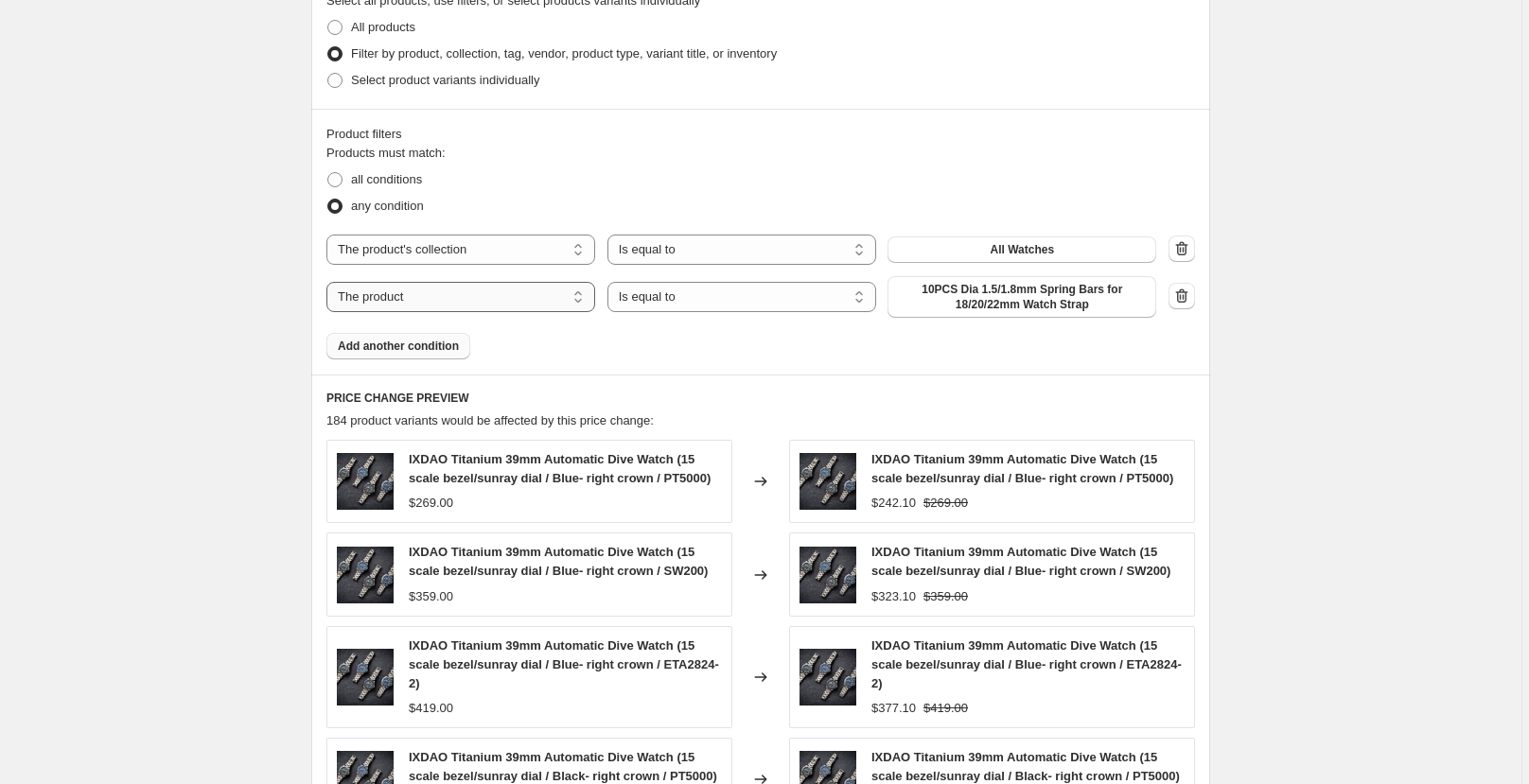 click on "The product The product's collection The product's tag The product's vendor The product's type The product's status The variant's title Inventory quantity" at bounding box center (461, 297) 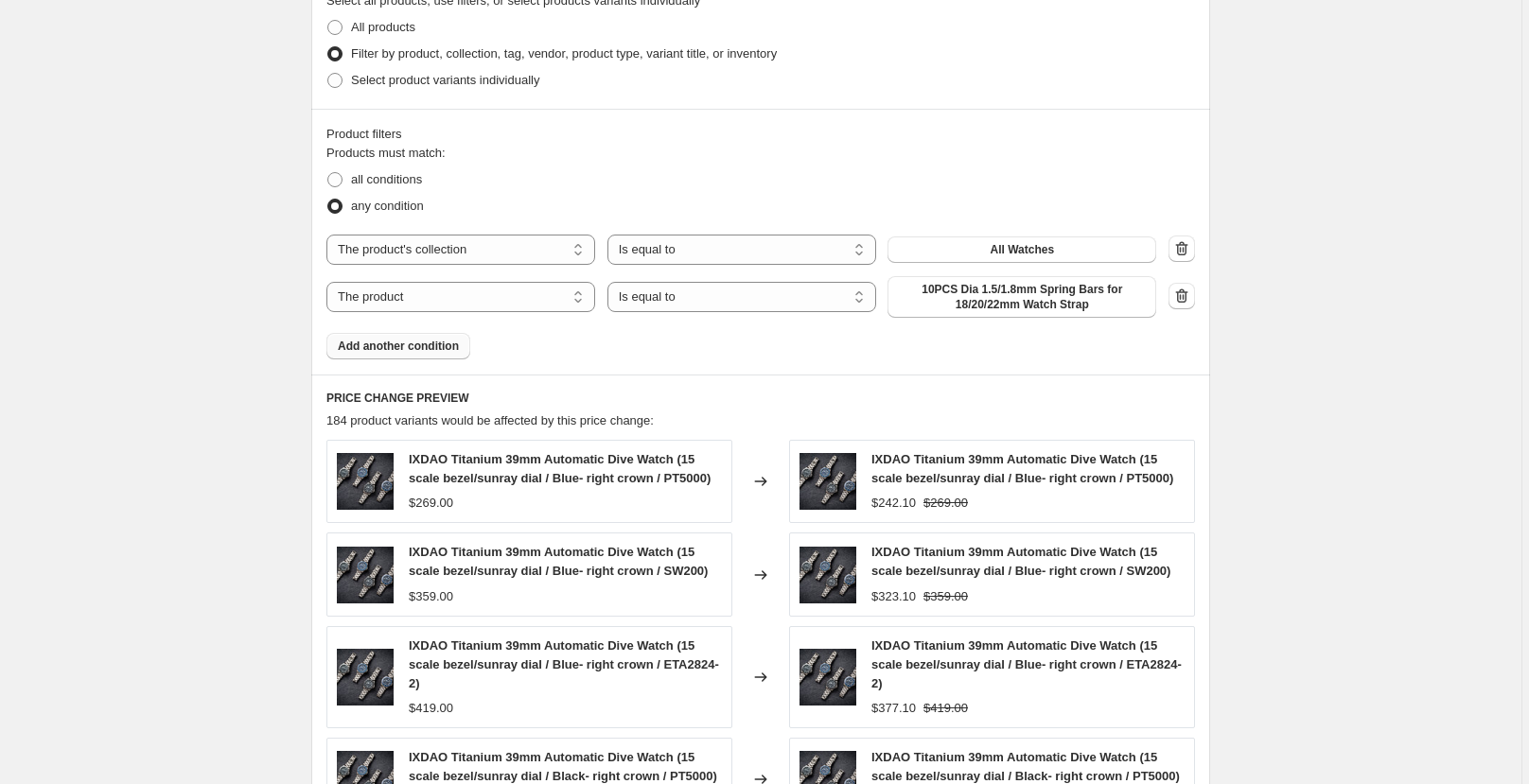 select on "title" 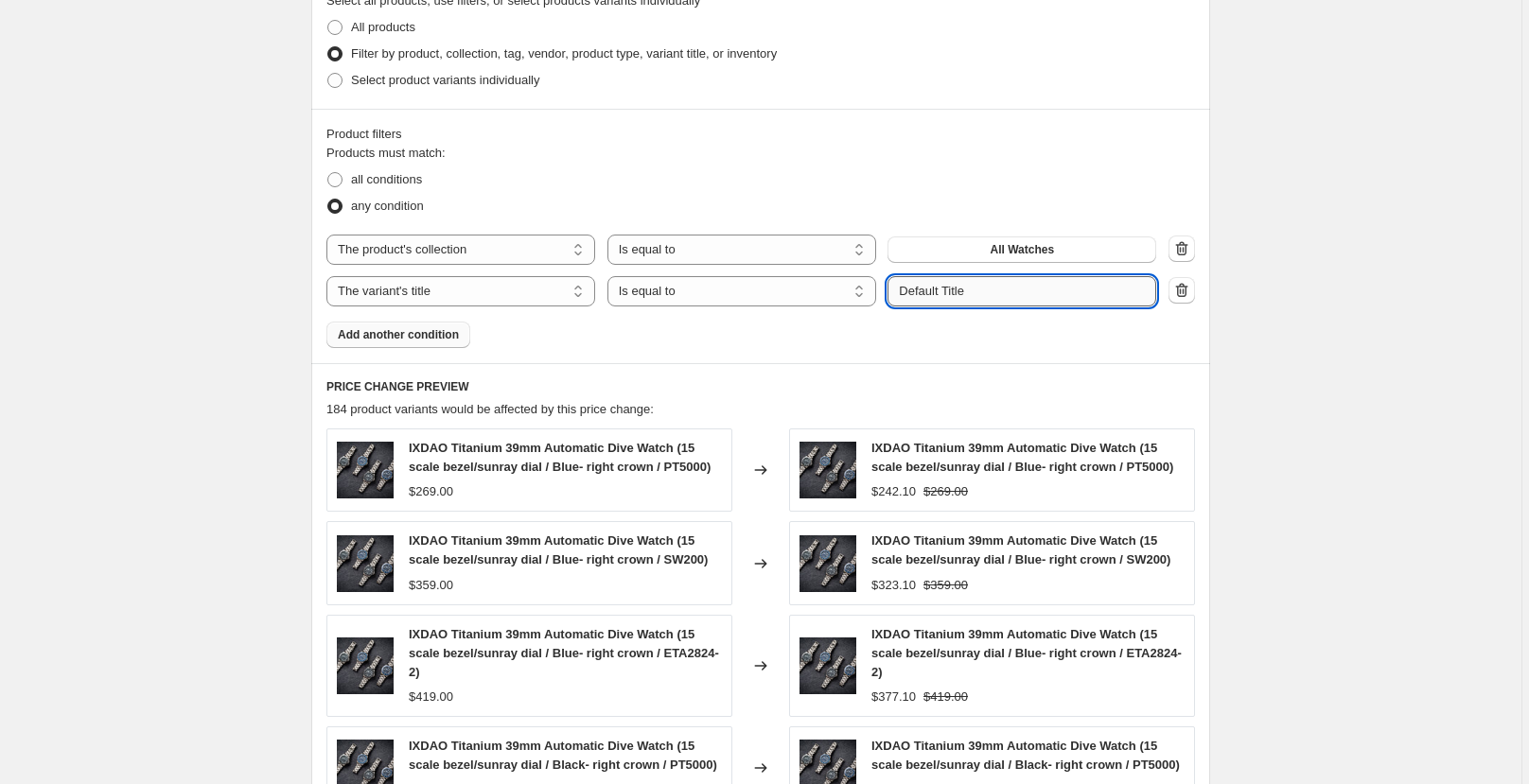 drag, startPoint x: 991, startPoint y: 290, endPoint x: 895, endPoint y: 287, distance: 96.04686 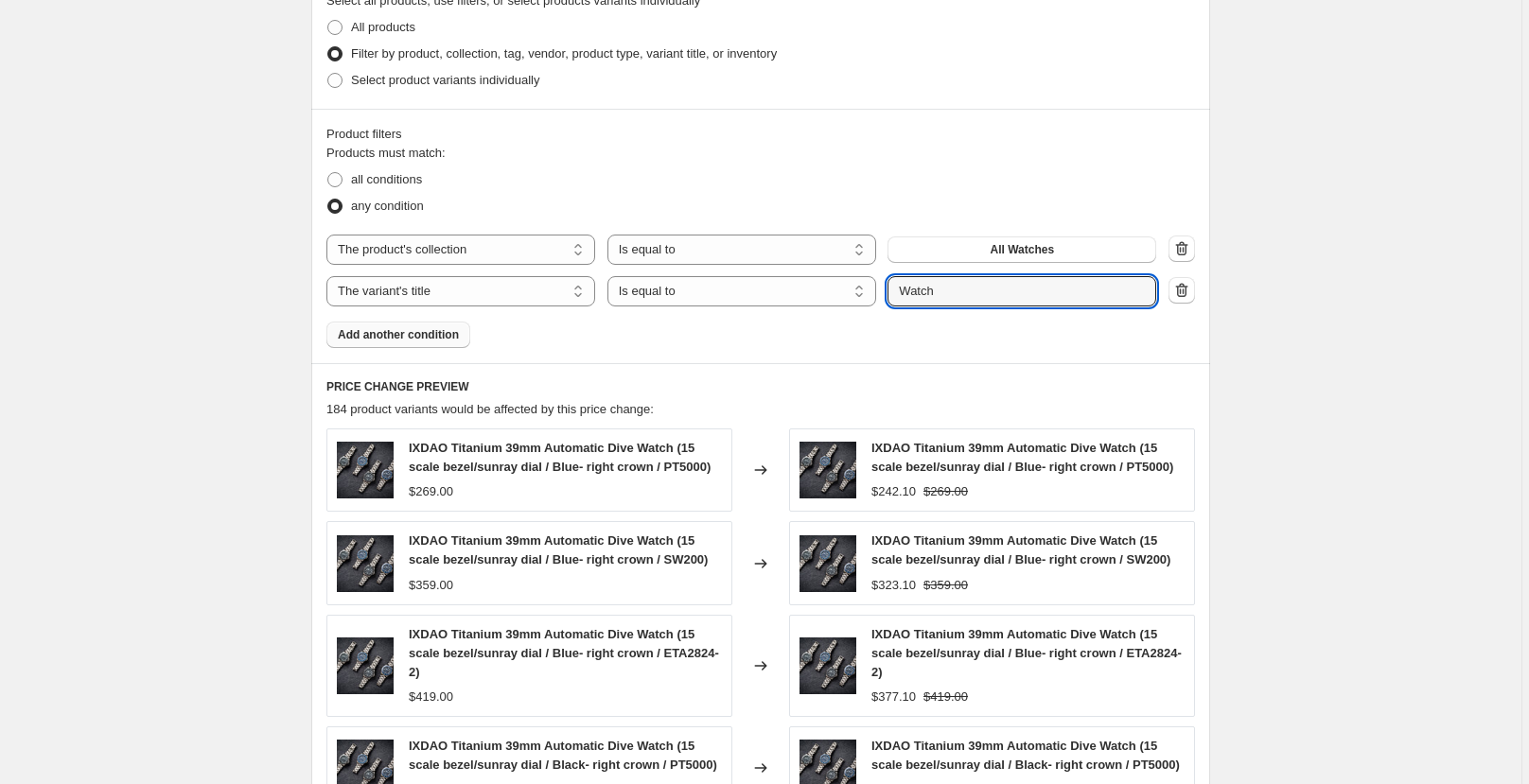type on "Watch" 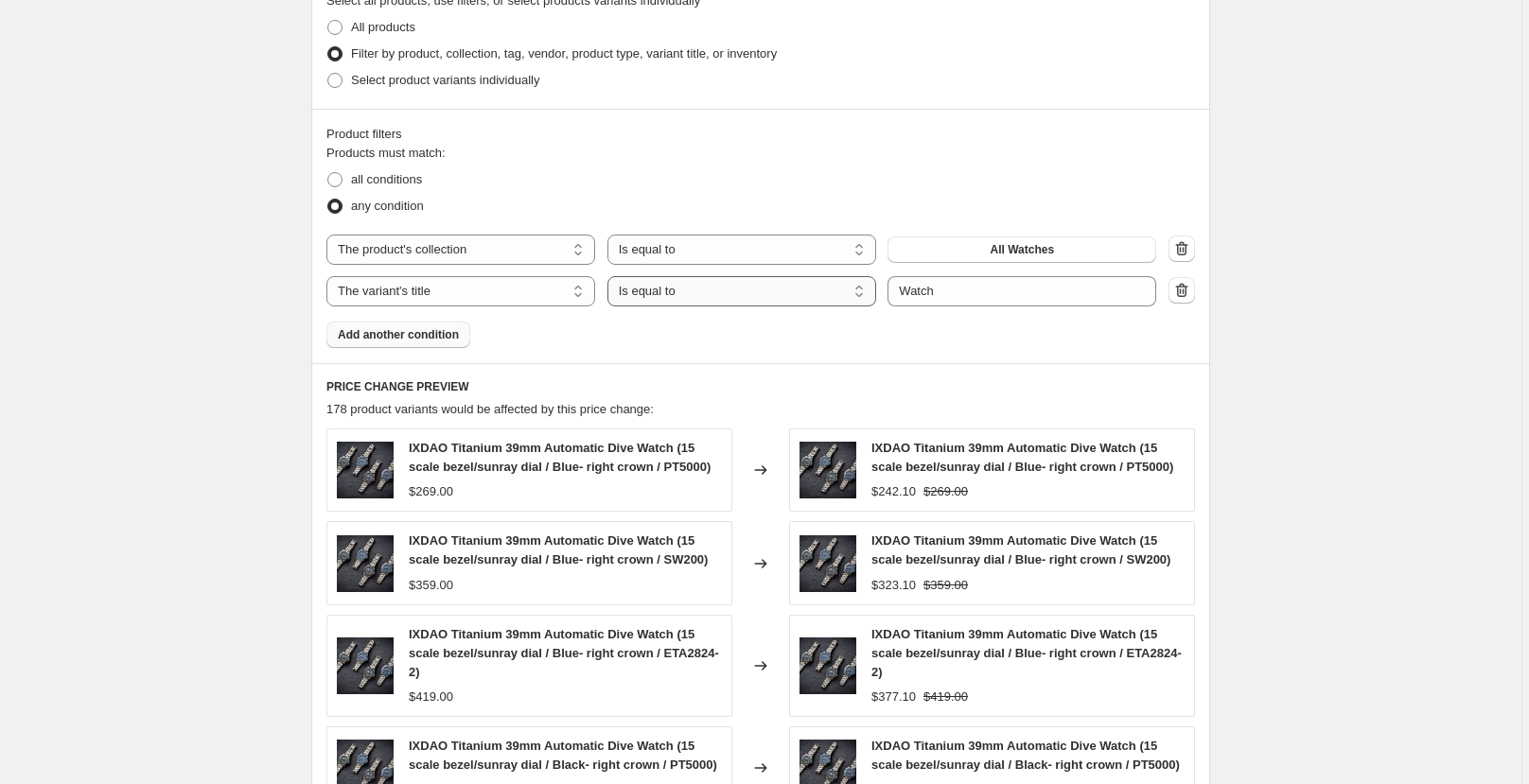 click on "Is equal to Is not equal to Contains" at bounding box center [742, 291] 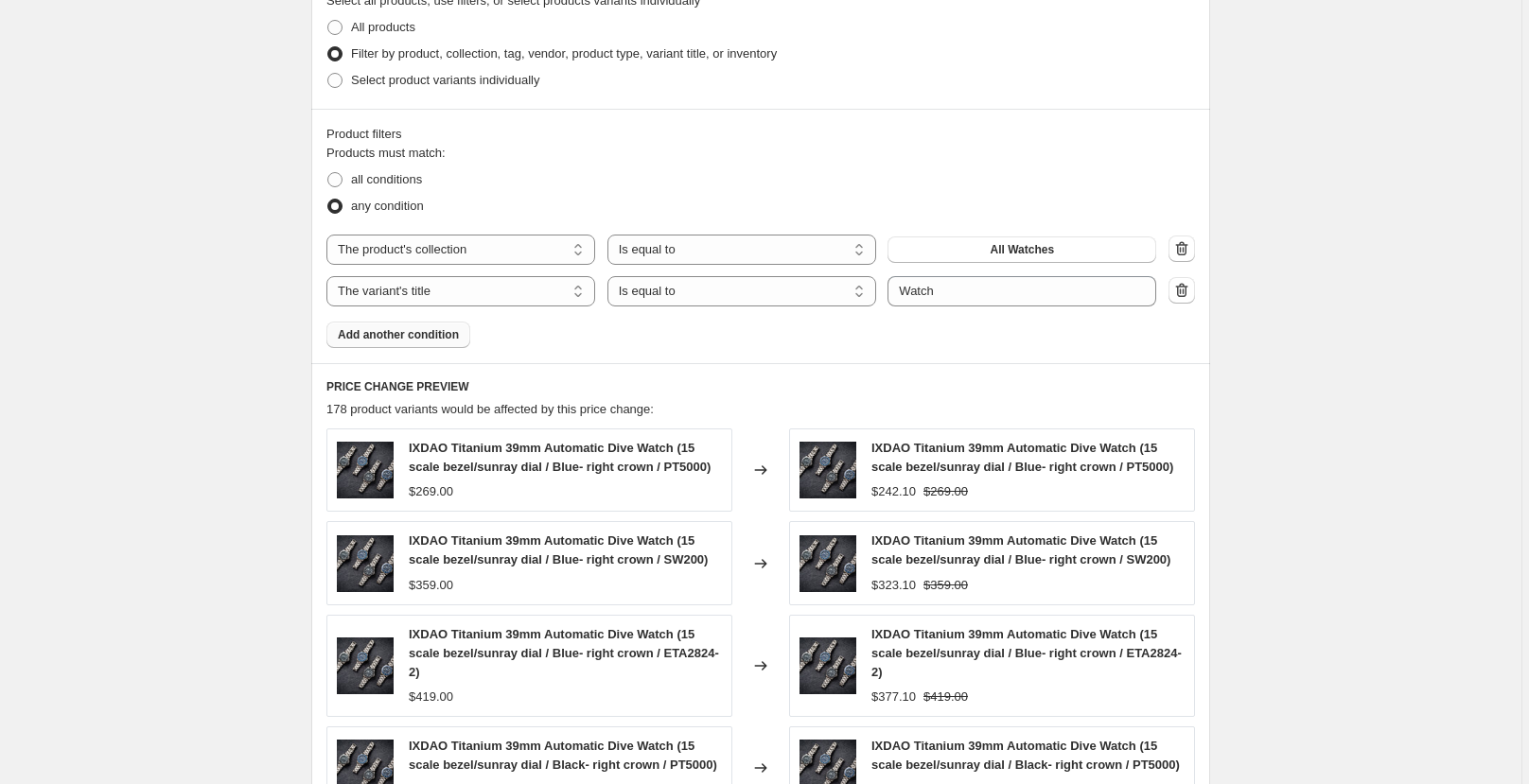 select on "contains" 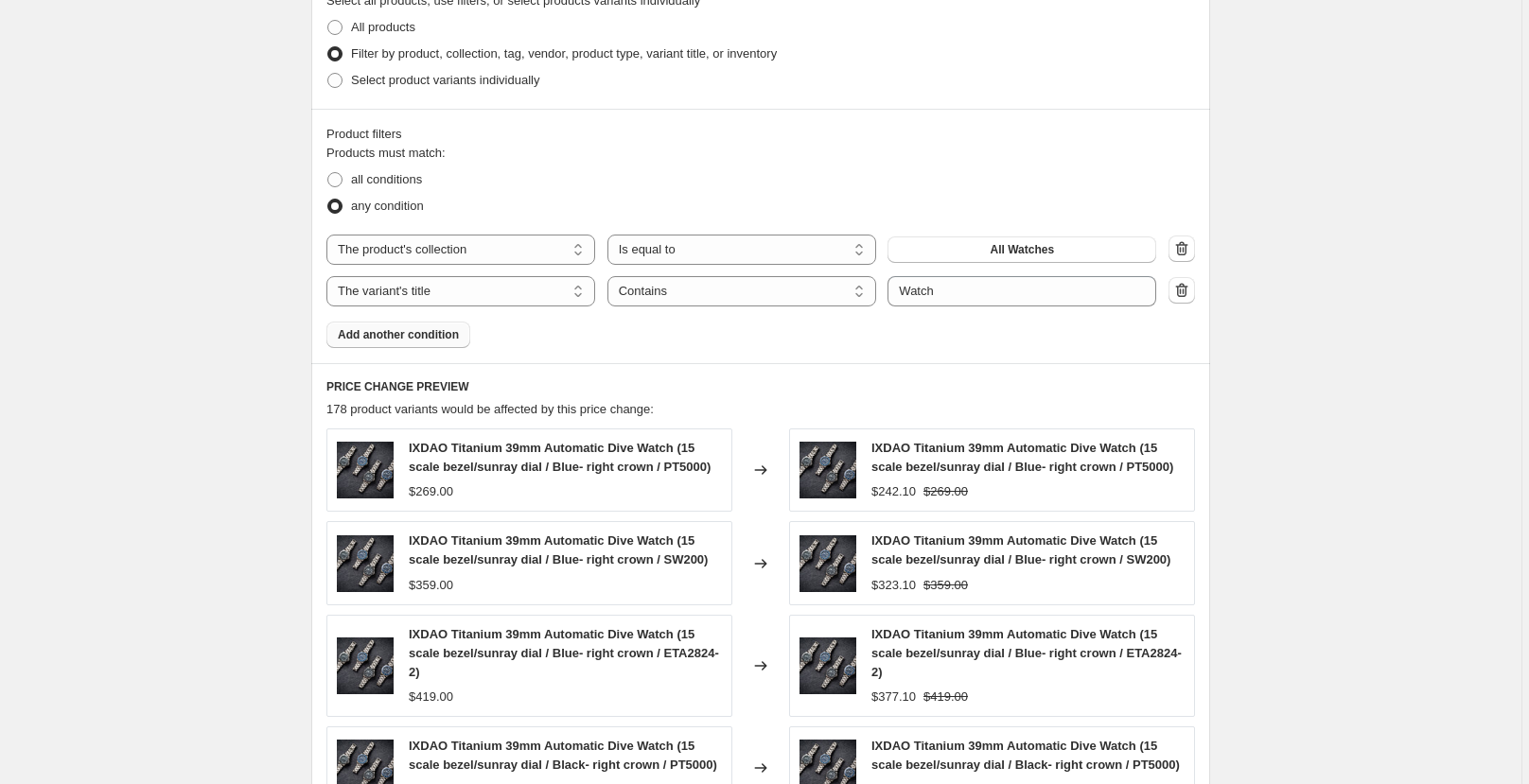 click on "Create new price change job. This page is ready Create new price change job Draft Step 1. Optionally give your price change job a title (eg "March 30% off sale on boots") [DATE] [TIME] Price change job This title is just for internal use, customers won't see it Step 2. Select how the prices should change Use bulk price change rules Set product prices individually Use CSV upload Price Change type Change the price to a certain amount Change the price by a certain amount Change the price by a certain percentage Change the price to the current compare at price (price before sale) Change the price by a certain amount relative to the compare at price Change the price by a certain percentage relative to the cost per item Change price to certain cost margin Change the price by a certain percentage Price change amount -10 % (Price drop) Rounding Round to nearest .01 Round to nearest whole number Compare at price" at bounding box center (761, 156) 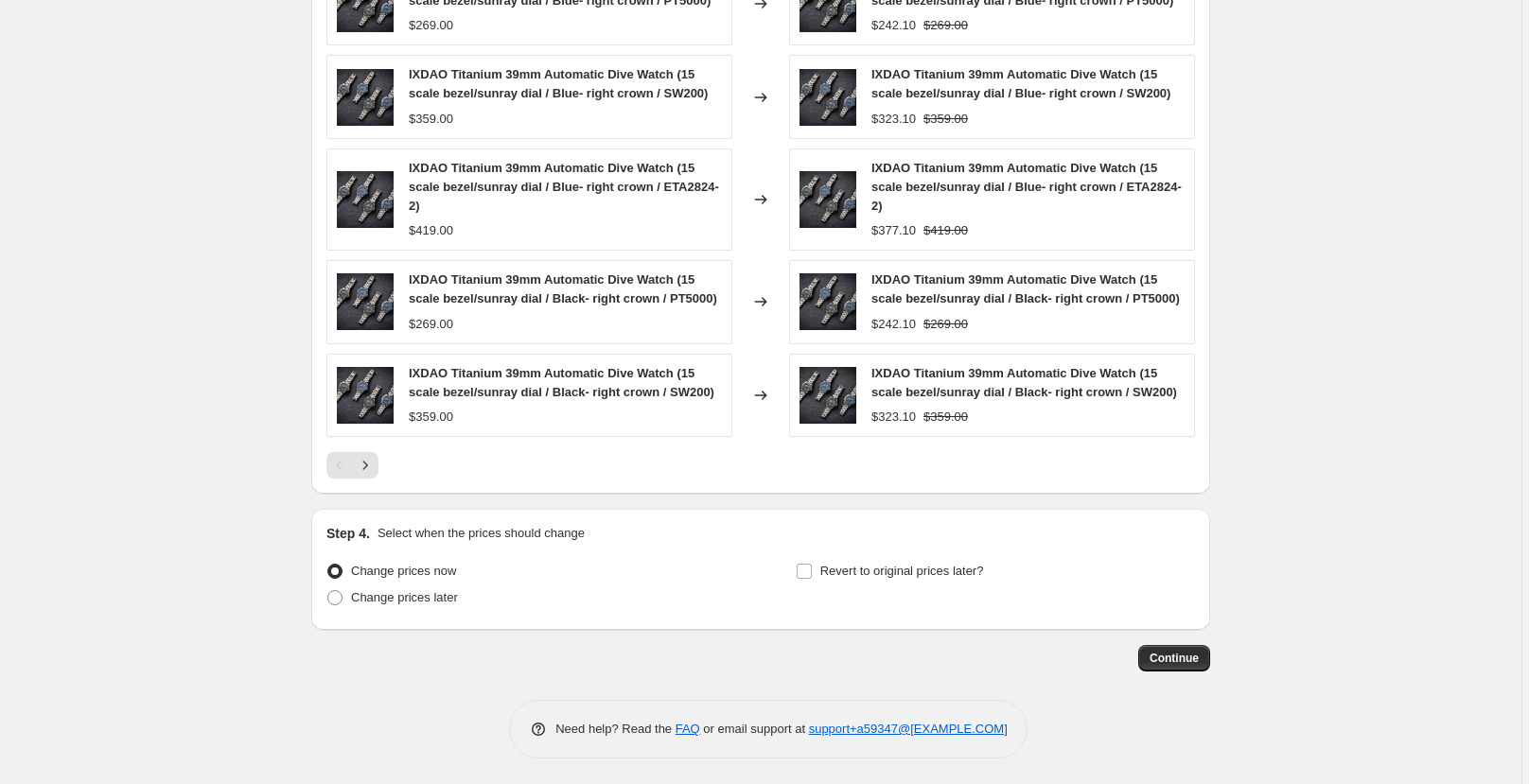 scroll, scrollTop: 1411, scrollLeft: 0, axis: vertical 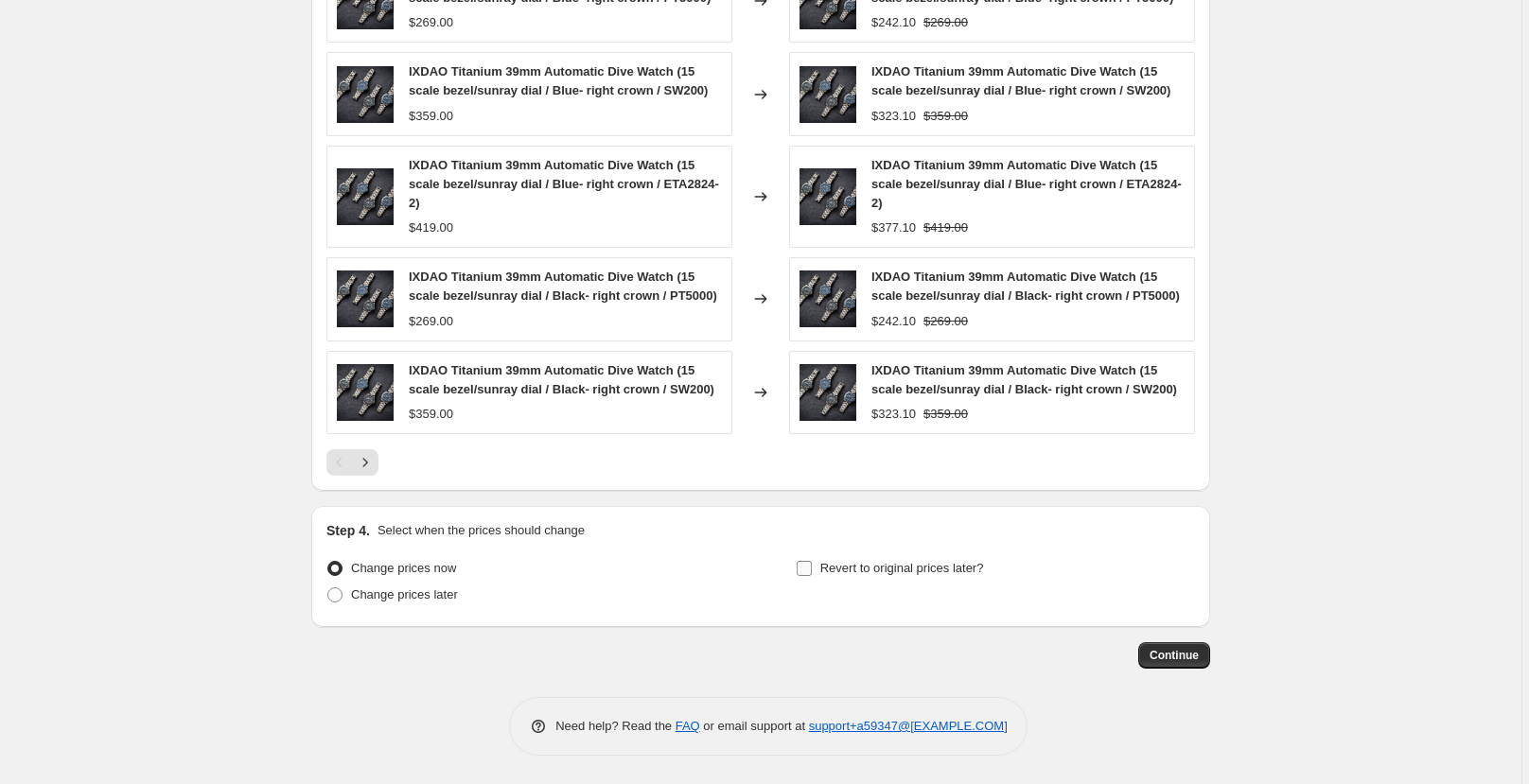 click on "Revert to original prices later?" at bounding box center [902, 567] 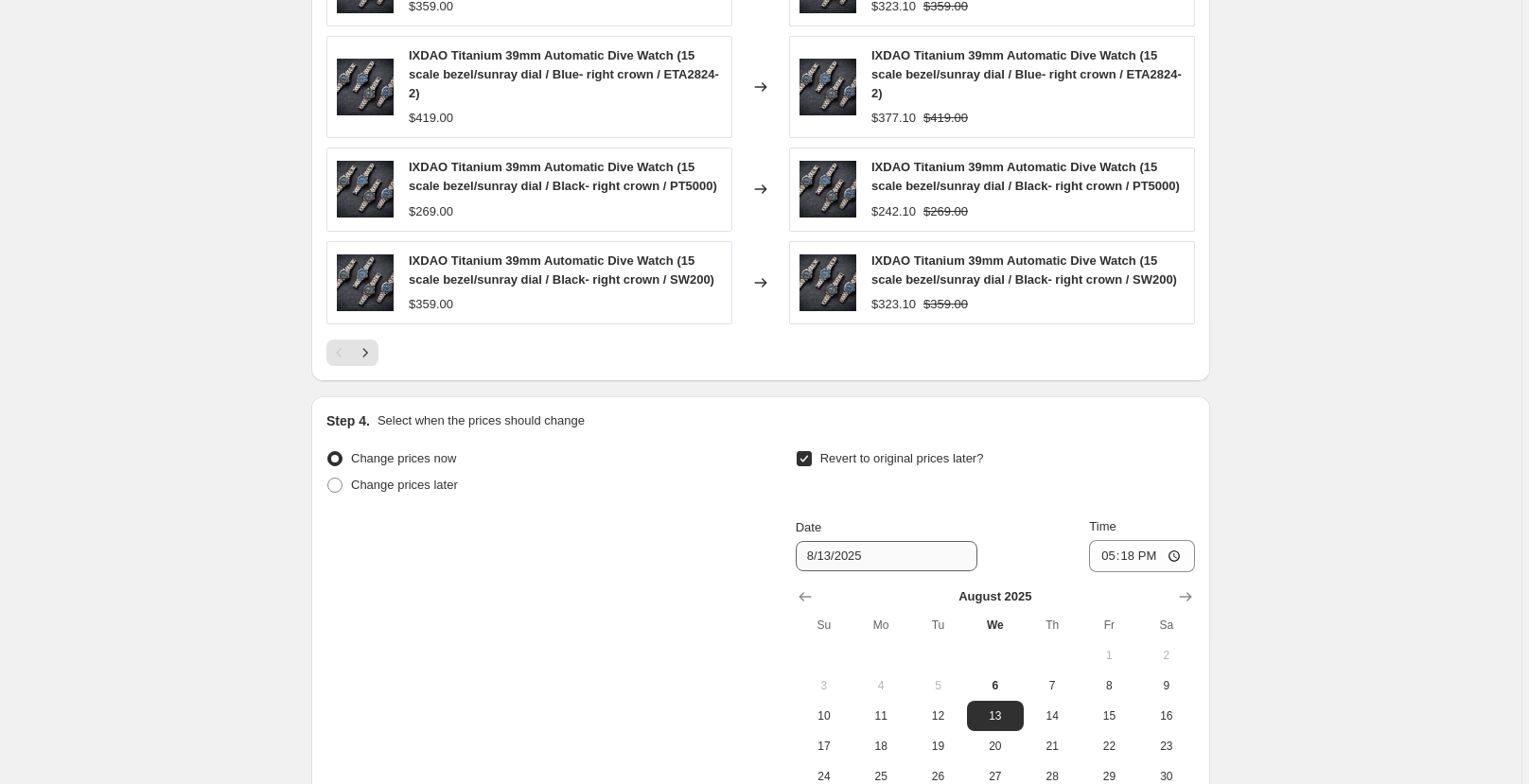 scroll, scrollTop: 1528, scrollLeft: 0, axis: vertical 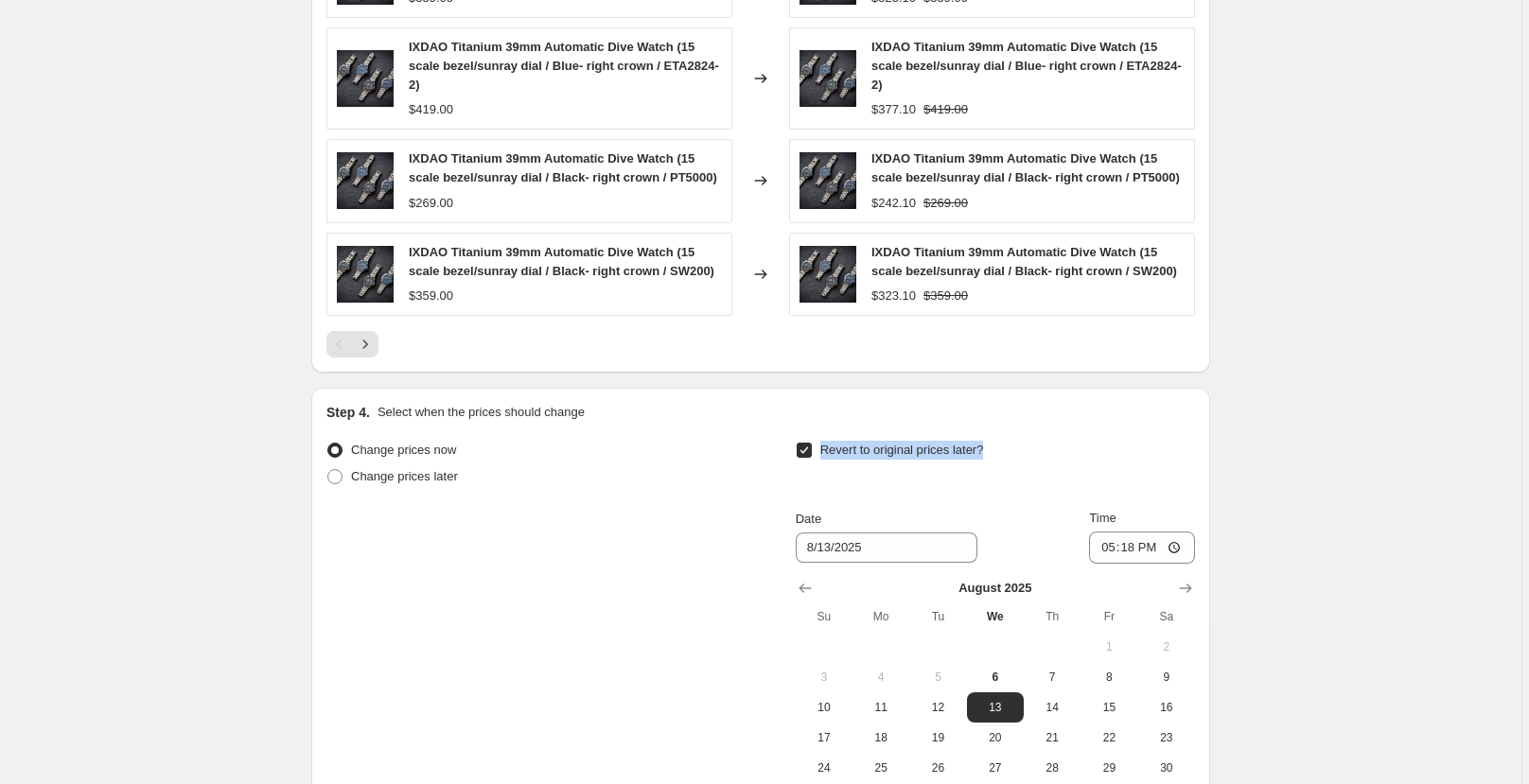 drag, startPoint x: 820, startPoint y: 450, endPoint x: 990, endPoint y: 456, distance: 170.10585 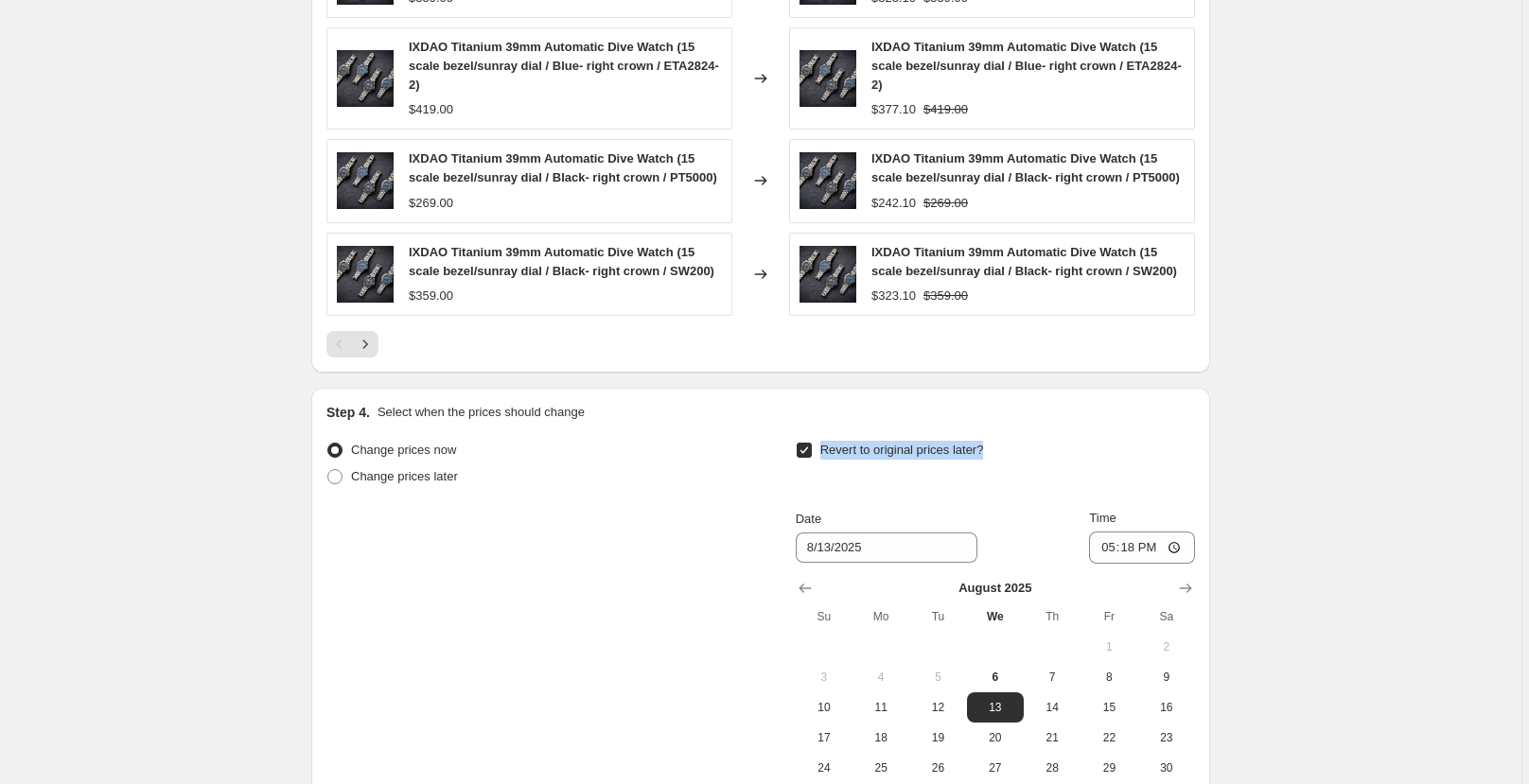 click on "Revert to original prices later?" at bounding box center [902, 449] 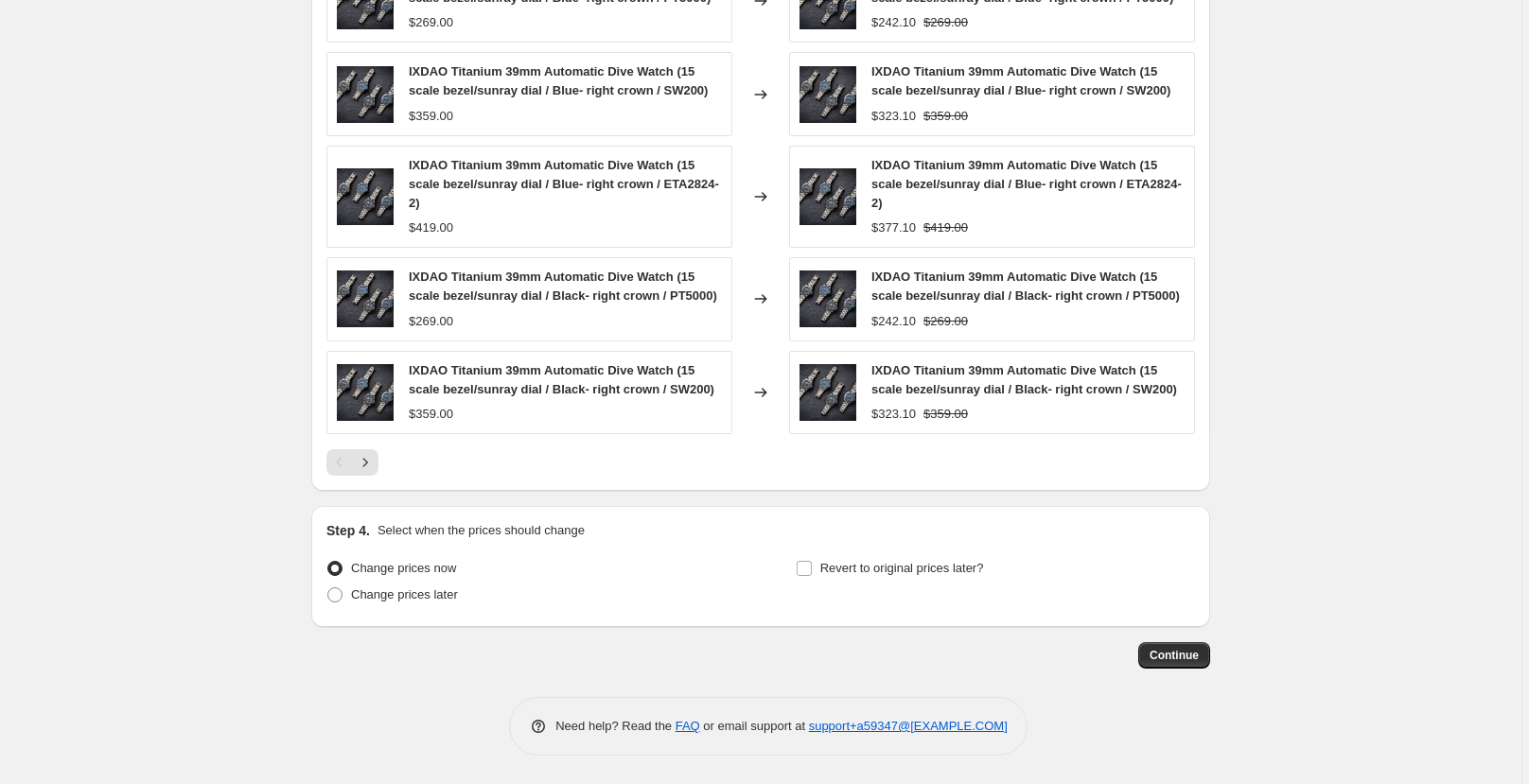 scroll, scrollTop: 1411, scrollLeft: 0, axis: vertical 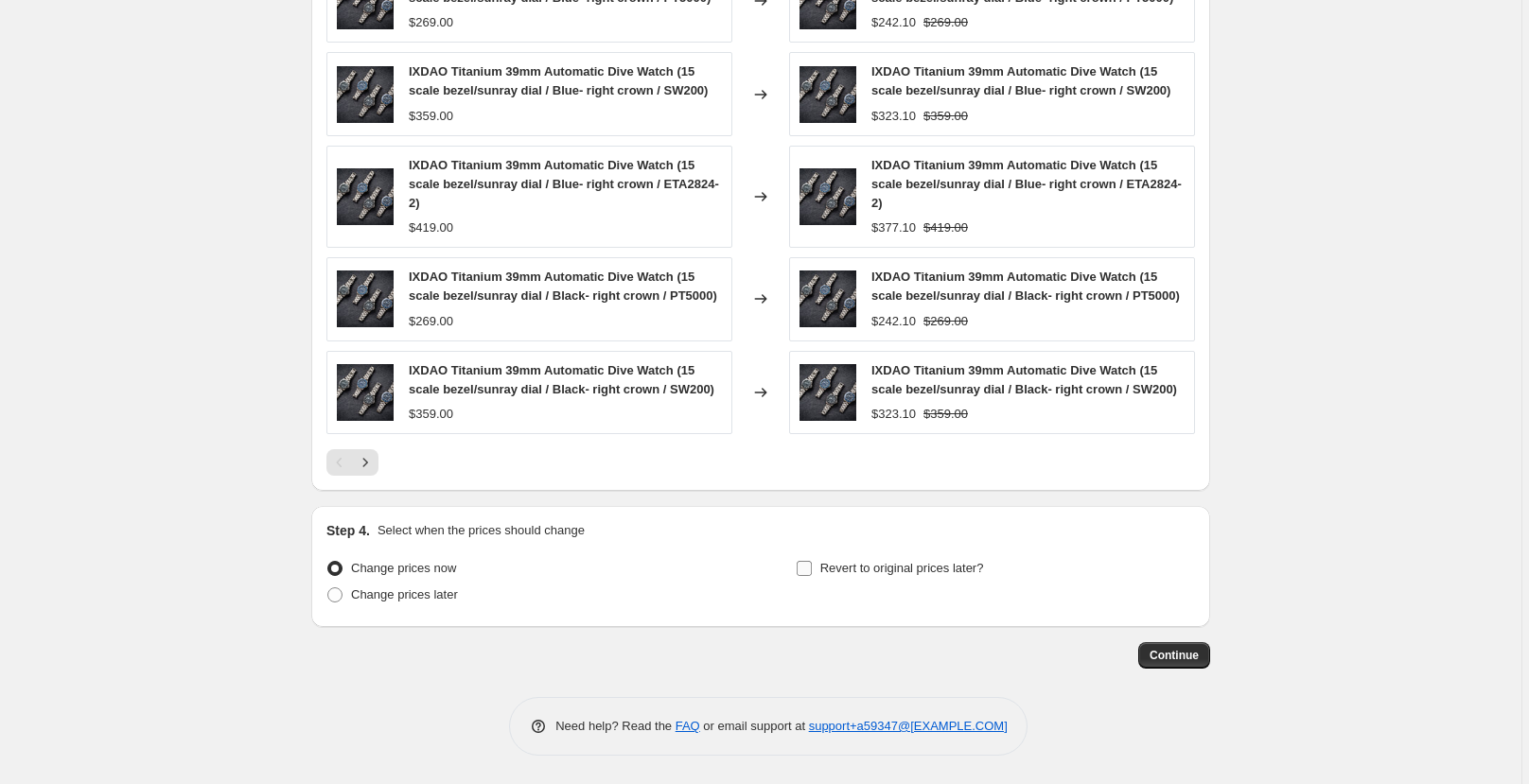 click on "Revert to original prices later?" at bounding box center [902, 567] 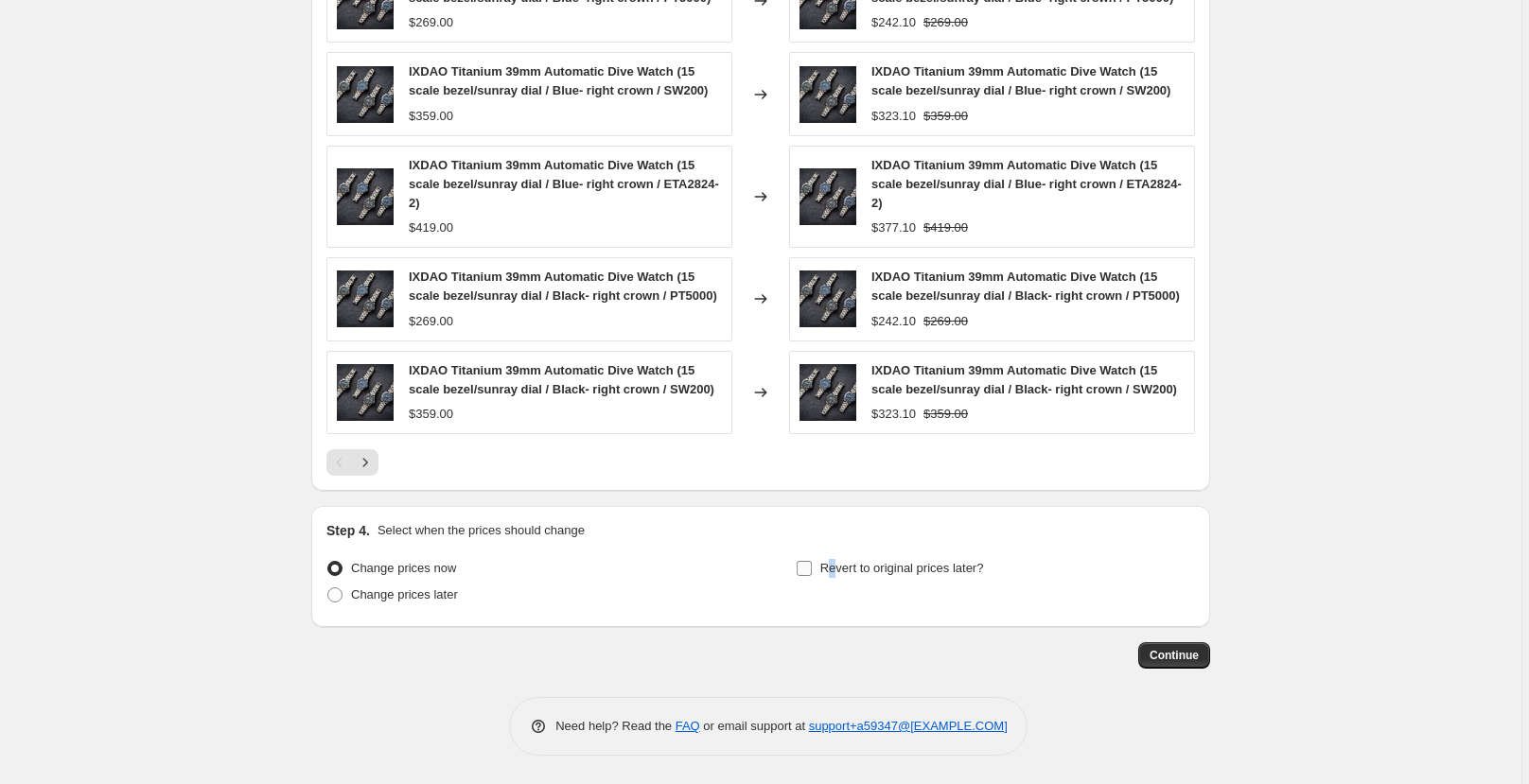 click on "Revert to original prices later?" at bounding box center [804, 568] 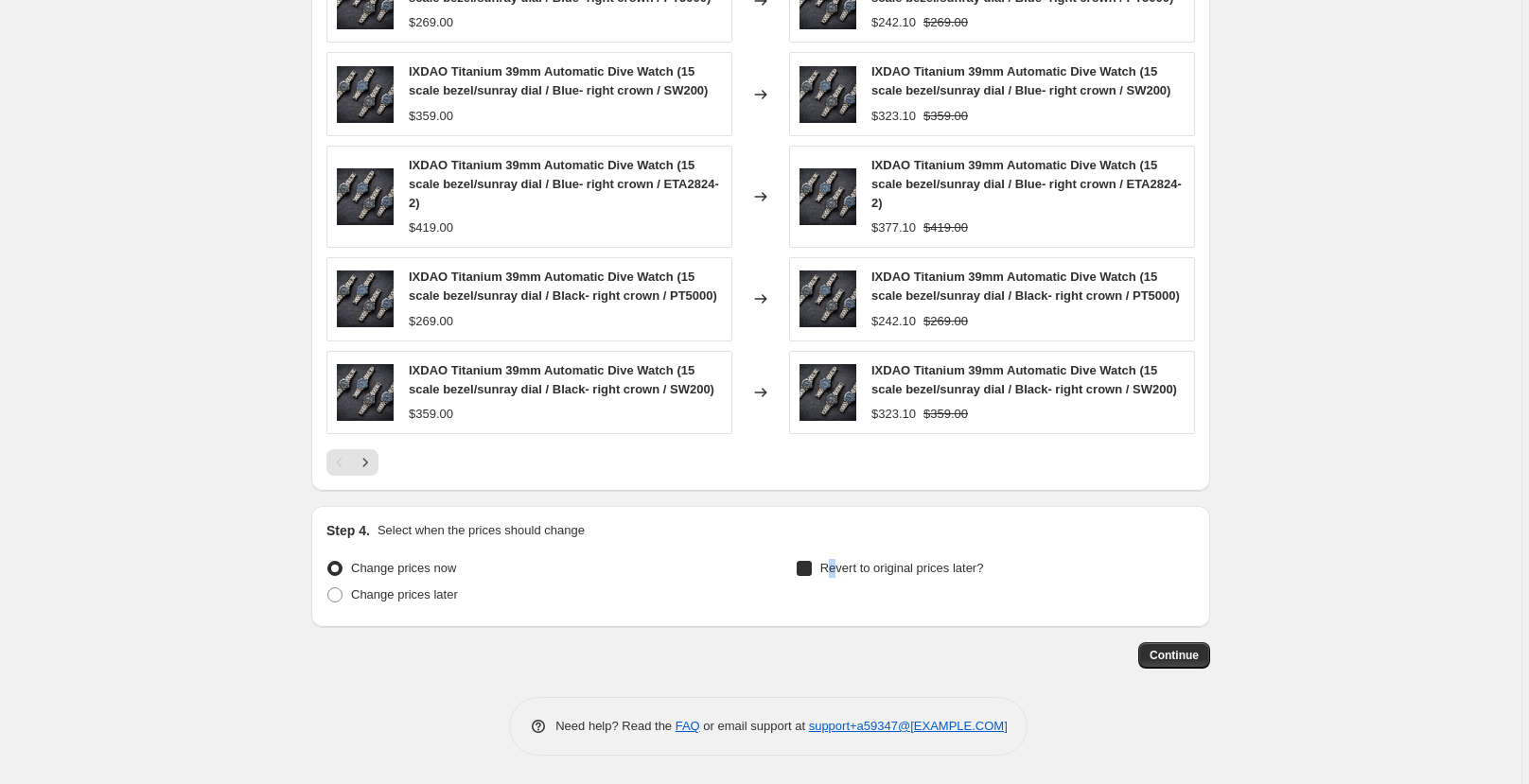 checkbox on "true" 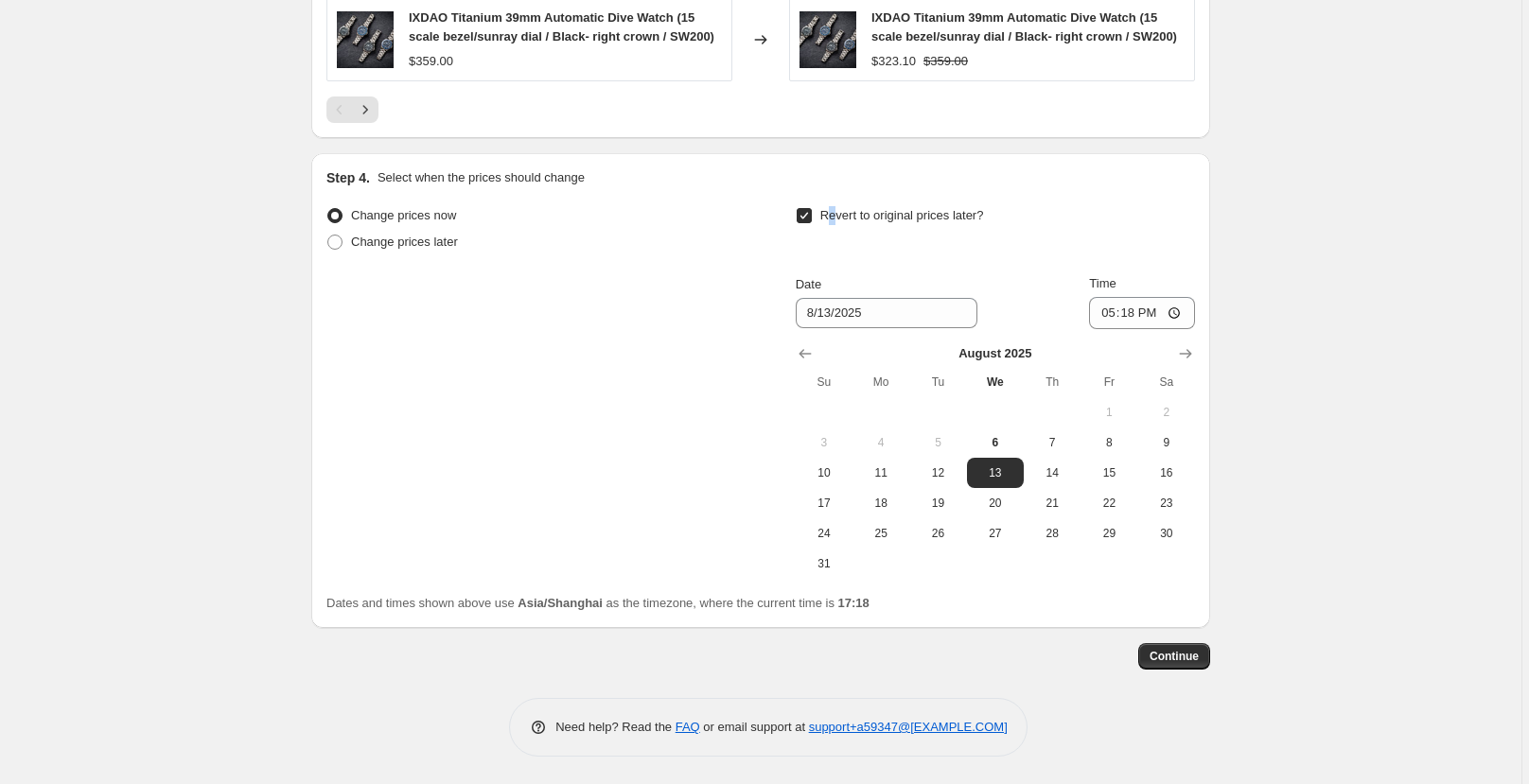 scroll, scrollTop: 1764, scrollLeft: 0, axis: vertical 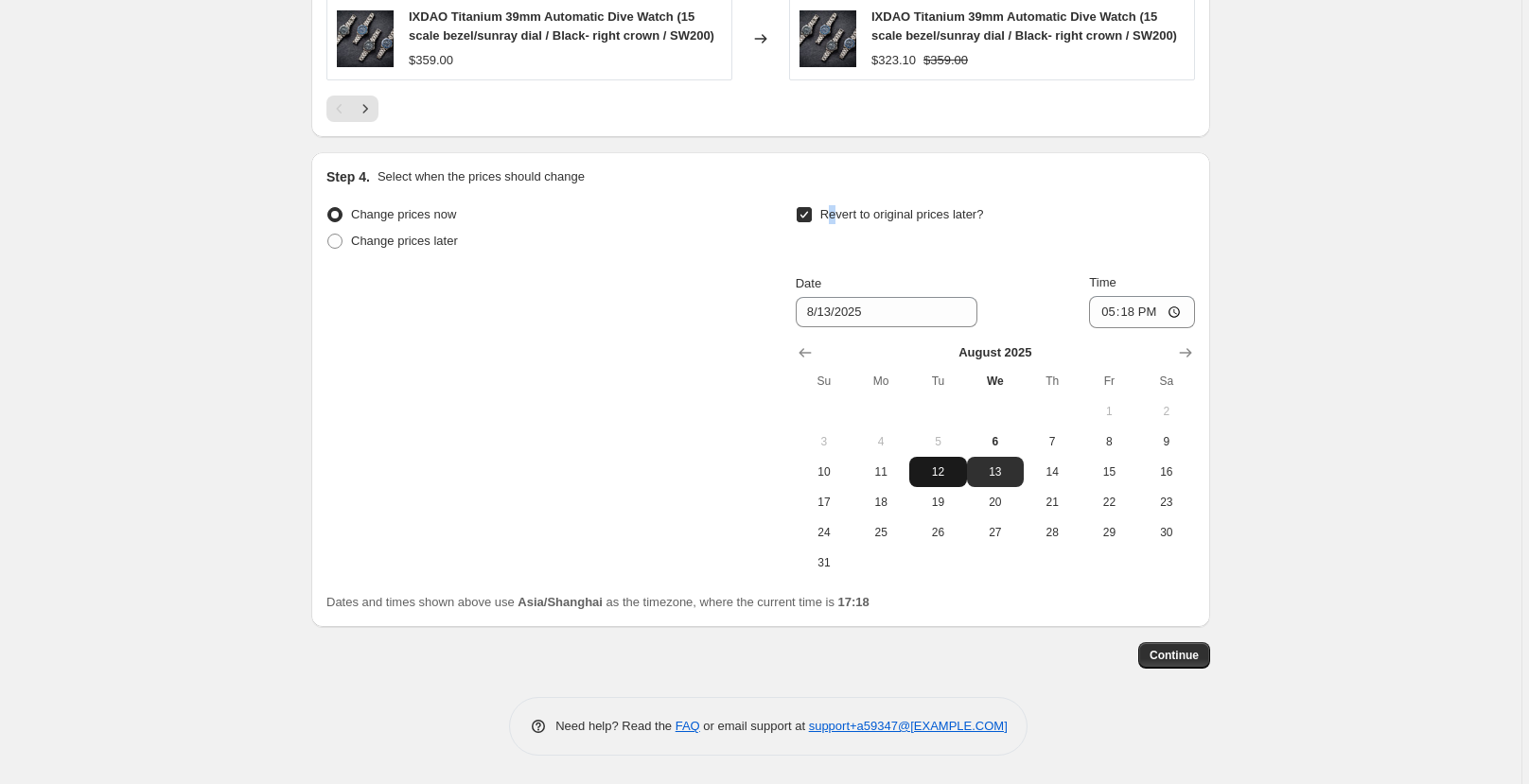 click on "12" at bounding box center [938, 472] 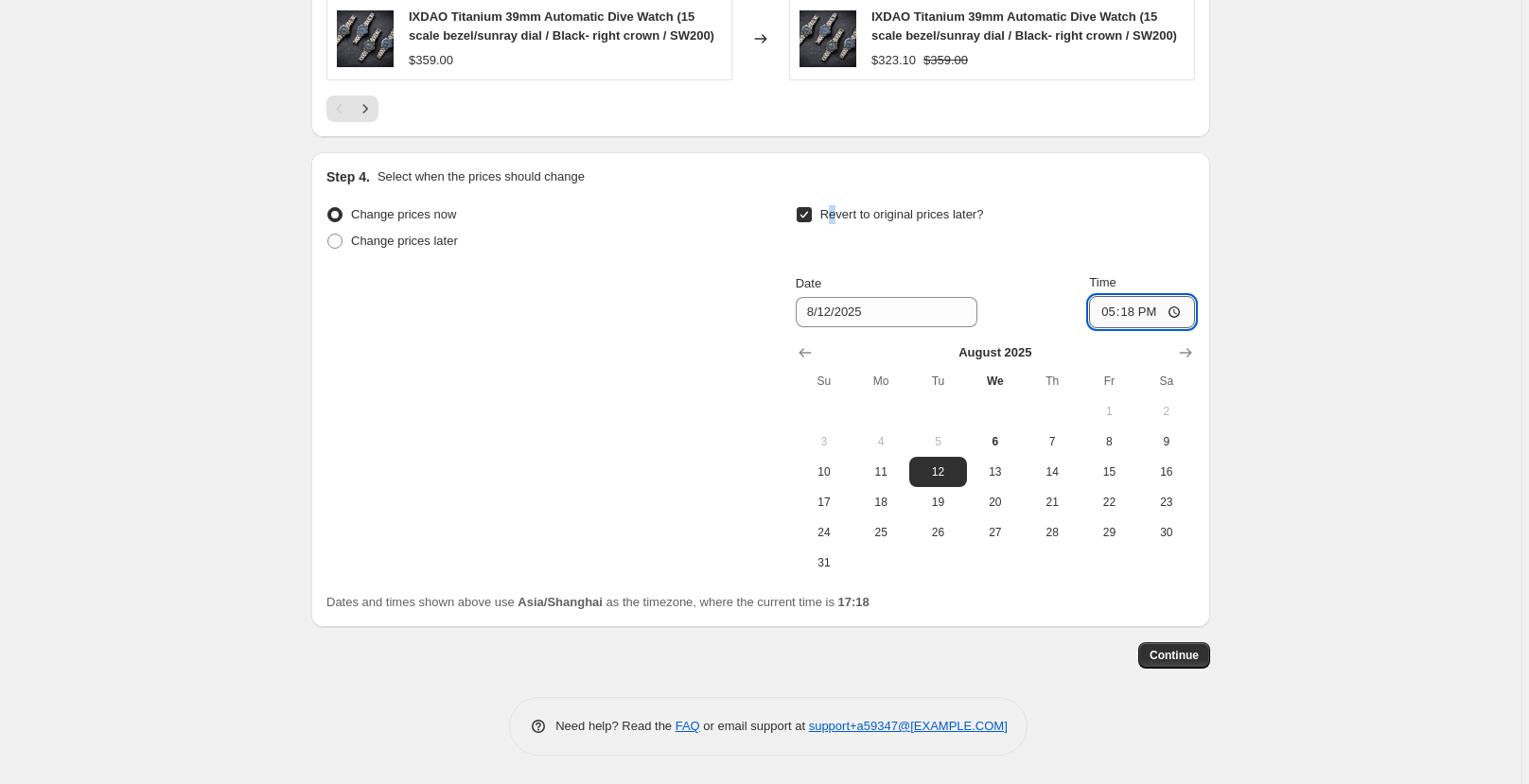click on "17:18" at bounding box center (1142, 312) 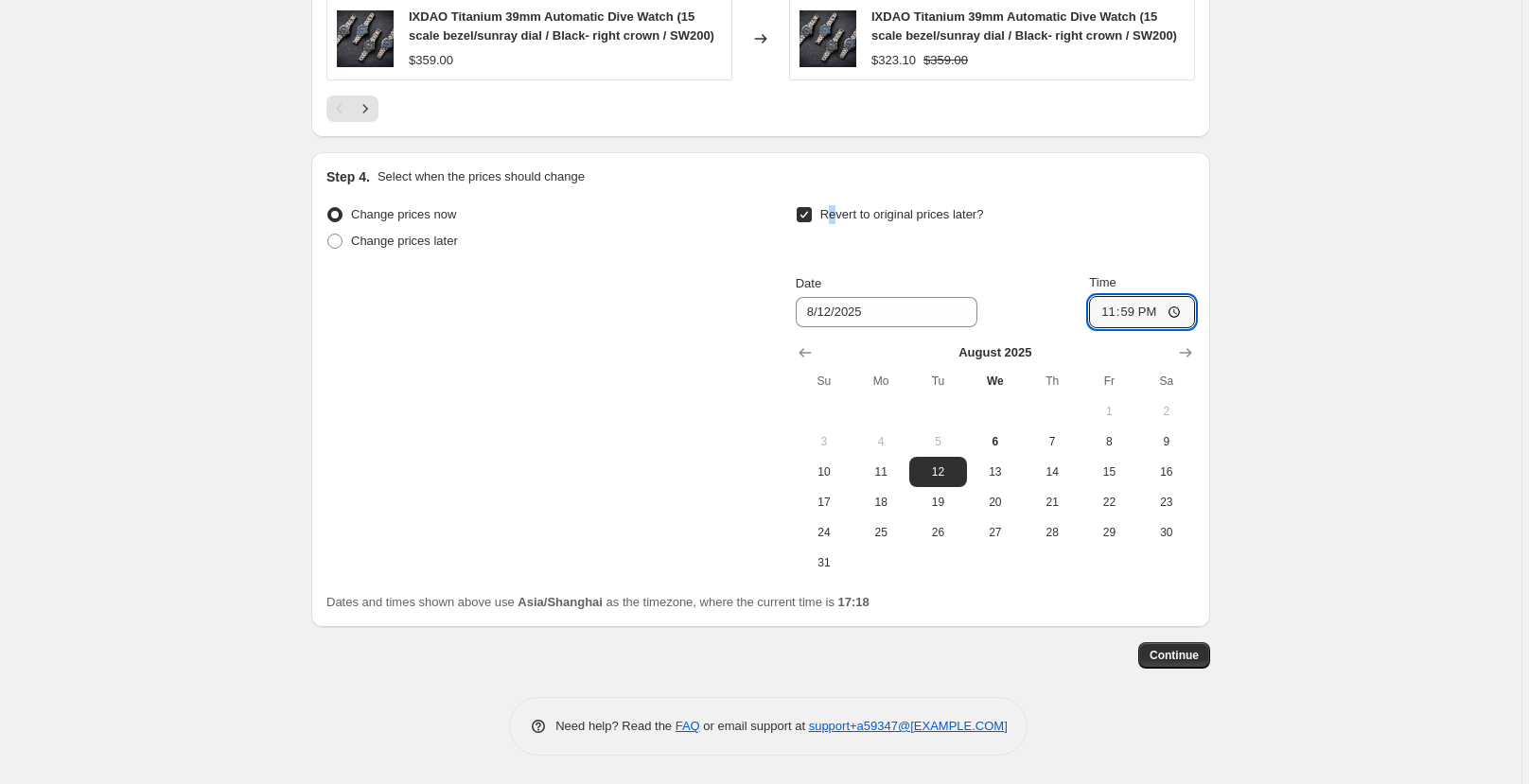 type on "23:59" 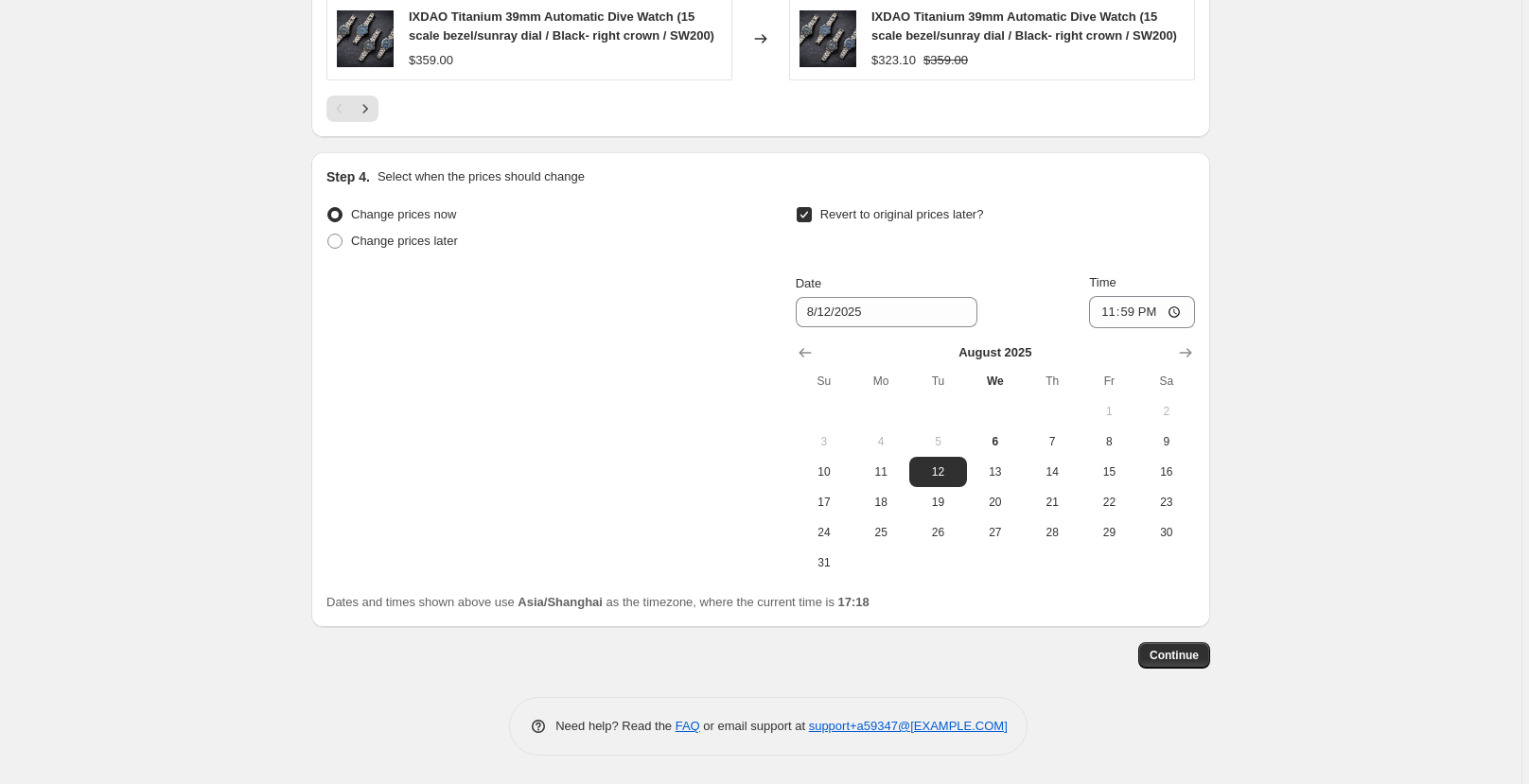 click on "Create new price change job. This page is ready Create new price change job Draft Step 1. Optionally give your price change job a title (eg "March 30% off sale on boots") [DATE] [TIME] Price change job This title is just for internal use, customers won't see it Step 2. Select how the prices should change Use bulk price change rules Set product prices individually Use CSV upload Price Change type Change the price to a certain amount Change the price by a certain amount Change the price by a certain percentage Change the price to the current compare at price (price before sale) Change the price by a certain amount relative to the compare at price Change the price by a certain percentage relative to the cost per item Change price to certain cost margin Change the price by a certain percentage Price change amount -10 % (Price drop) Rounding Round to nearest .01 Round to nearest whole number Compare at price" at bounding box center [761, -490] 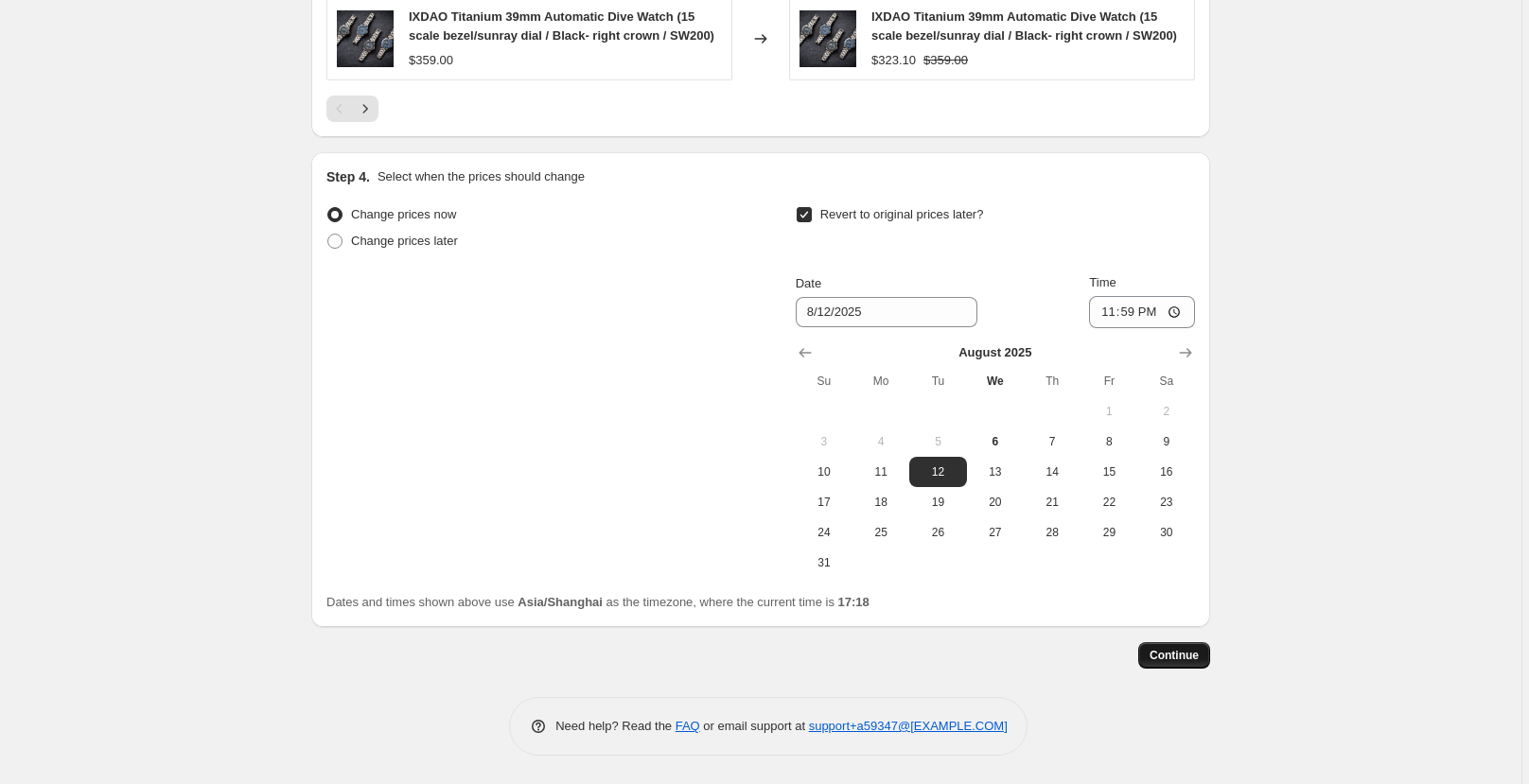 click on "Continue" at bounding box center [1174, 655] 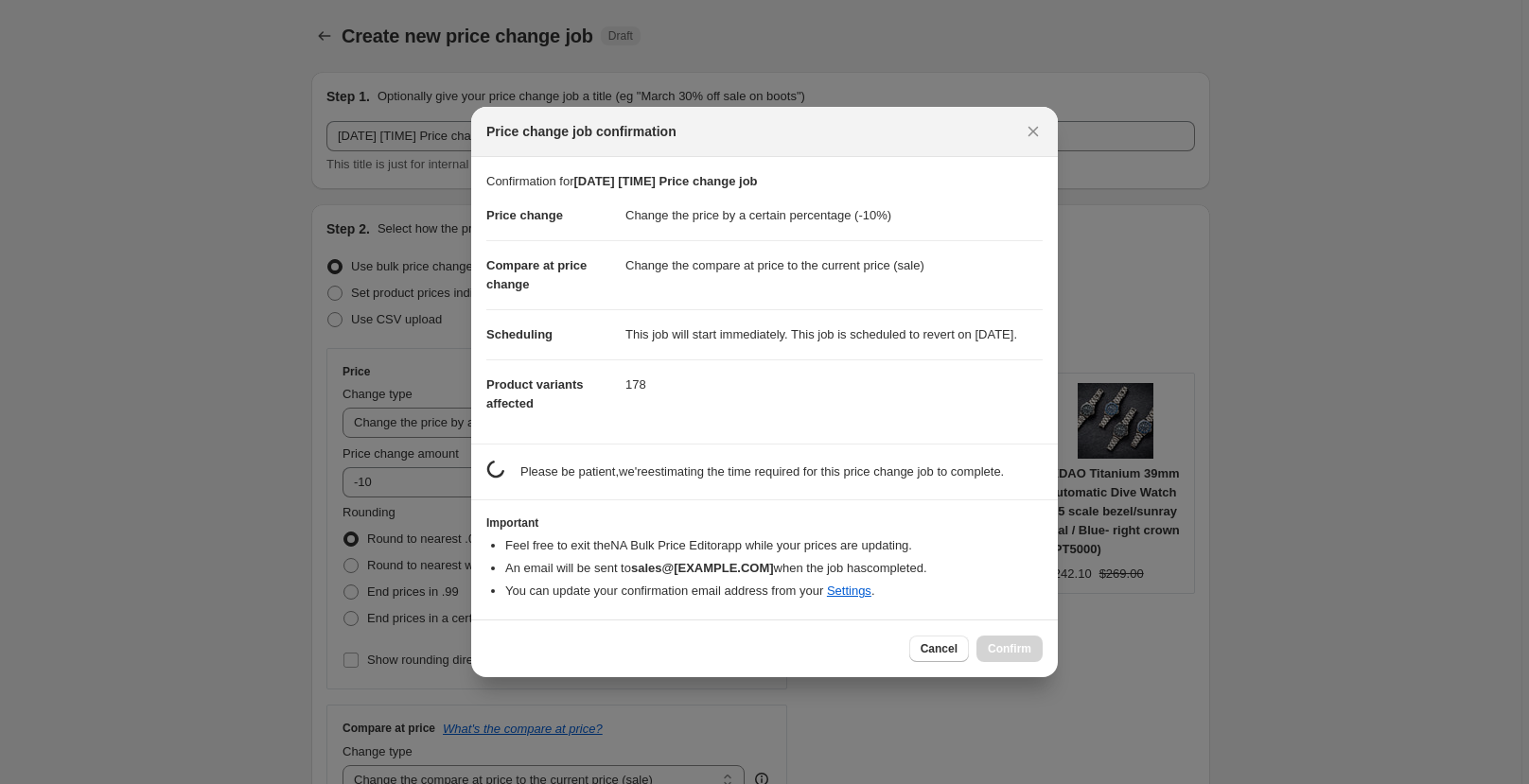 scroll, scrollTop: 0, scrollLeft: 0, axis: both 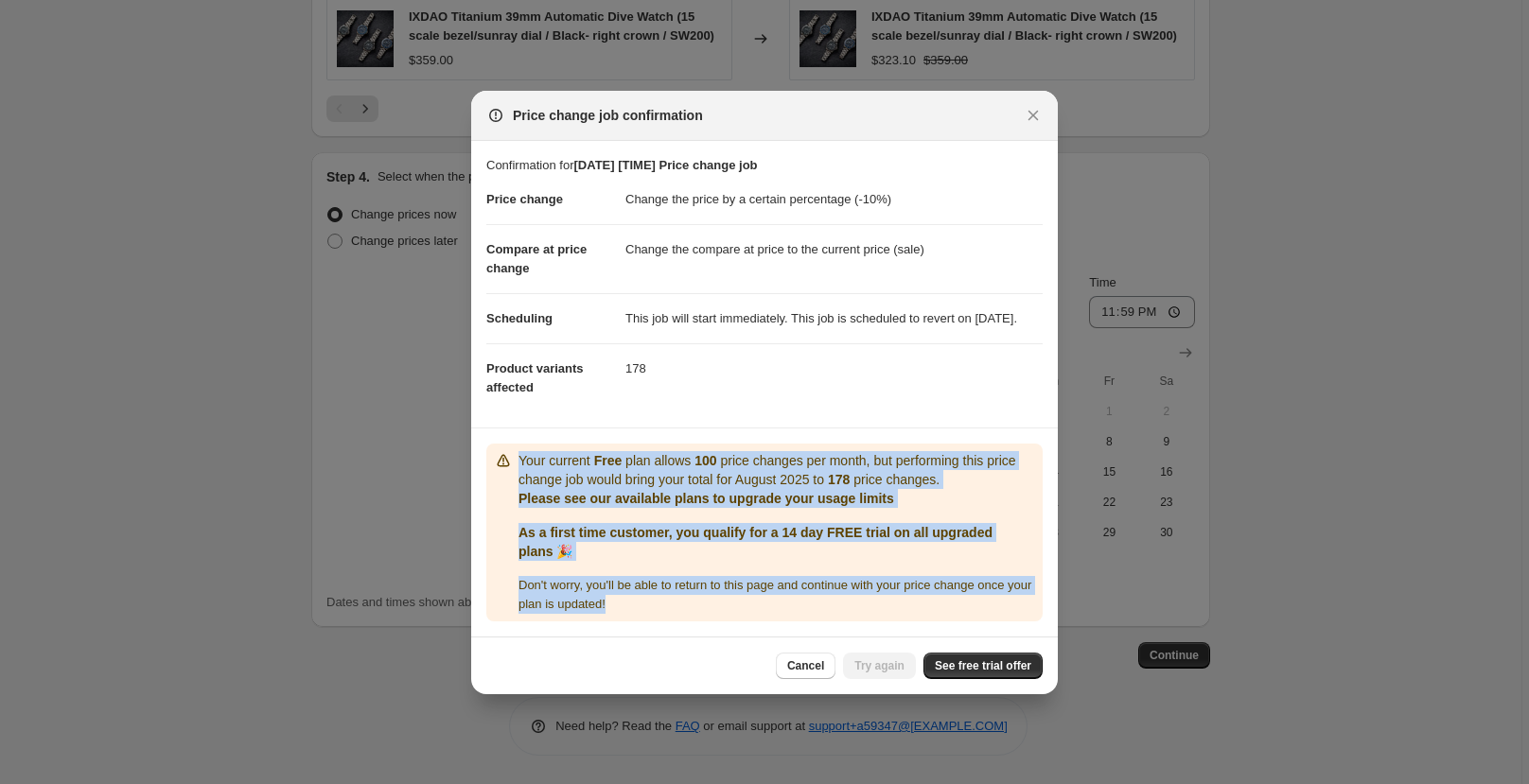 drag, startPoint x: 615, startPoint y: 593, endPoint x: 523, endPoint y: 470, distance: 153.6001 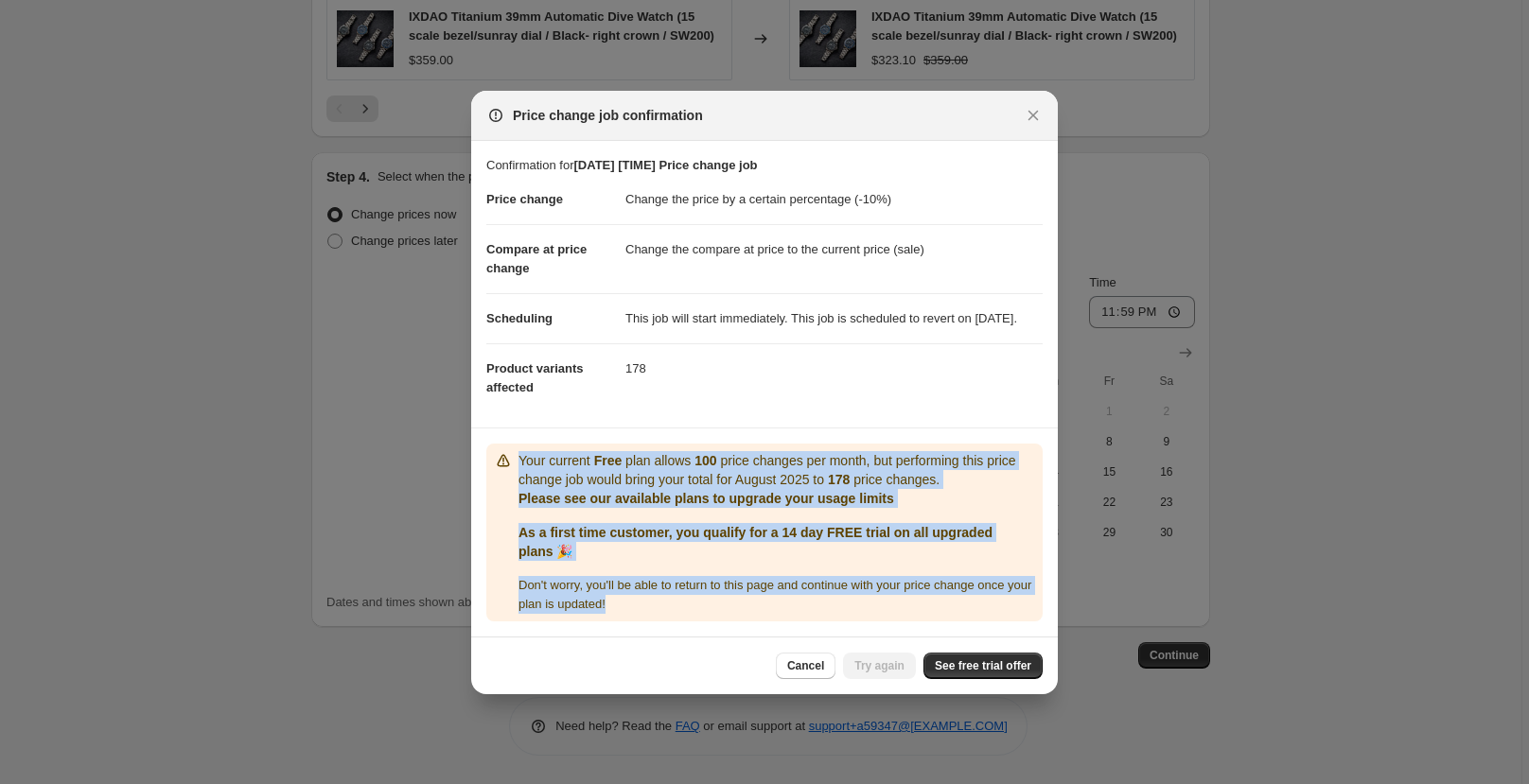 drag, startPoint x: 520, startPoint y: 468, endPoint x: 665, endPoint y: 621, distance: 210.79374 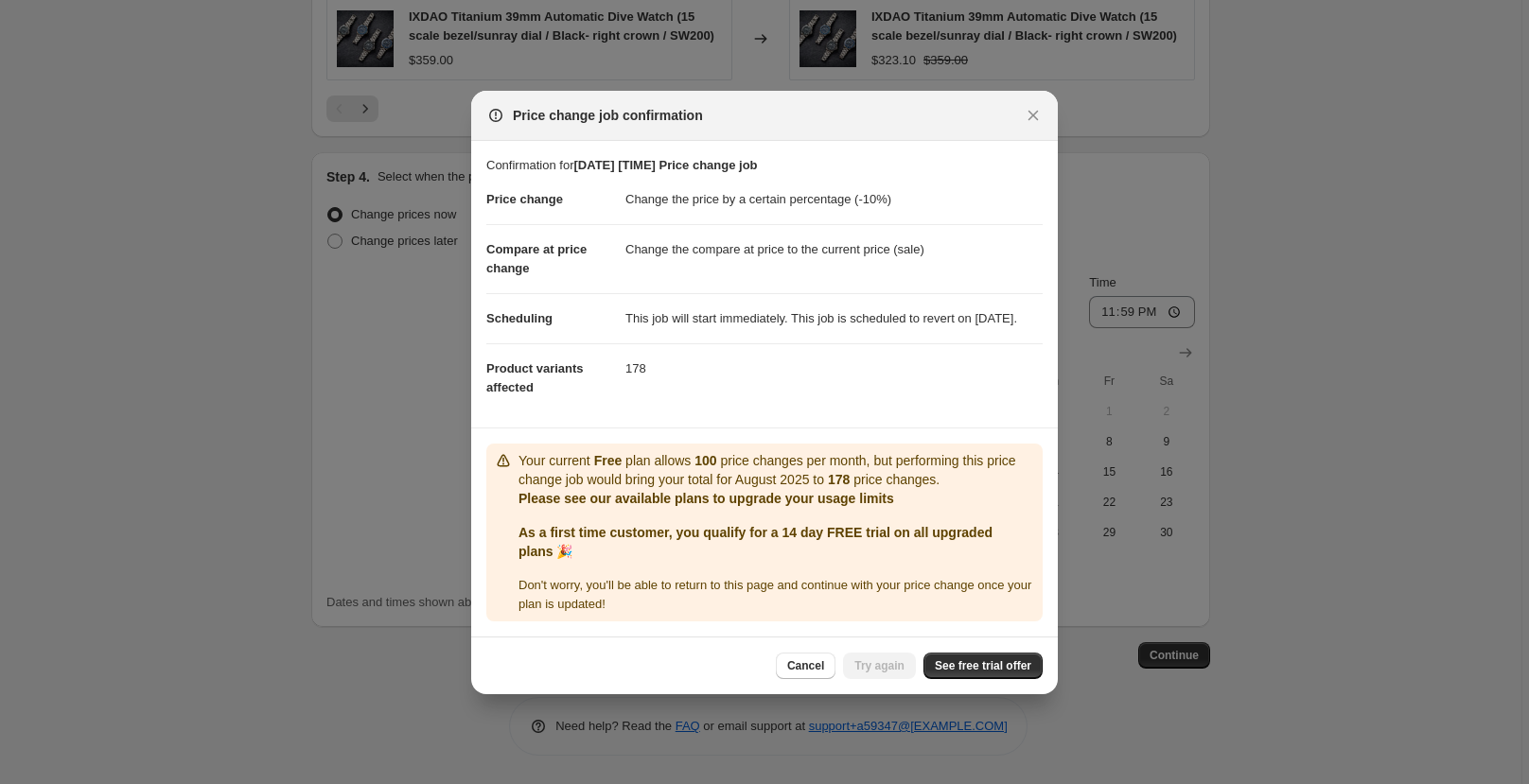 click at bounding box center [764, 392] 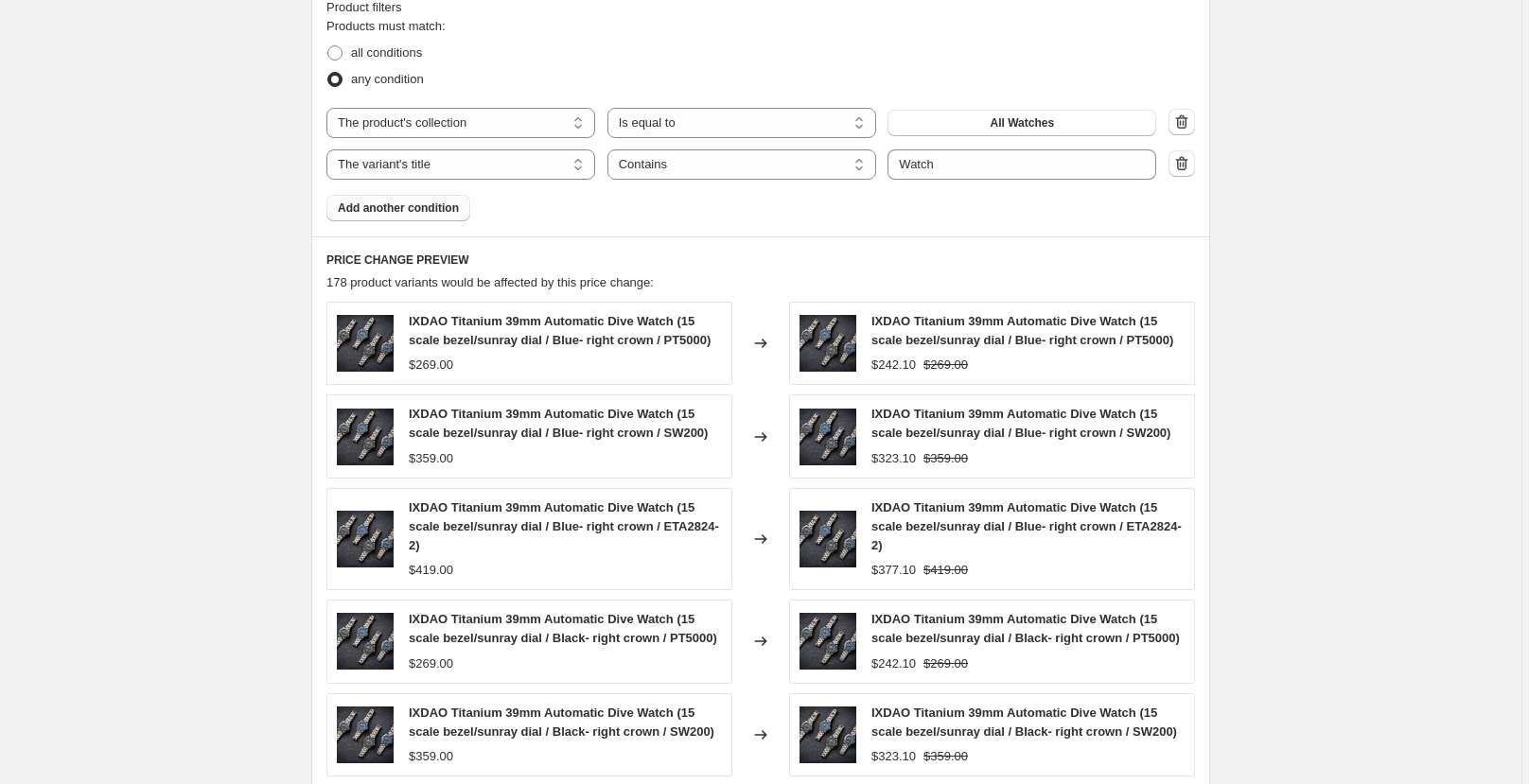 scroll, scrollTop: 1058, scrollLeft: 0, axis: vertical 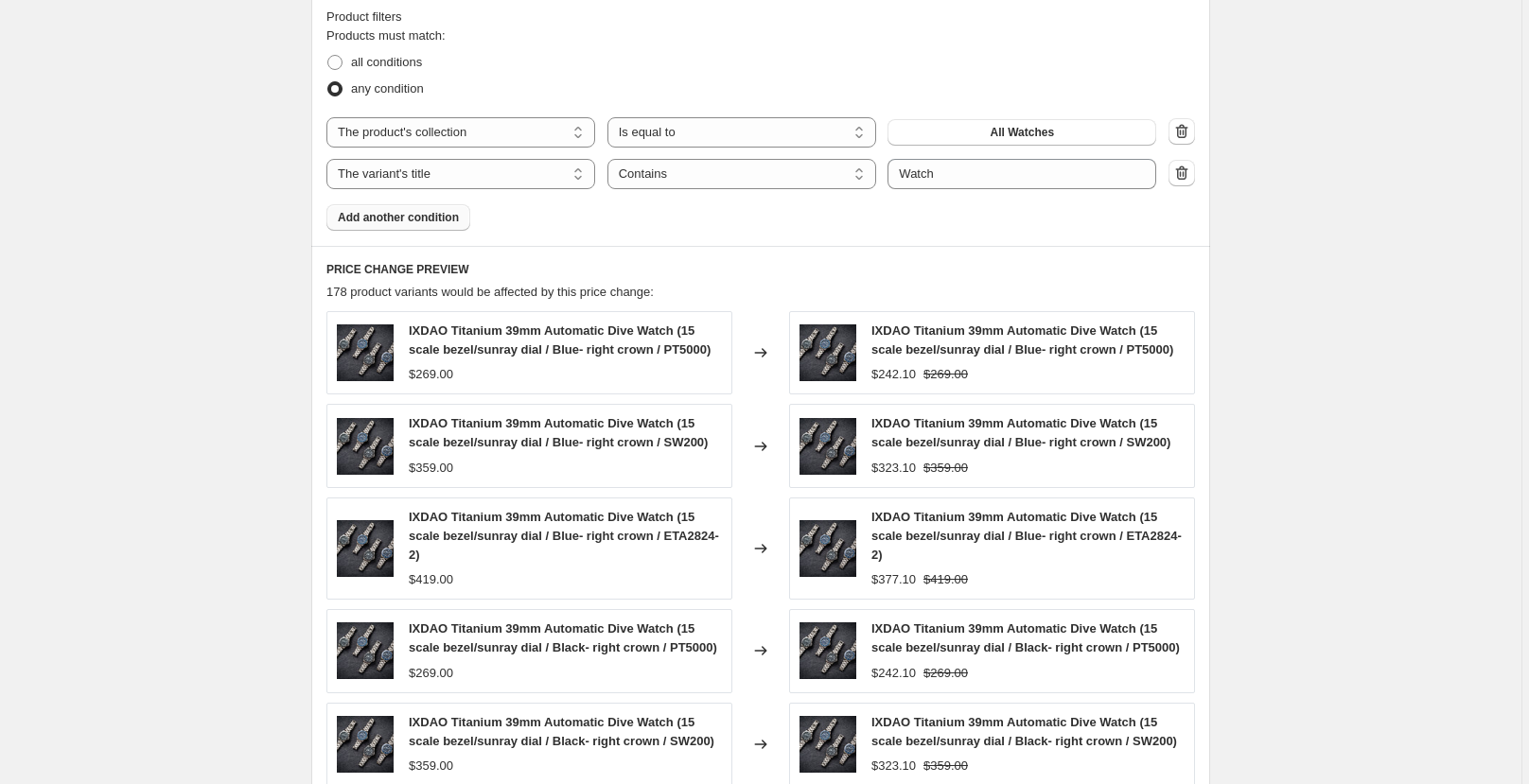 click on "PRICE CHANGE PREVIEW 178 product variants would be affected by this price change: IXDAO Titanium 39mm Automatic Dive Watch (15 scale bezel/sunray dial / Blue- right crown / PT5000) $269.00 Changed to IXDAO Titanium 39mm Automatic Dive Watch (15 scale bezel/sunray dial / Blue- right crown / PT5000) $242.10 $269.00 IXDAO Titanium 39mm Automatic Dive Watch (15 scale bezel/sunray dial / Blue- right crown / SW200) $359.00 Changed to IXDAO Titanium 39mm Automatic Dive Watch (15 scale bezel/sunray dial / Blue- right crown / SW200) $323.10 $359.00 IXDAO Titanium 39mm Automatic Dive Watch (15 scale bezel/sunray dial / Blue- right crown / ETA2824-2) $419.00 Changed to IXDAO Titanium 39mm Automatic Dive Watch (15 scale bezel/sunray dial / Blue- right crown / ETA2824-2) $377.10 $419.00 IXDAO Titanium 39mm Automatic Dive Watch (15 scale bezel/sunray dial / Black- right crown / PT5000) $269.00 Changed to IXDAO Titanium 39mm Automatic Dive Watch (15 scale bezel/sunray dial / Black- right crown / PT5000) $242.10 $269.00" at bounding box center [761, 544] 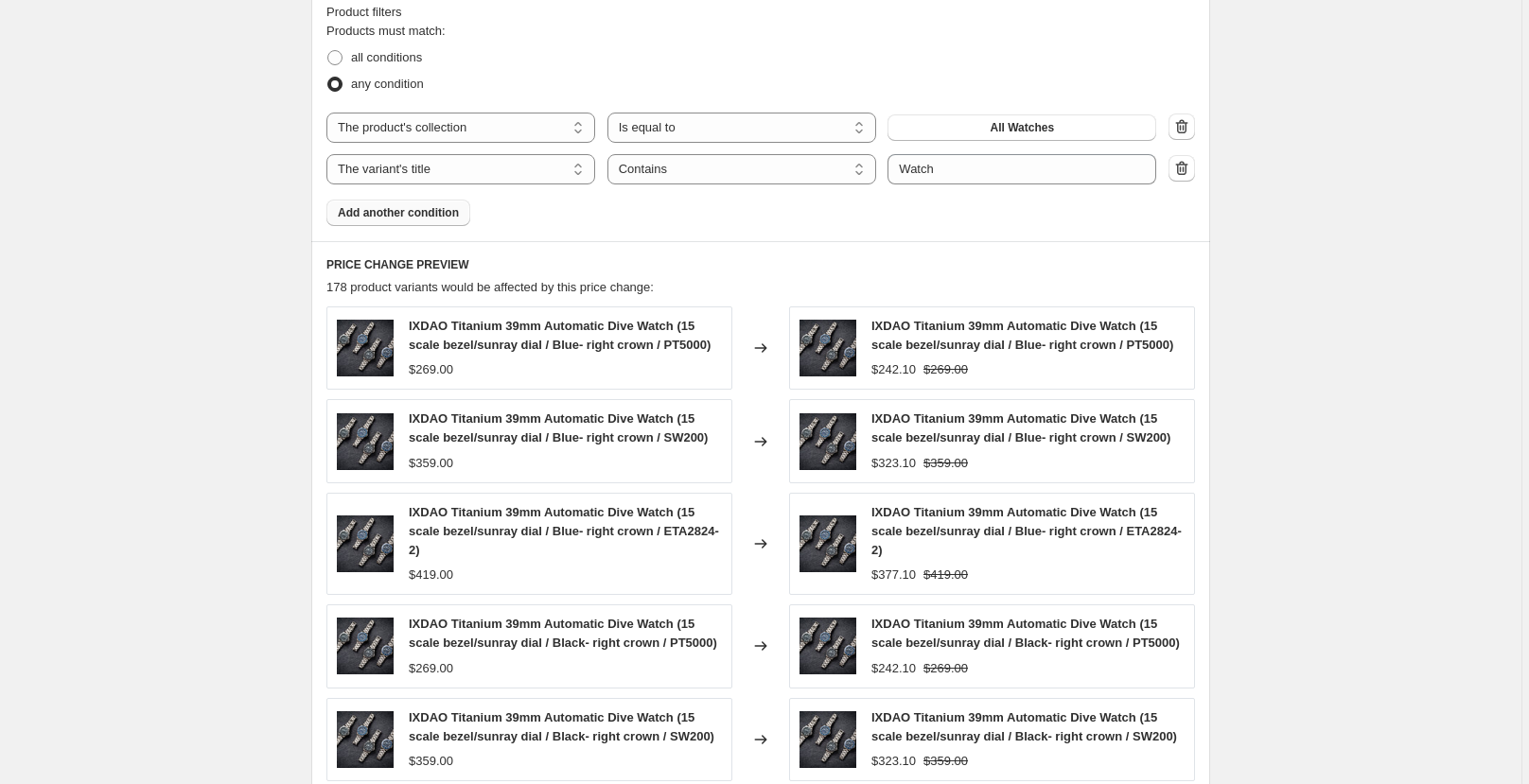 scroll, scrollTop: 1058, scrollLeft: 0, axis: vertical 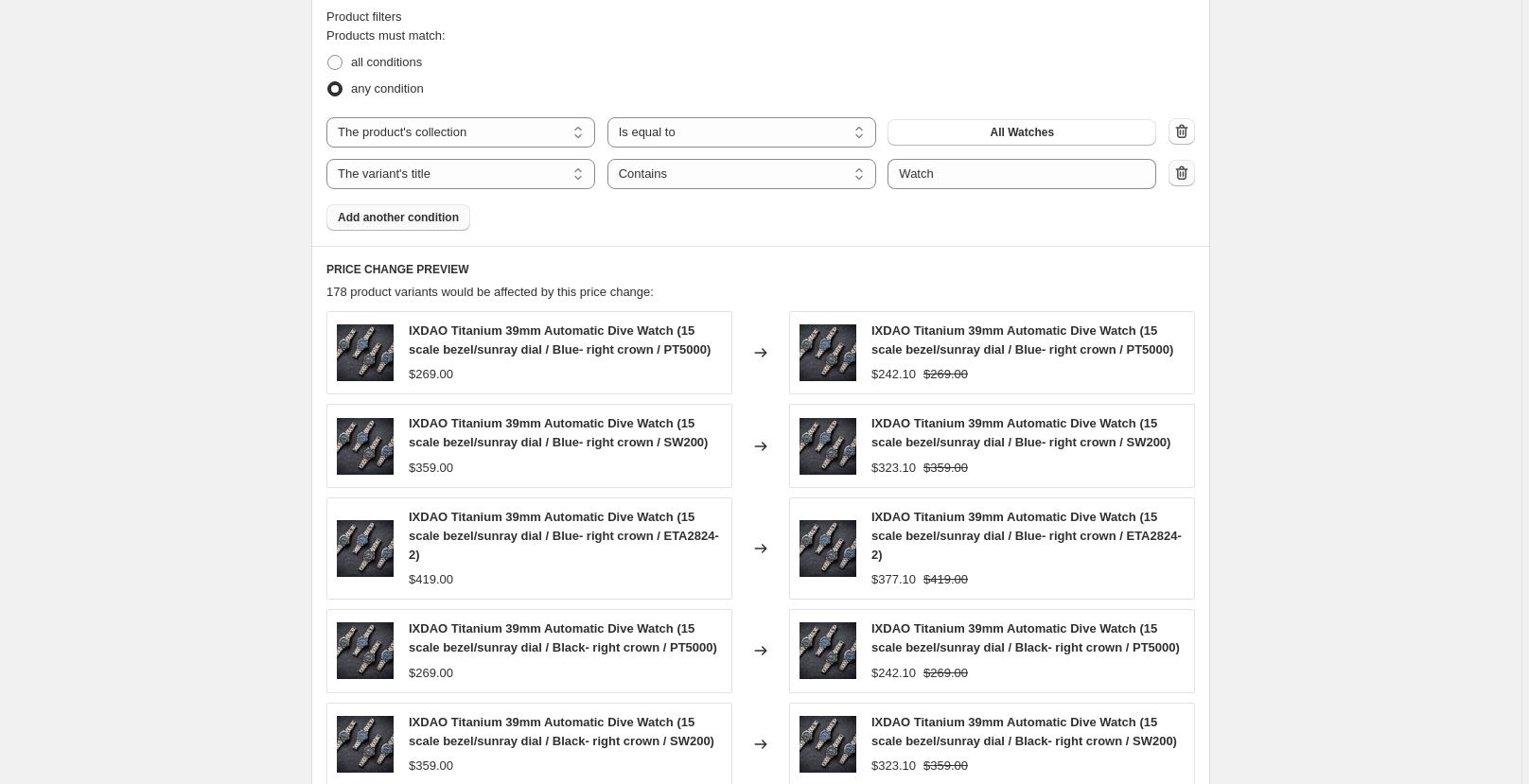 click 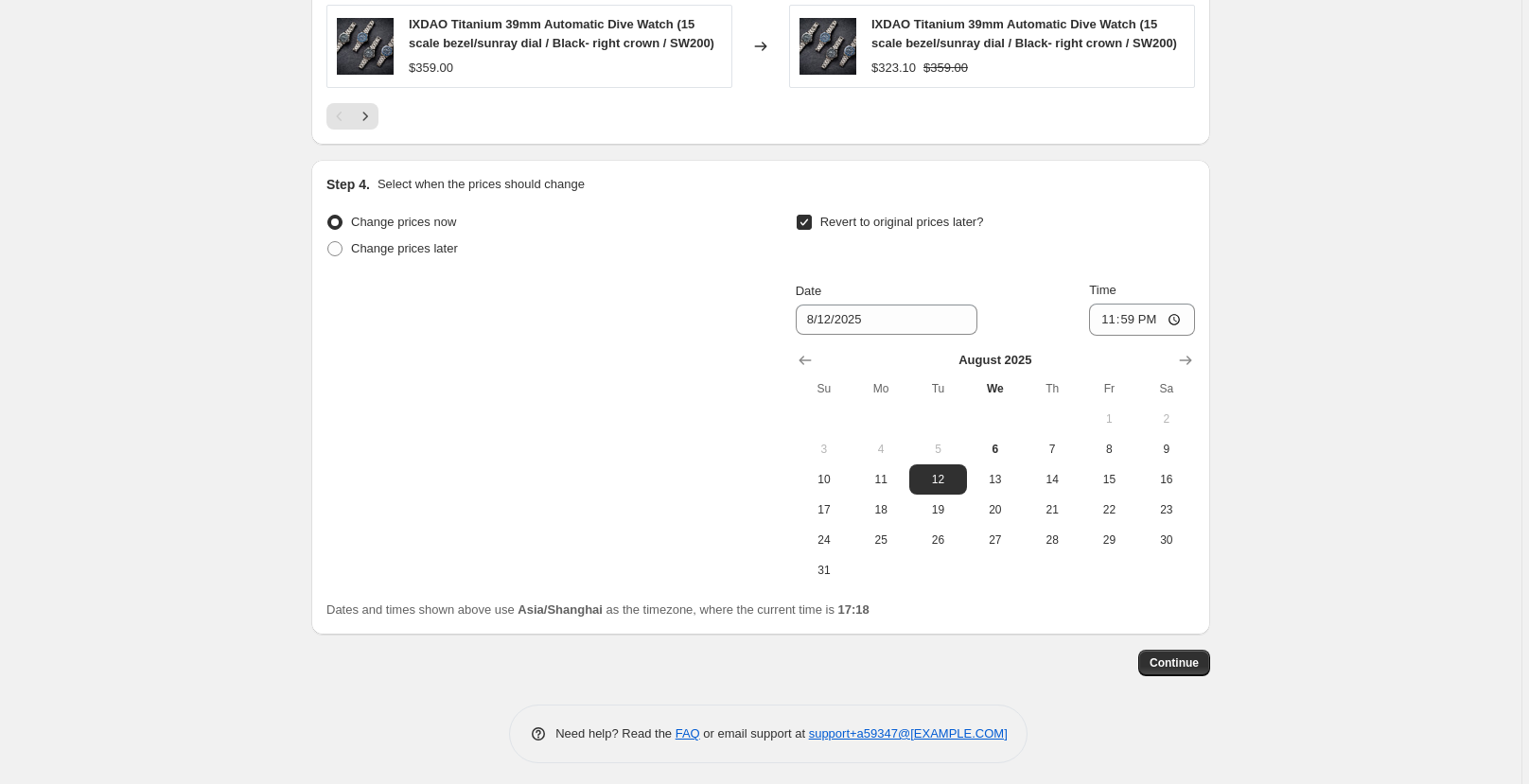 scroll, scrollTop: 1723, scrollLeft: 0, axis: vertical 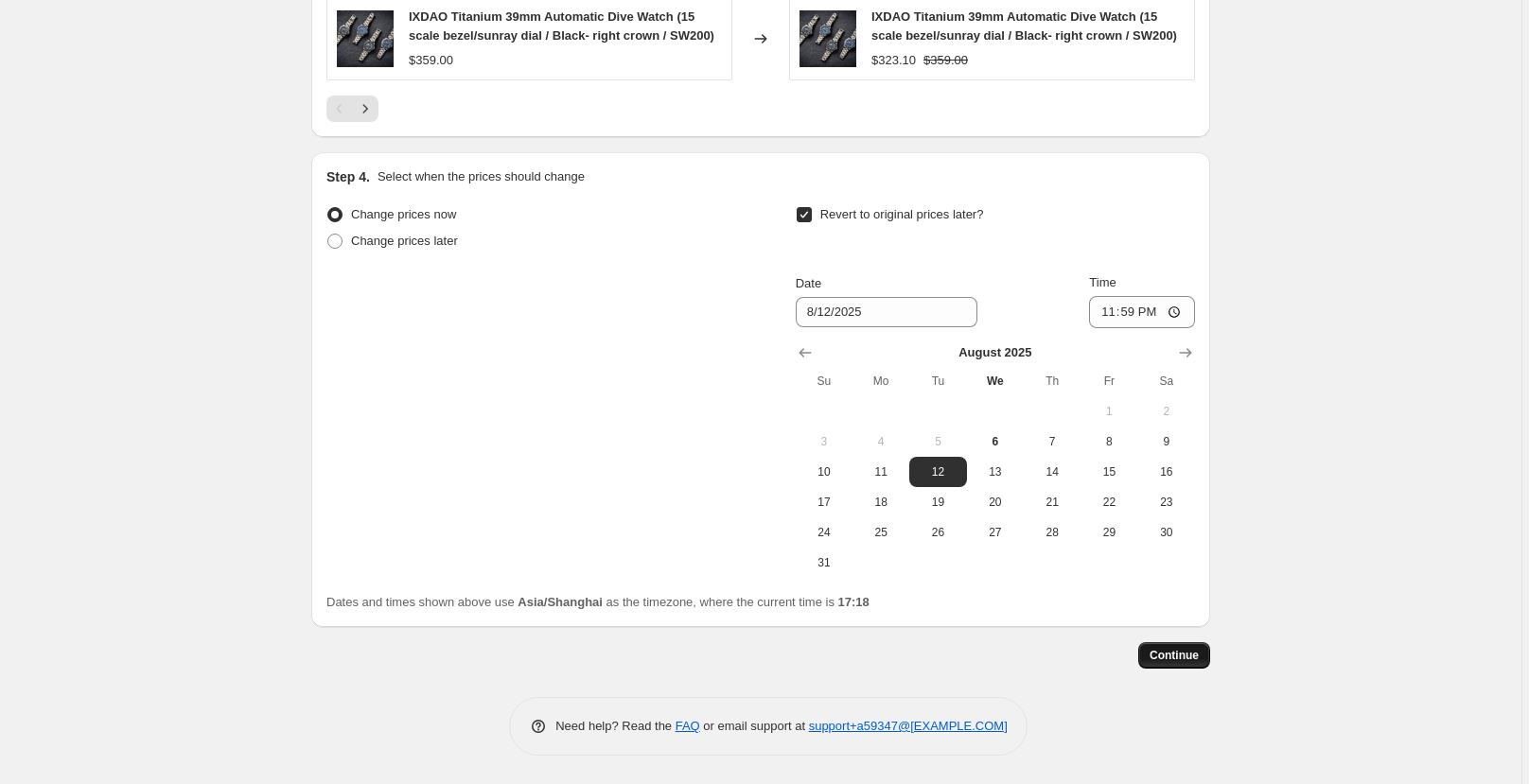 click on "Continue" at bounding box center [1174, 655] 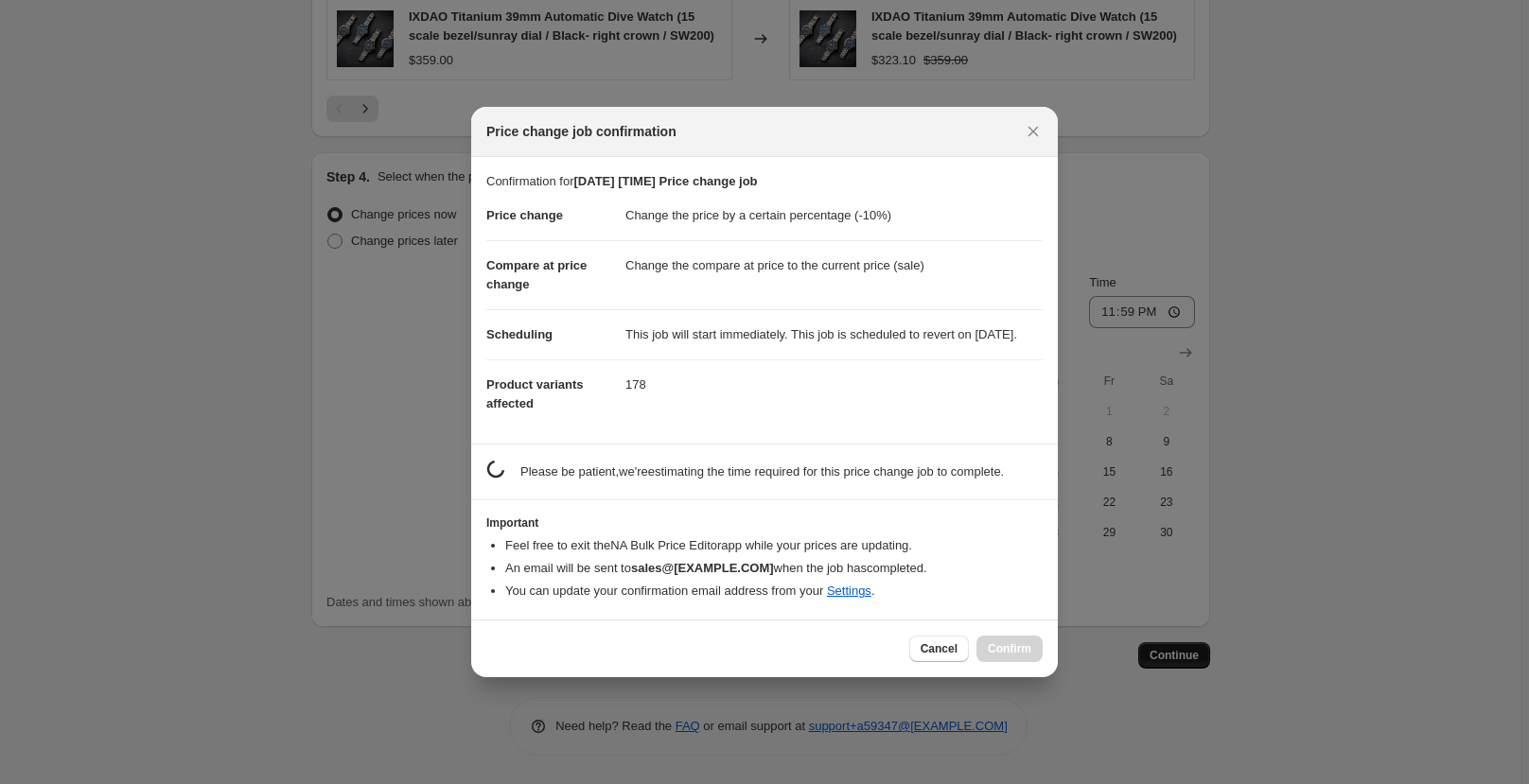 scroll, scrollTop: 0, scrollLeft: 0, axis: both 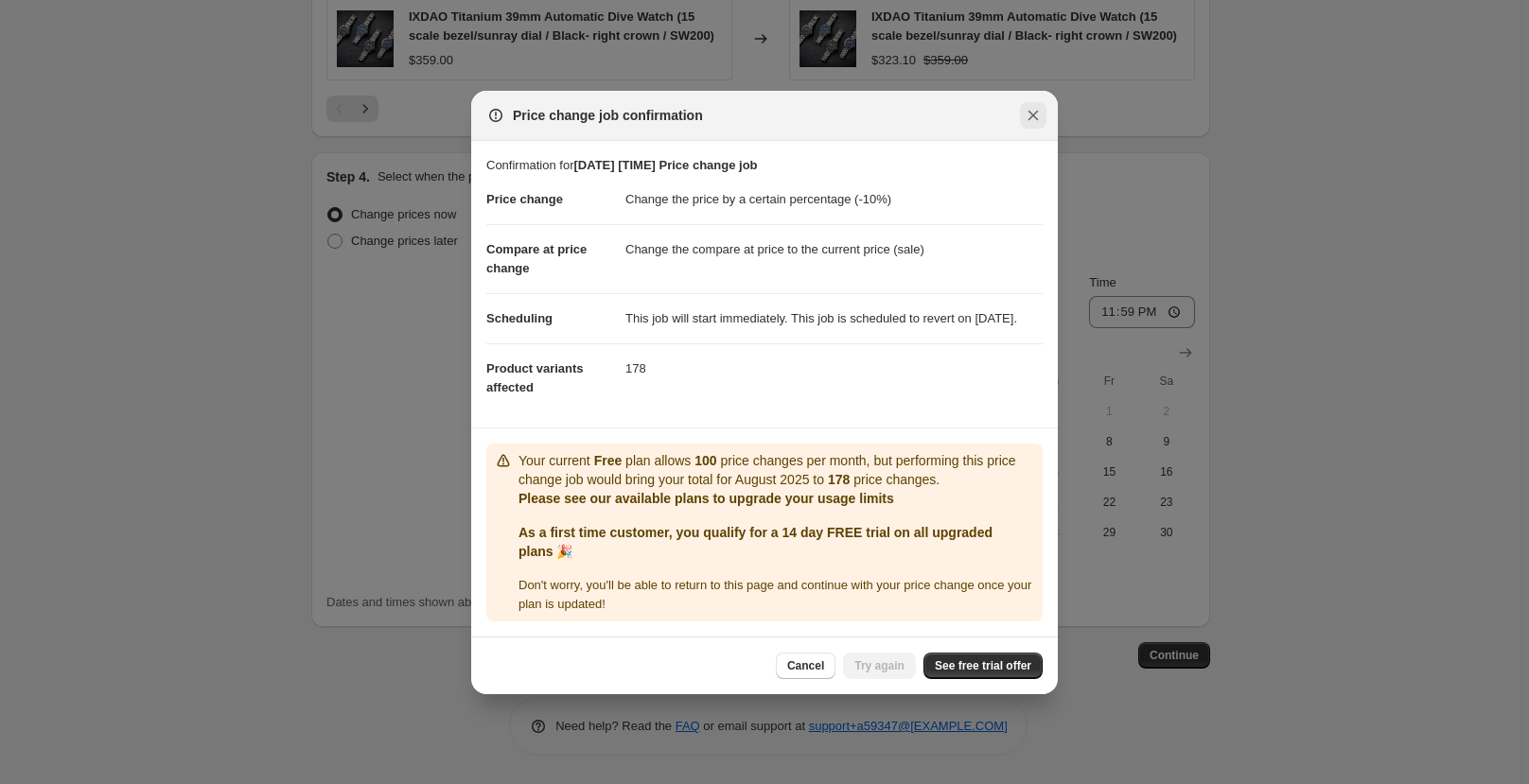 click at bounding box center (1033, 115) 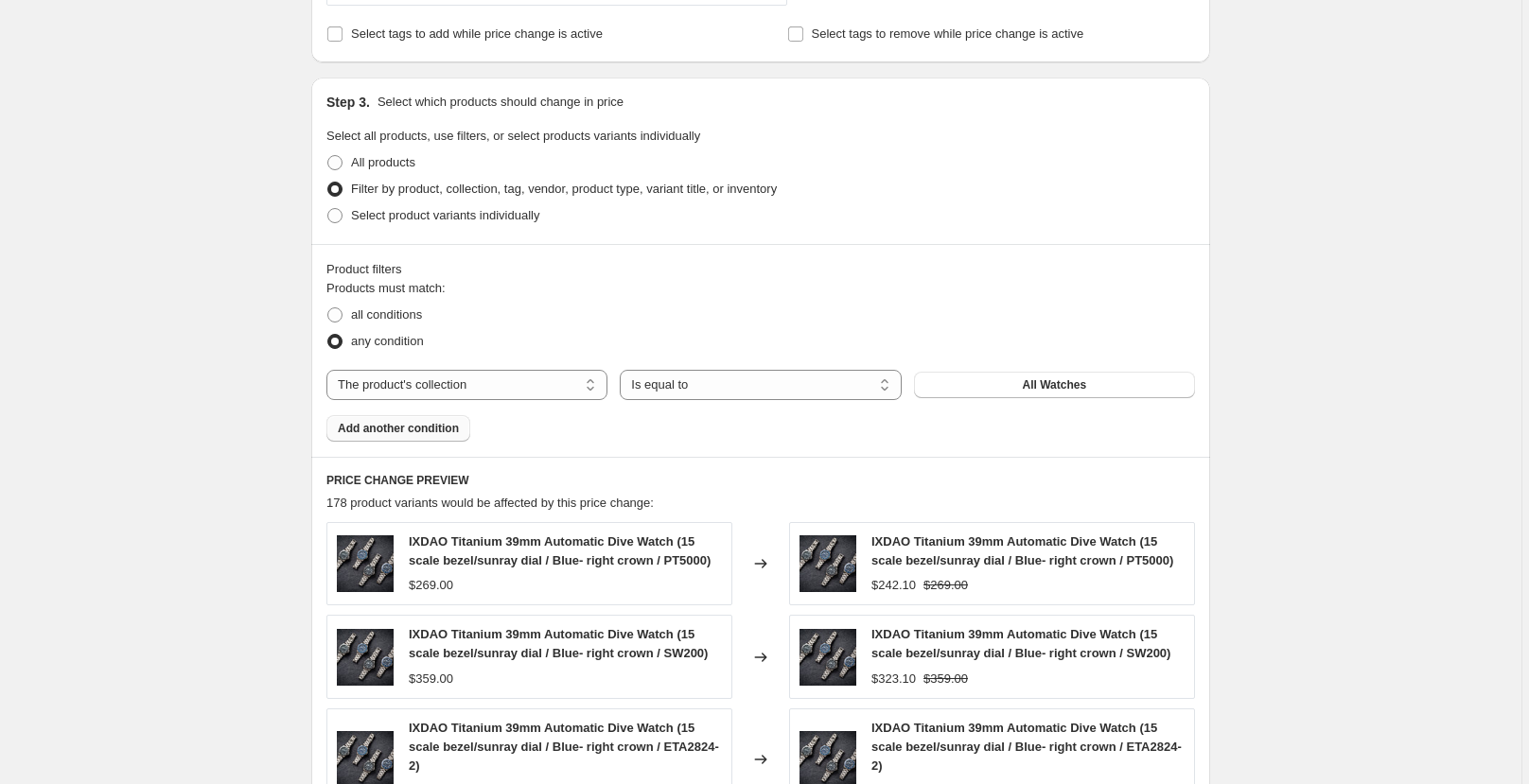scroll, scrollTop: 782, scrollLeft: 0, axis: vertical 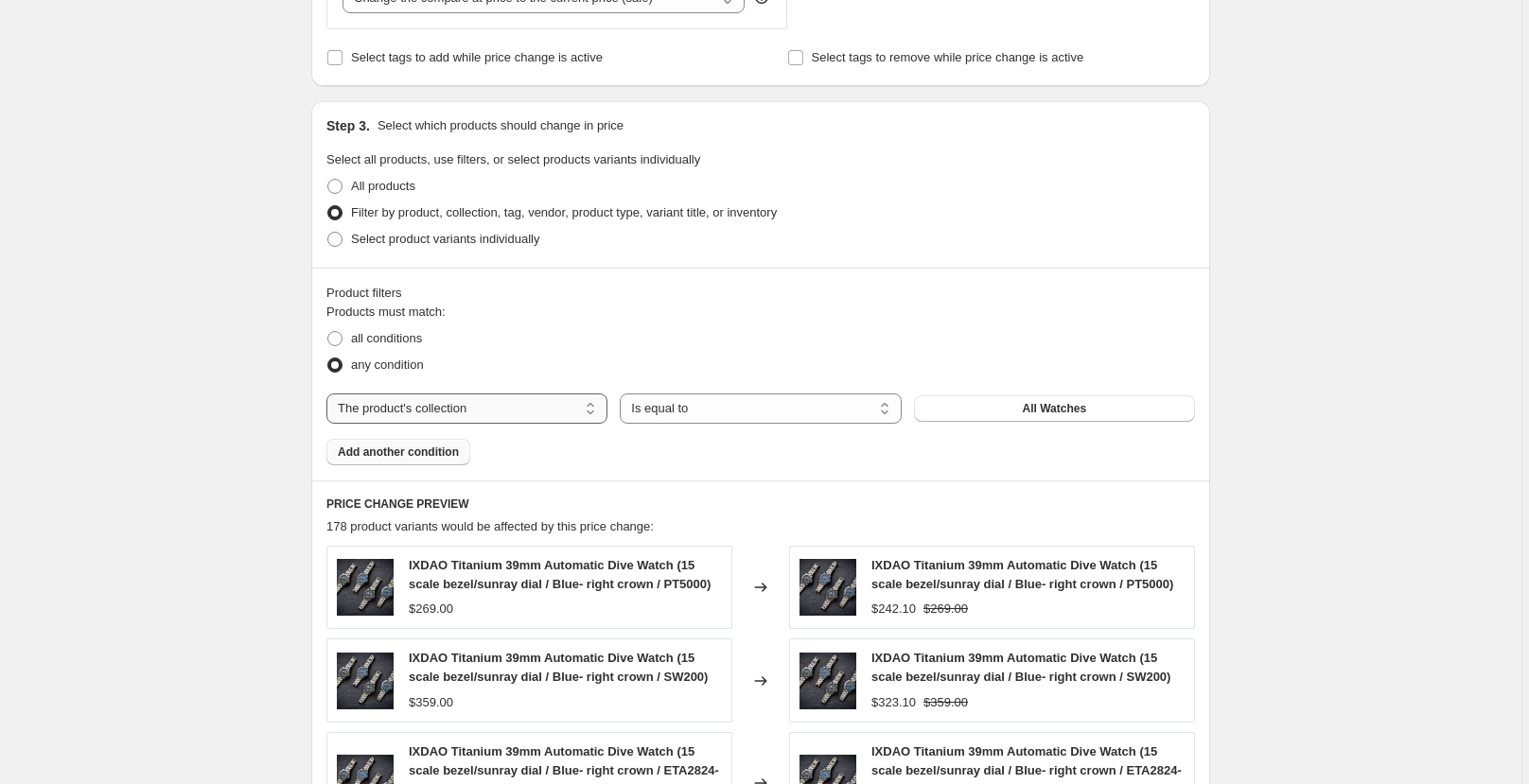 click on "The product The product's collection The product's tag The product's vendor The product's type The product's status The variant's title Inventory quantity" at bounding box center [466, 409] 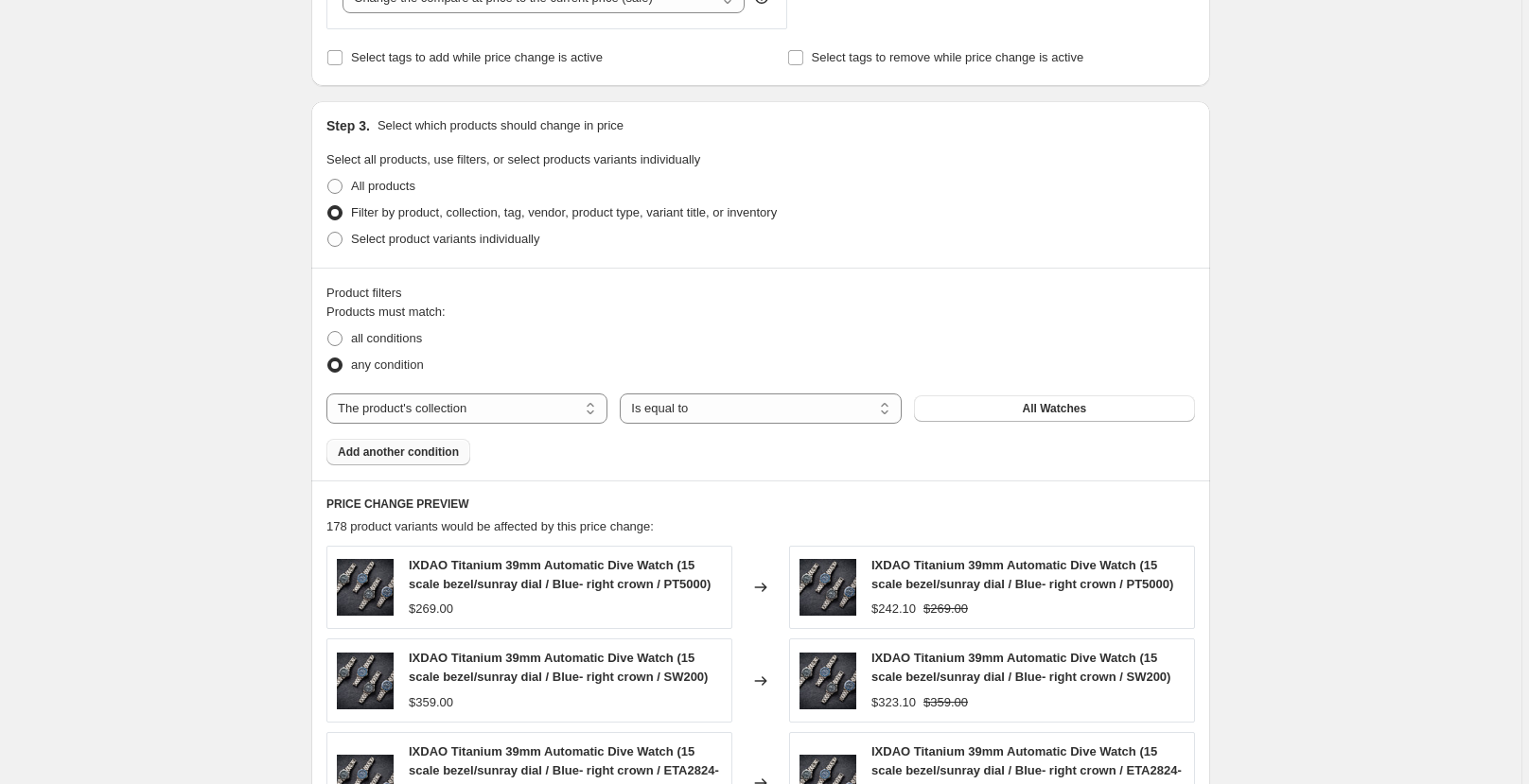 click on "The product The product's collection The product's tag The product's vendor The product's type The product's status The variant's title Inventory quantity" at bounding box center [466, 409] 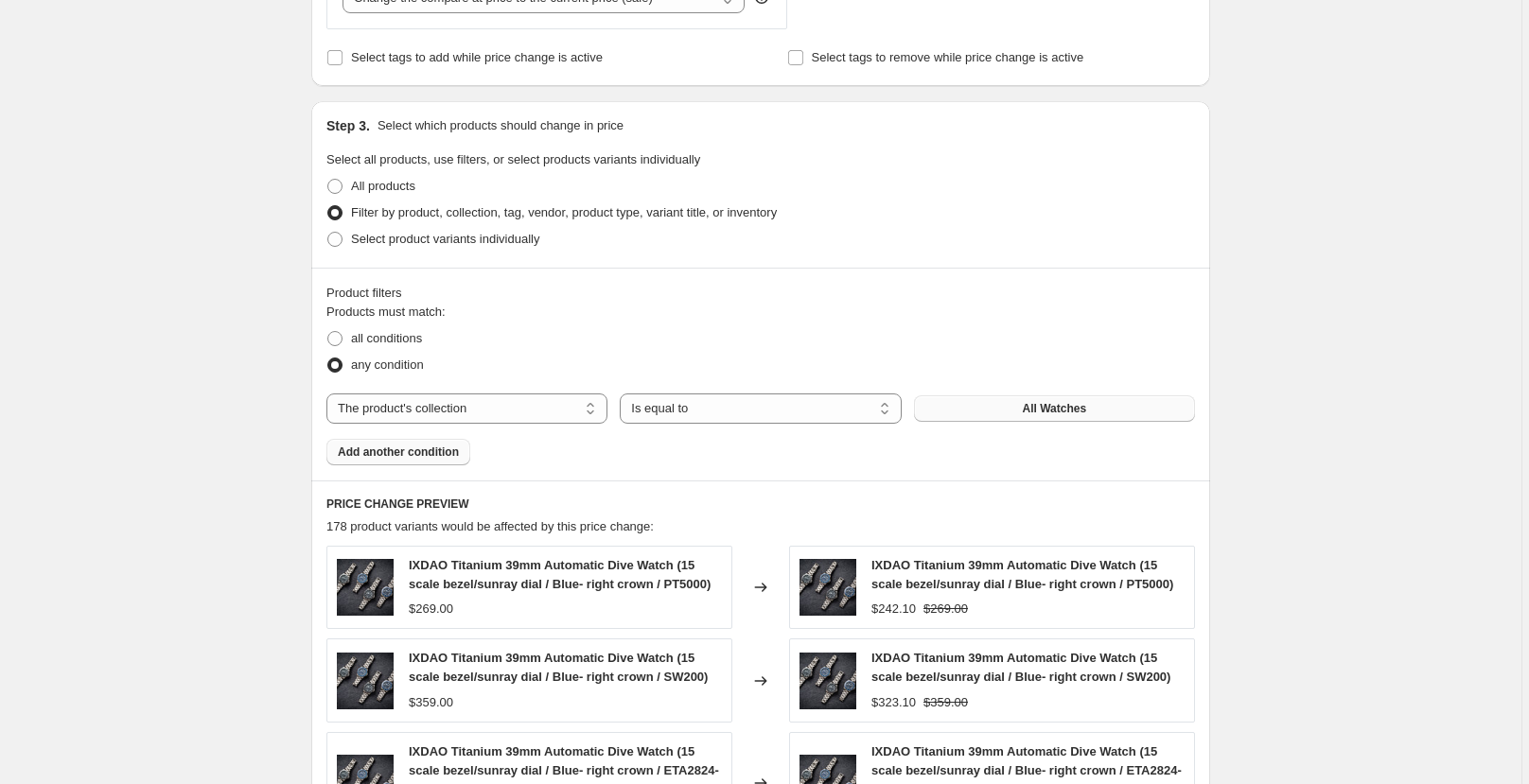 click on "All Watches" at bounding box center [1054, 409] 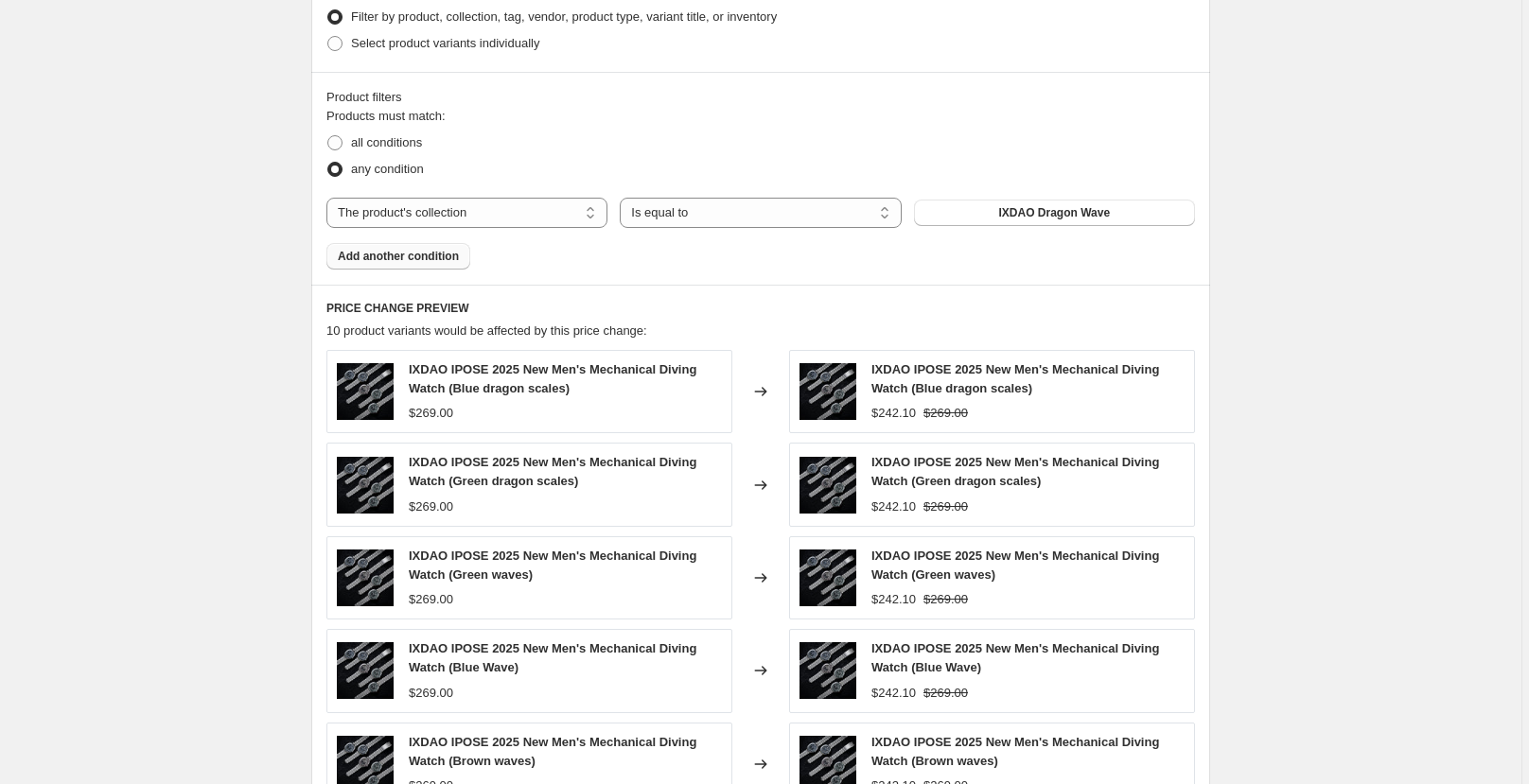 scroll, scrollTop: 881, scrollLeft: 0, axis: vertical 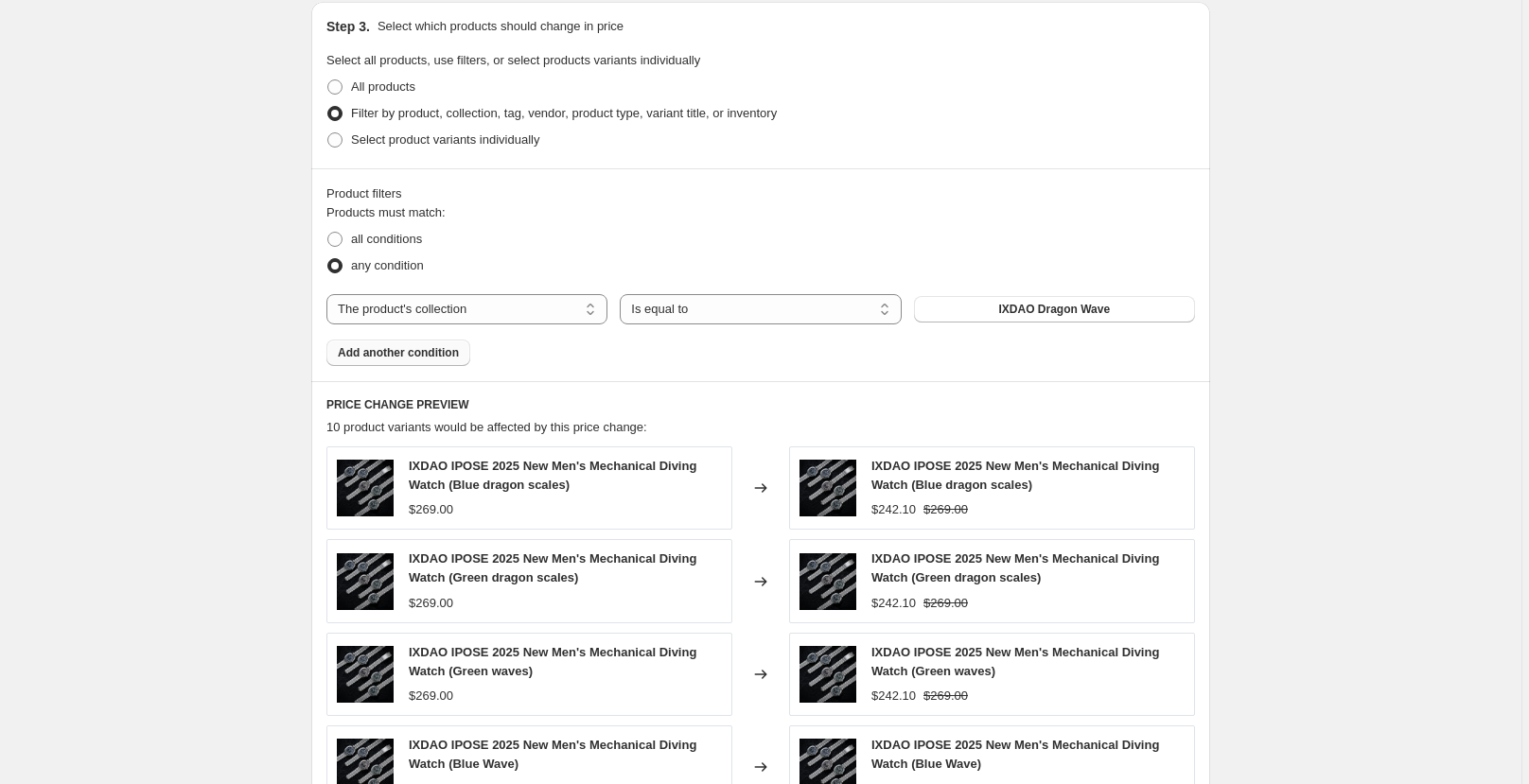 click on "Add another condition" at bounding box center (398, 353) 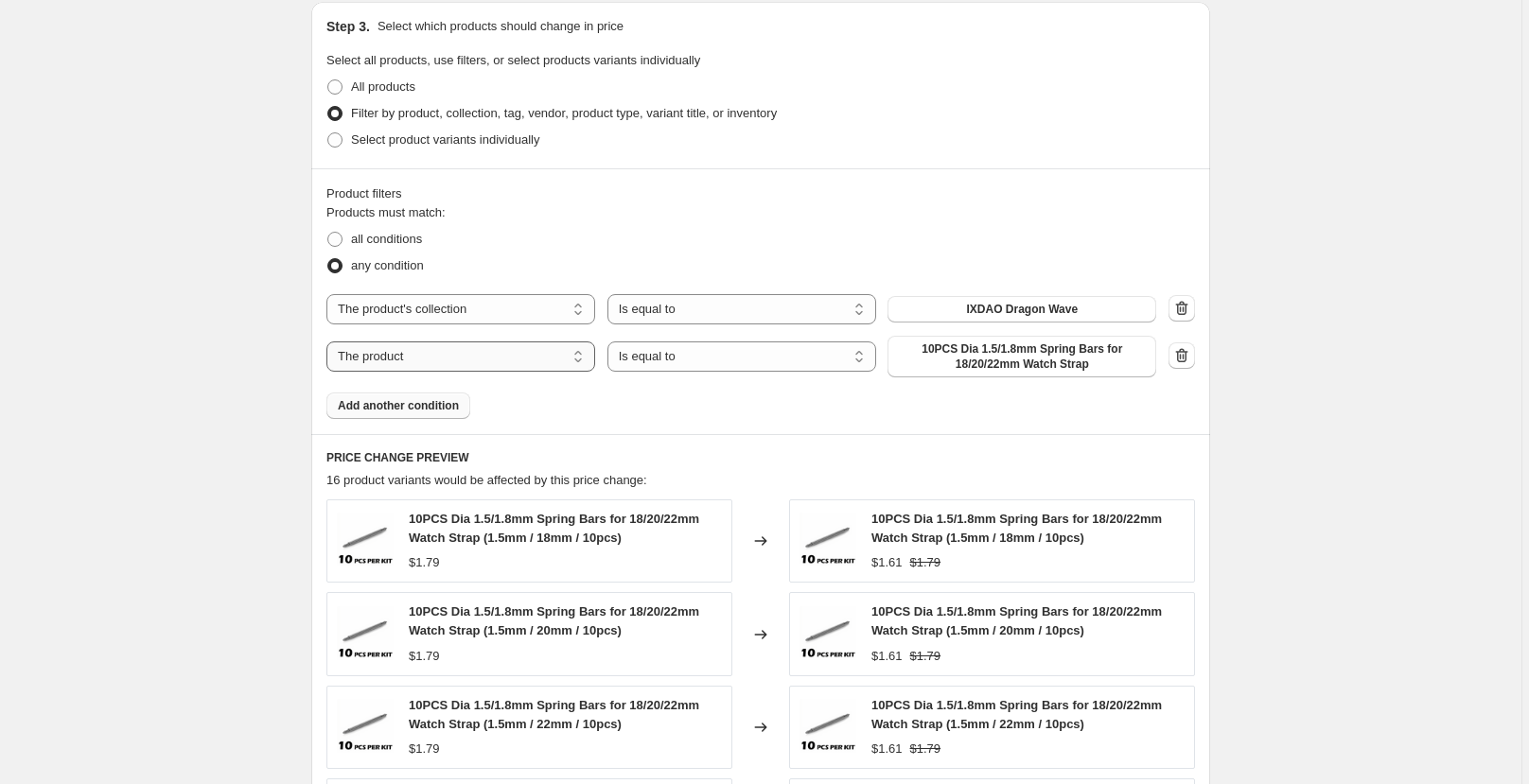 click on "The product The product's collection The product's tag The product's vendor The product's type The product's status The variant's title Inventory quantity" at bounding box center [461, 357] 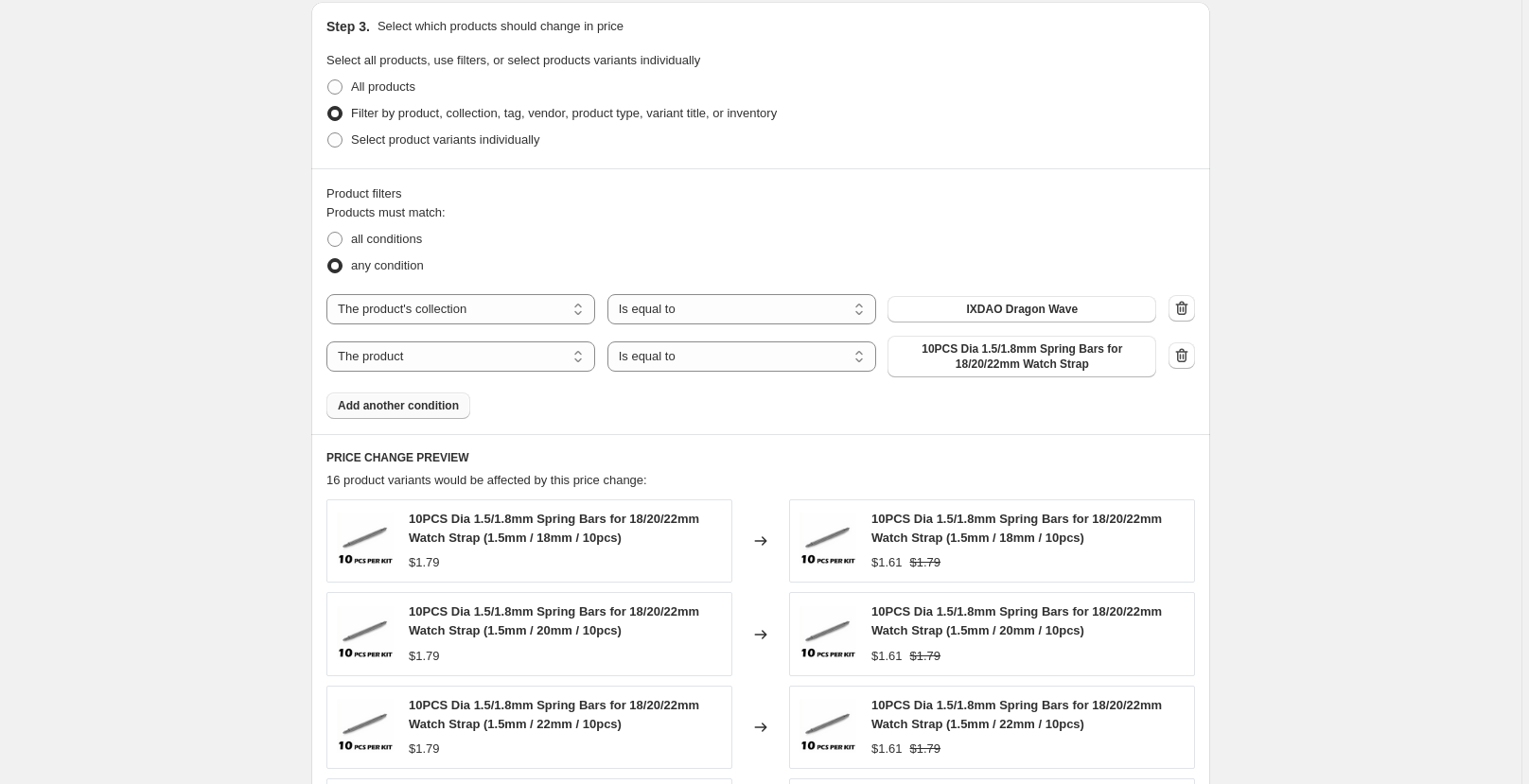 select on "collection" 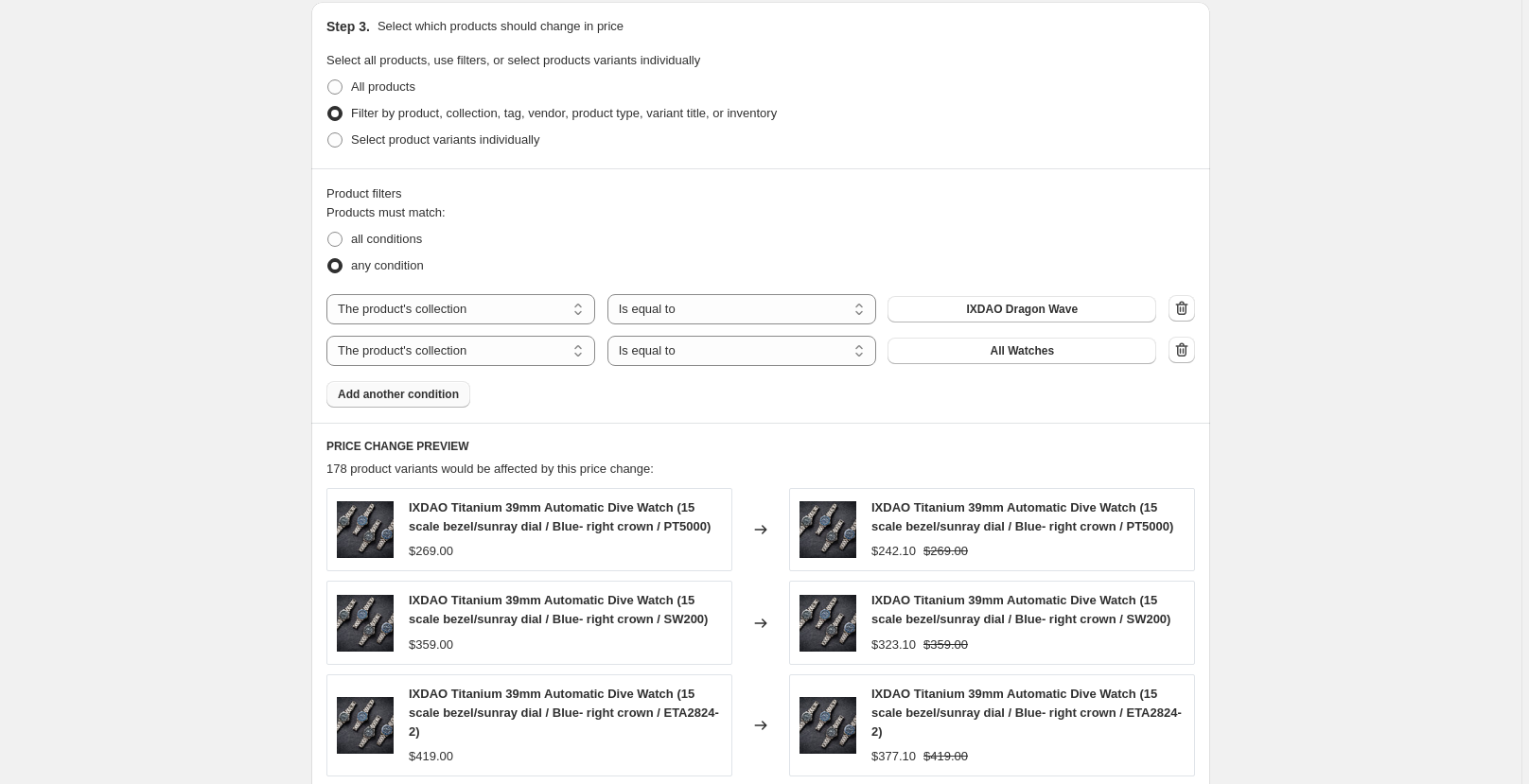 click on "All Watches" at bounding box center (1022, 351) 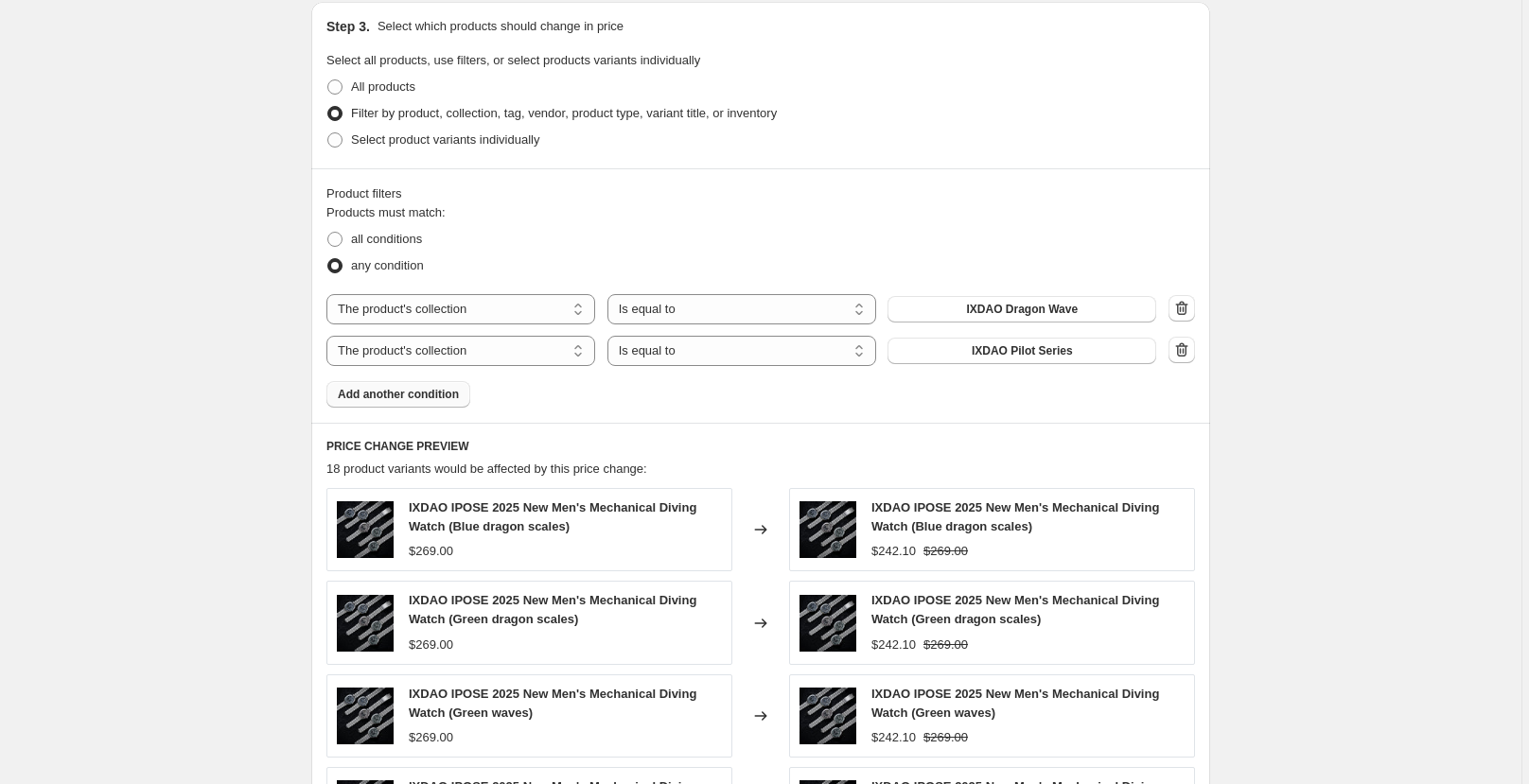 click on "Add another condition" at bounding box center (398, 394) 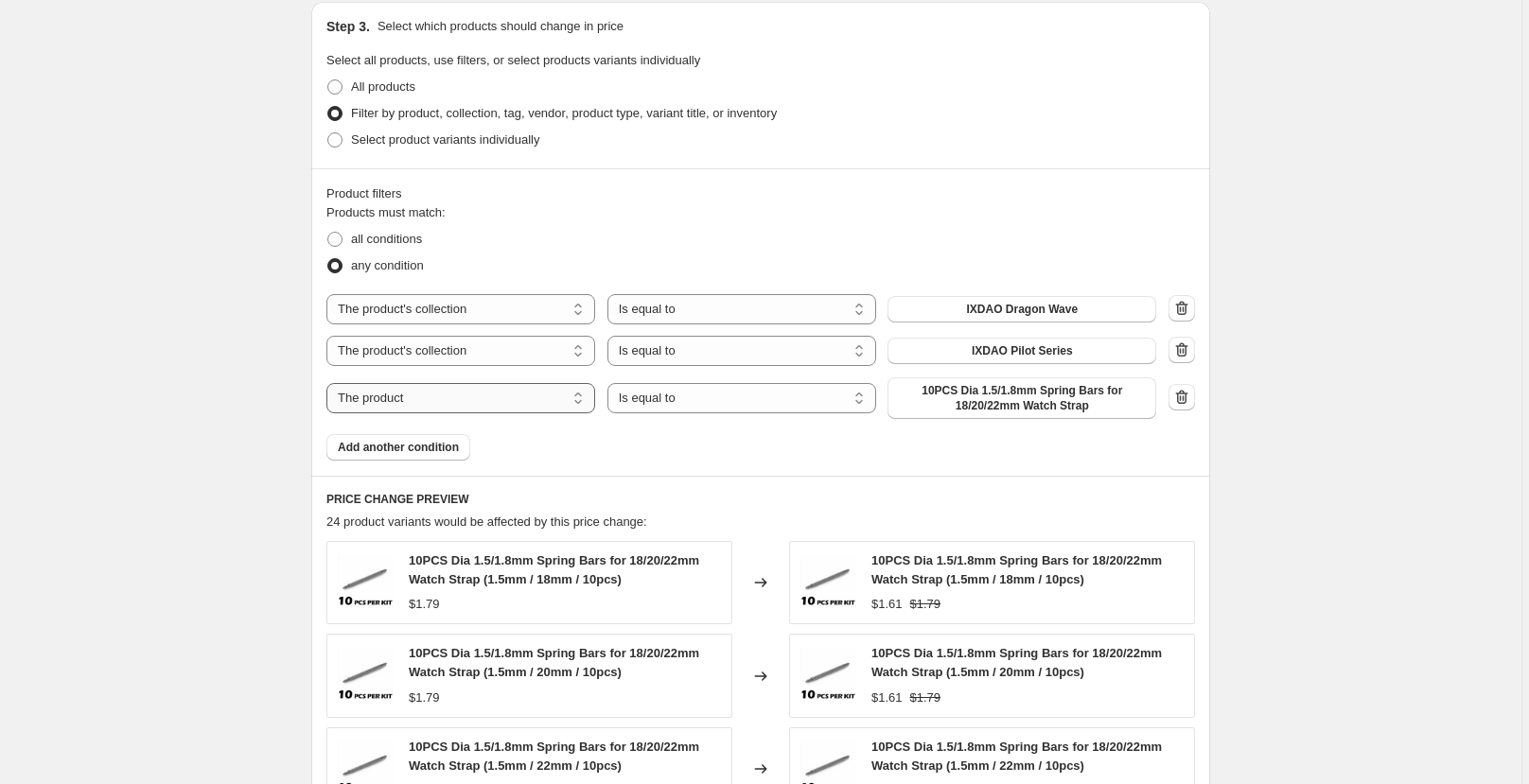 click on "The product The product's collection The product's tag The product's vendor The product's type The product's status The variant's title Inventory quantity" at bounding box center [461, 398] 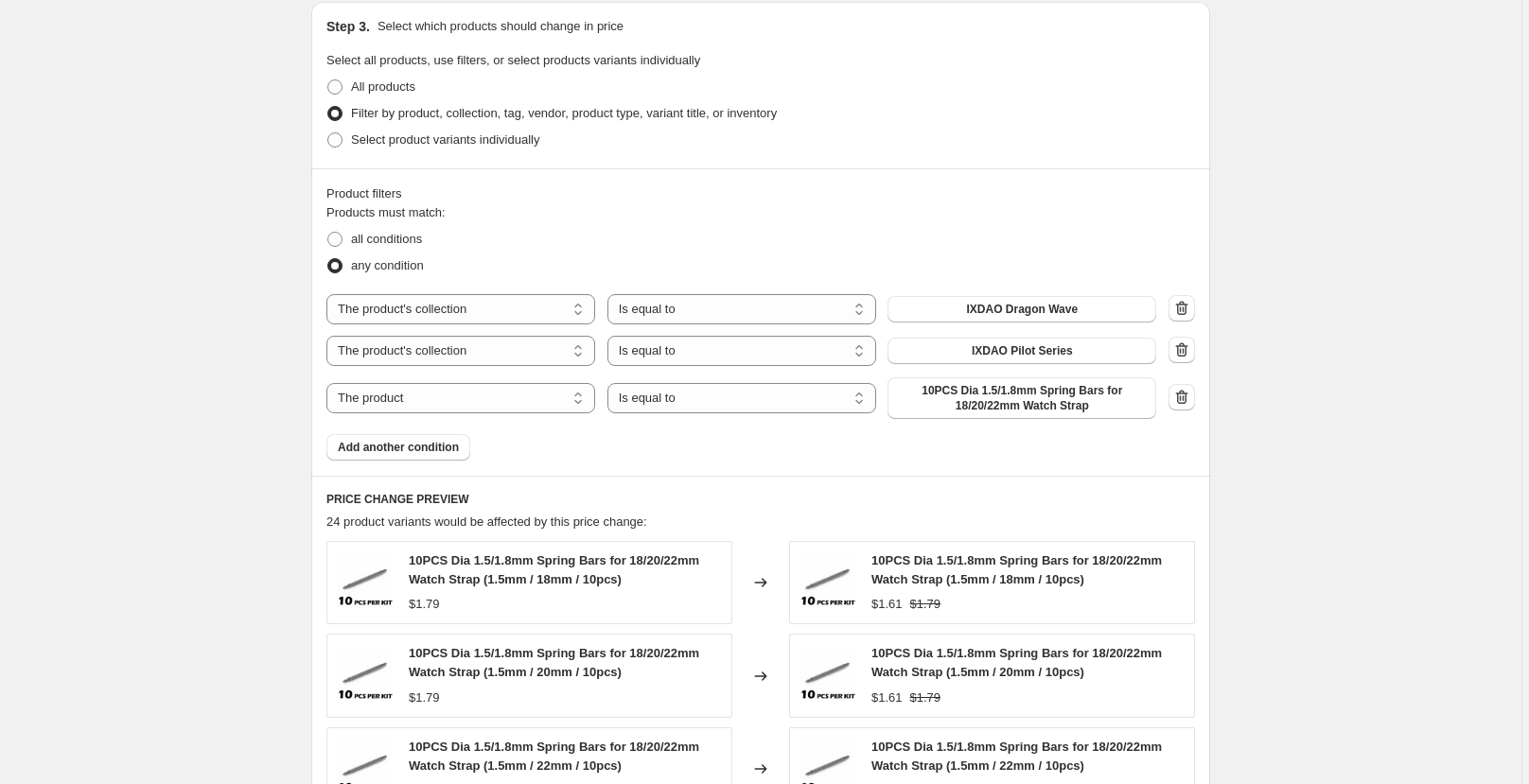 click on "The product The product's collection The product's tag The product's vendor The product's type The product's status The variant's title Inventory quantity" at bounding box center (461, 398) 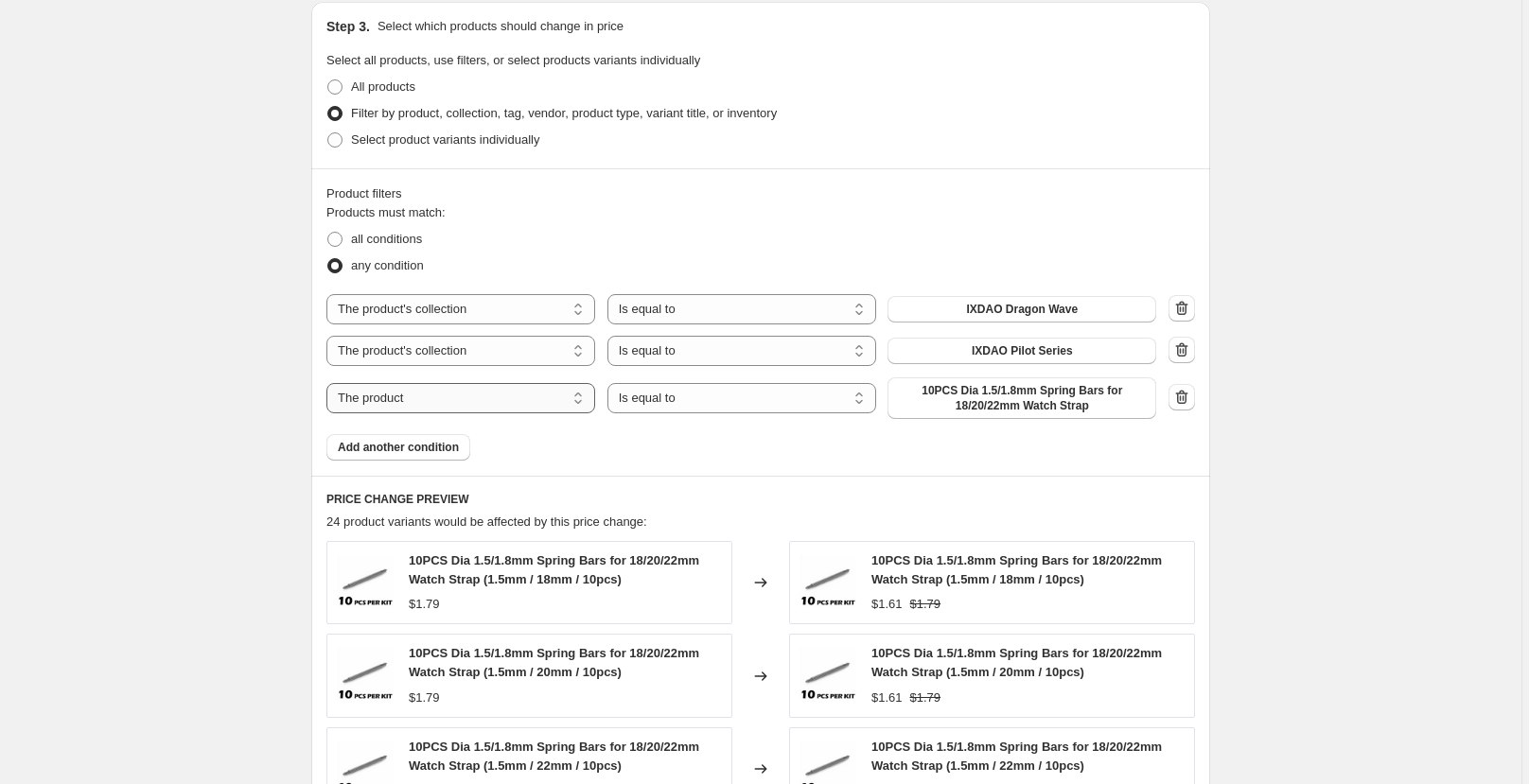 drag, startPoint x: 466, startPoint y: 401, endPoint x: 462, endPoint y: 413, distance: 12.649111 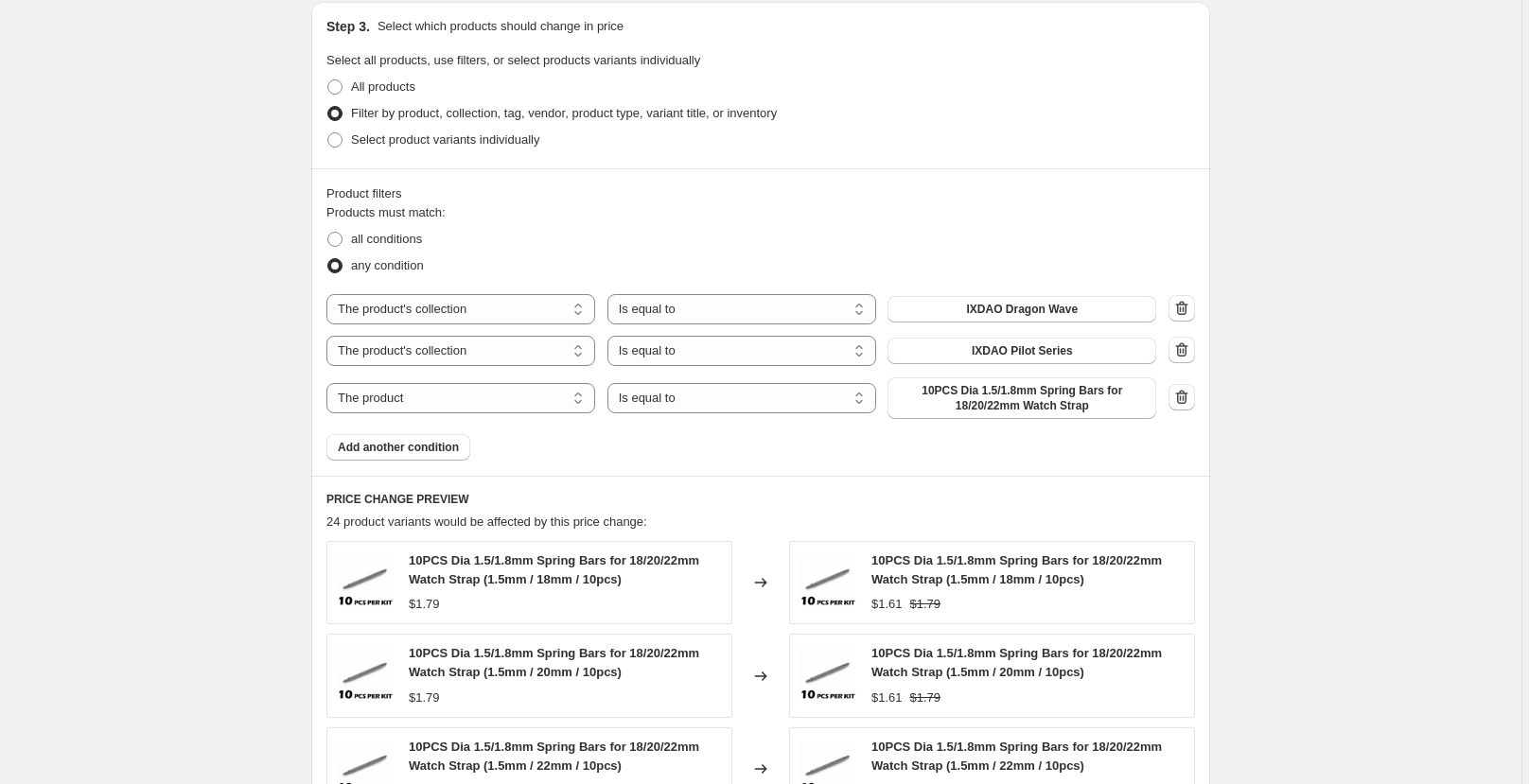 select on "collection" 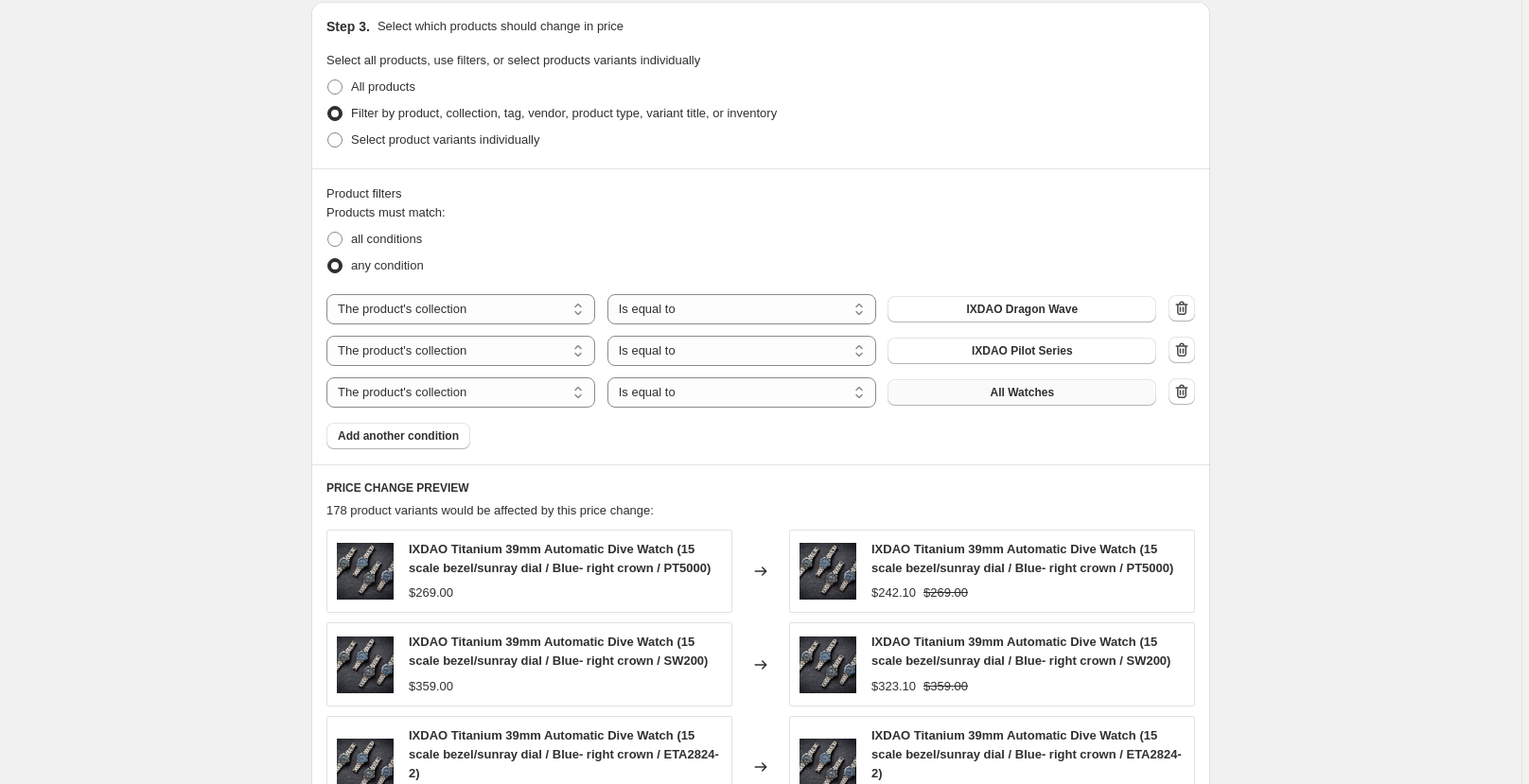 click on "All Watches" at bounding box center [1022, 392] 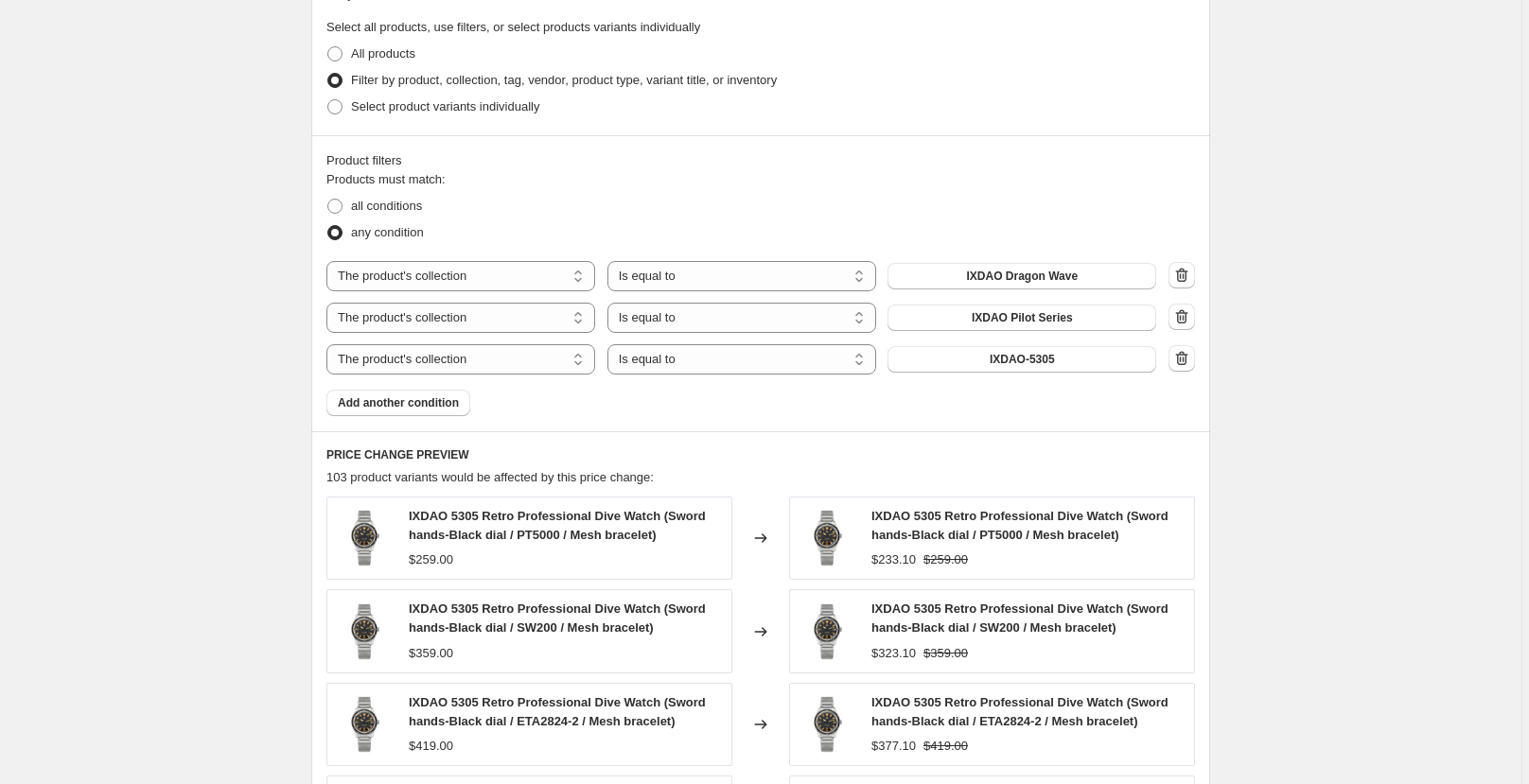 scroll, scrollTop: 881, scrollLeft: 0, axis: vertical 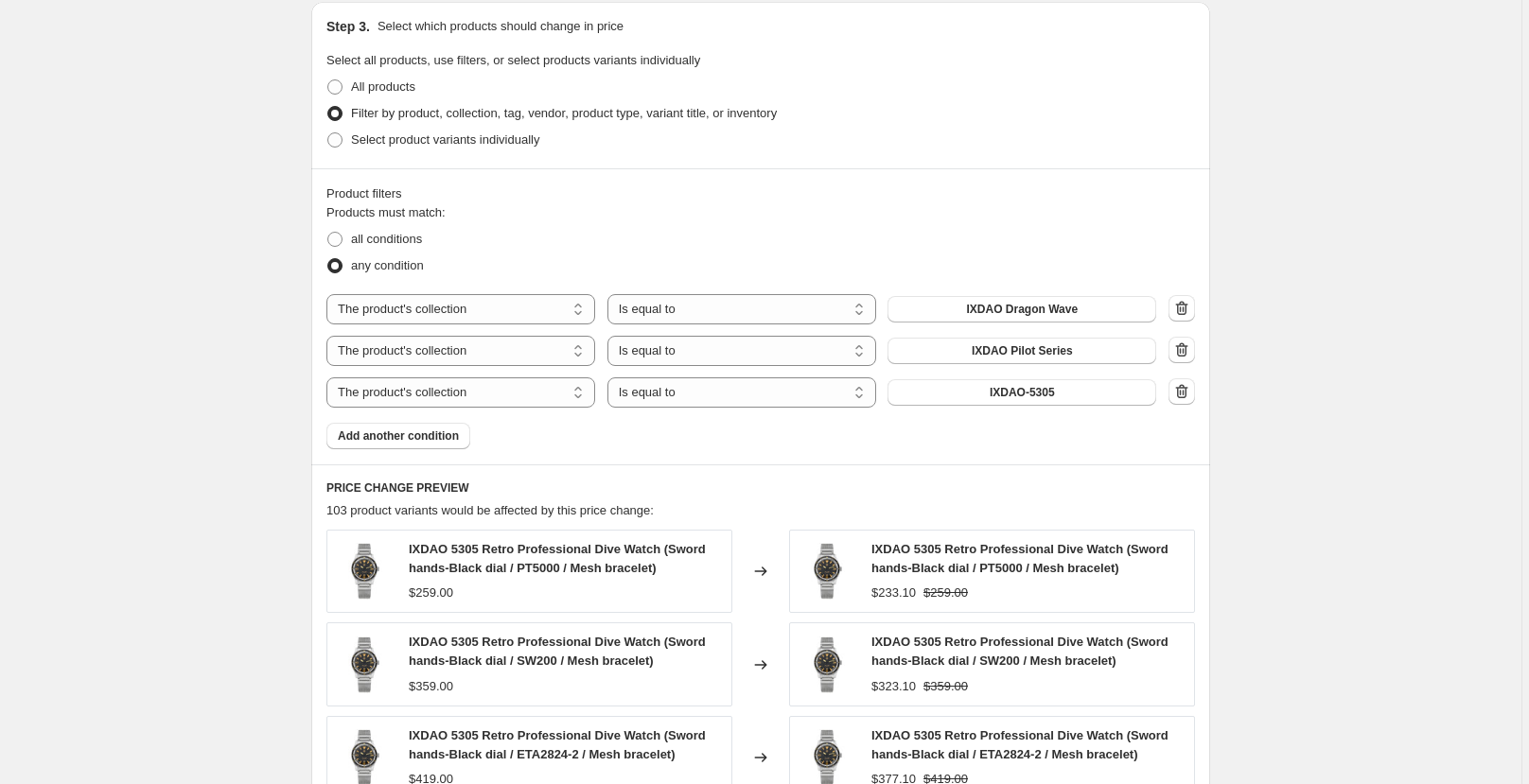 drag, startPoint x: 397, startPoint y: 441, endPoint x: 403, endPoint y: 477, distance: 36.496575 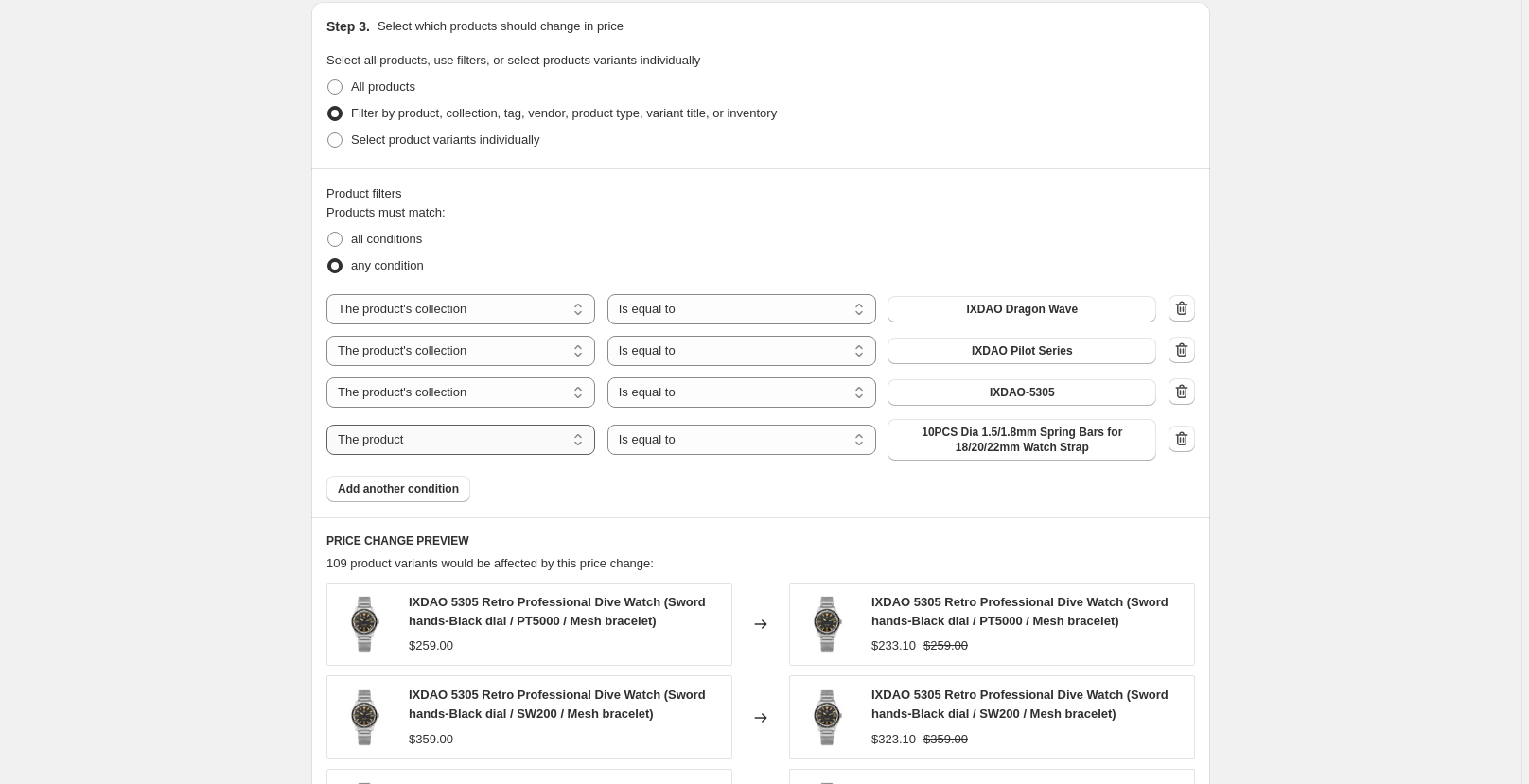 click on "The product The product's collection The product's tag The product's vendor The product's type The product's status The variant's title Inventory quantity" at bounding box center (461, 440) 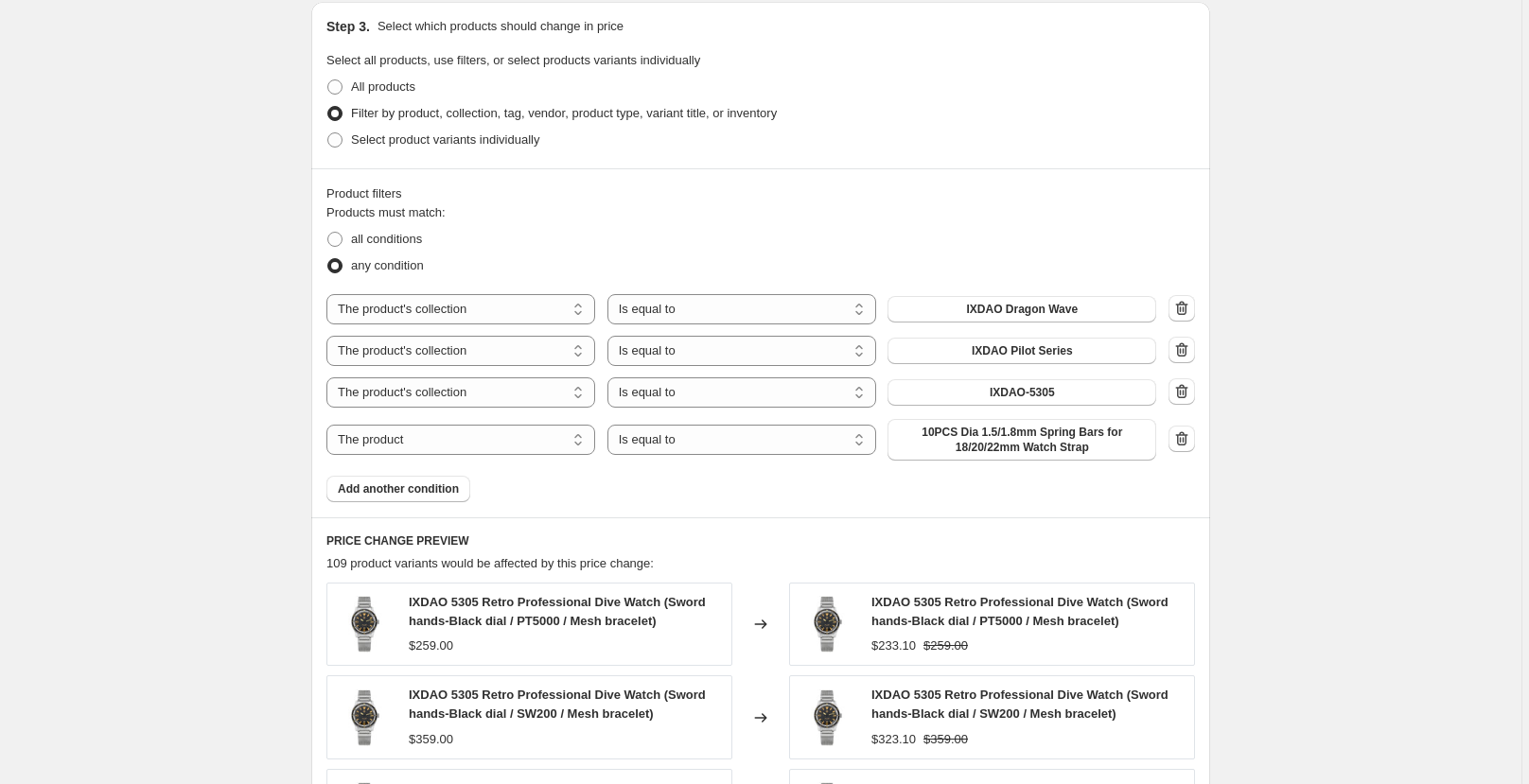 select on "collection" 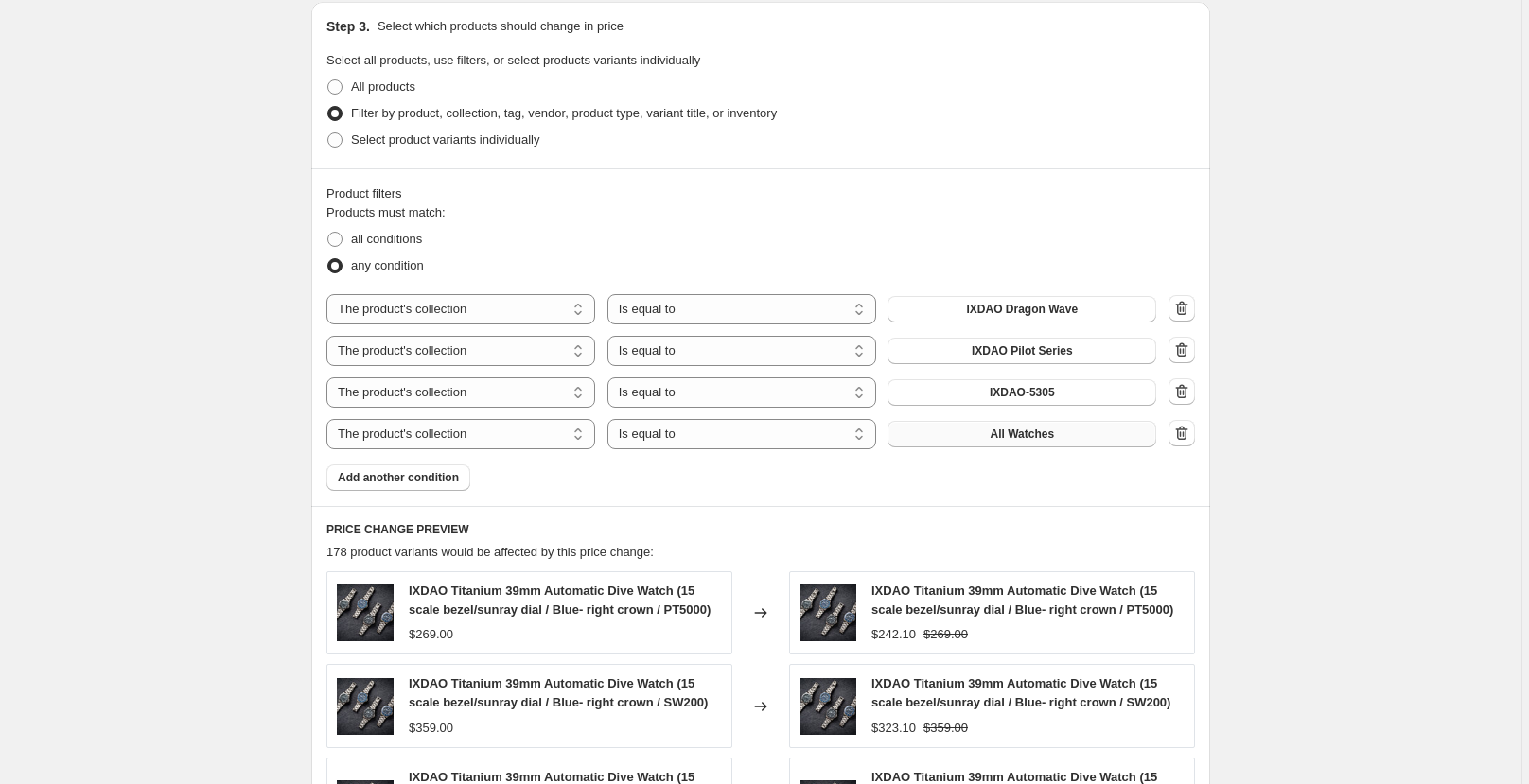 click on "All Watches" at bounding box center [1022, 434] 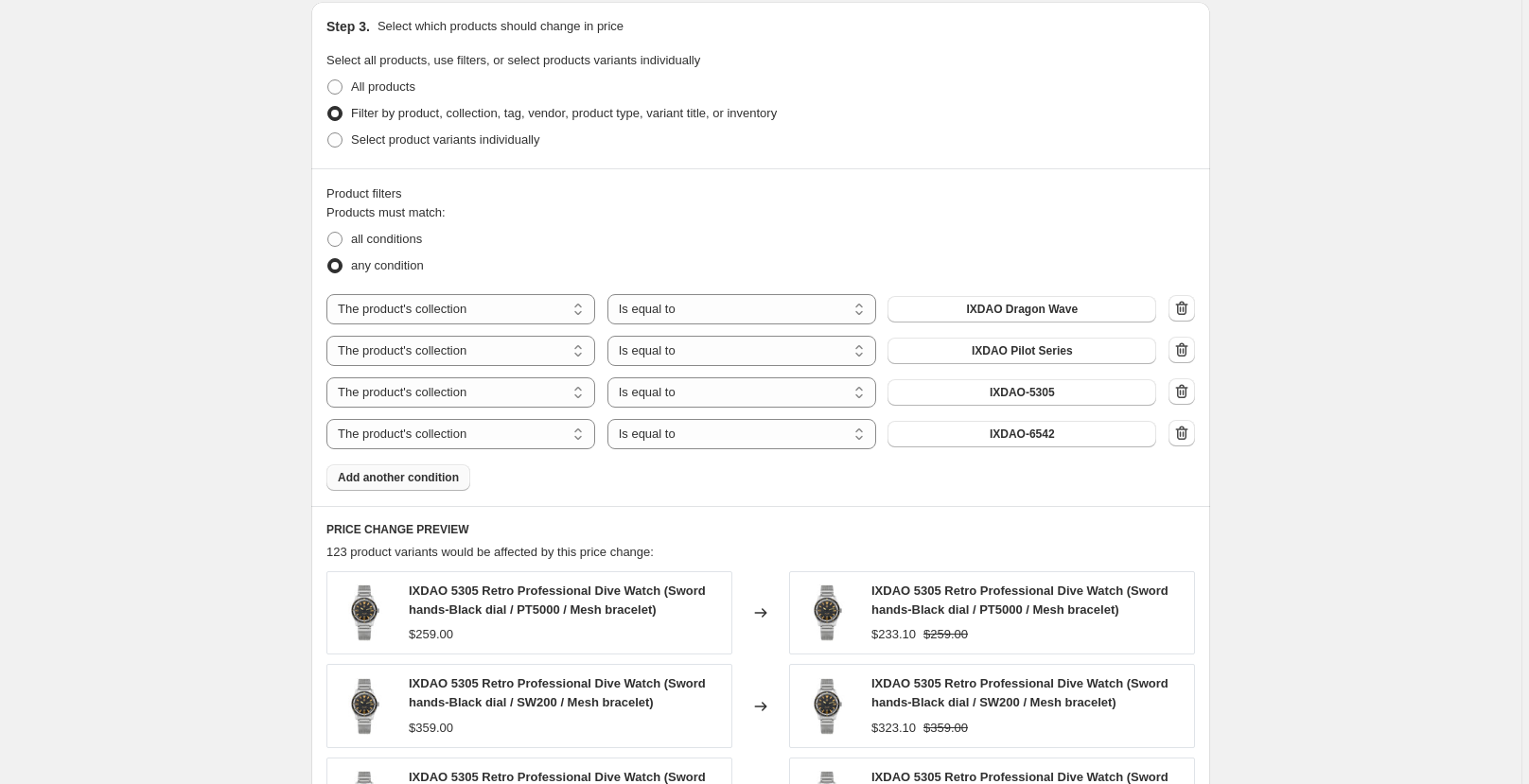 click on "Add another condition" at bounding box center [398, 478] 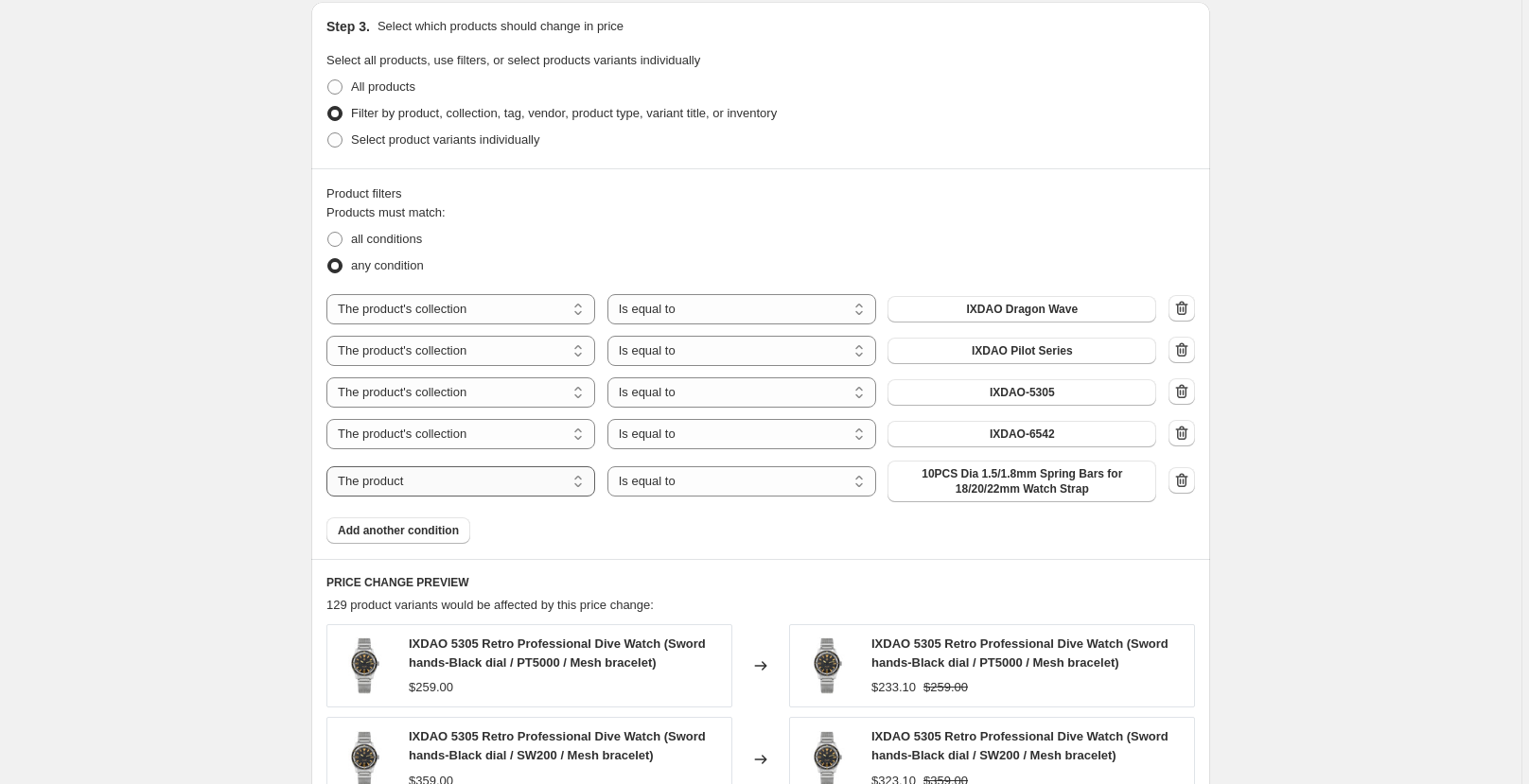 click on "The product The product's collection The product's tag The product's vendor The product's type The product's status The variant's title Inventory quantity" at bounding box center [461, 481] 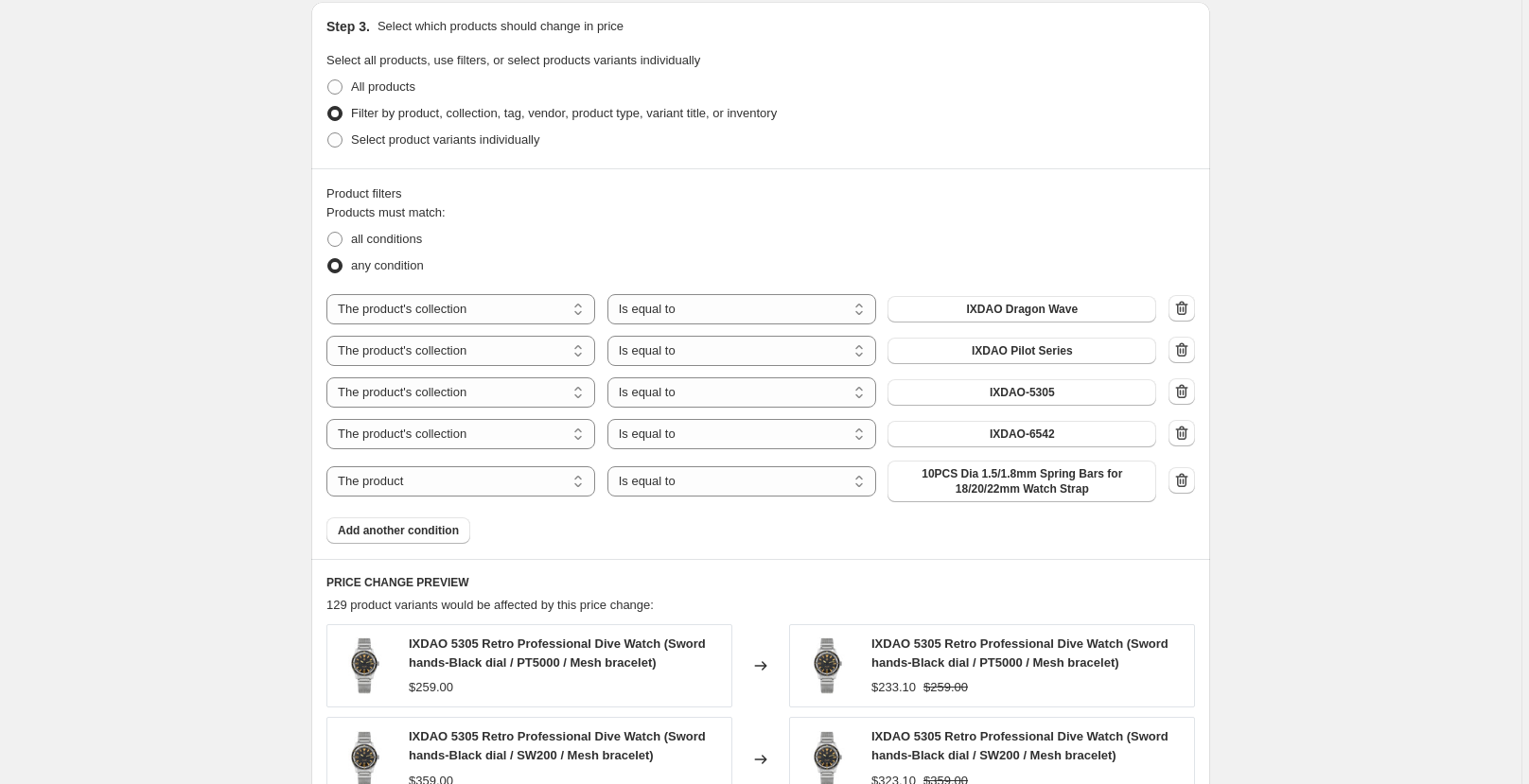 select on "collection" 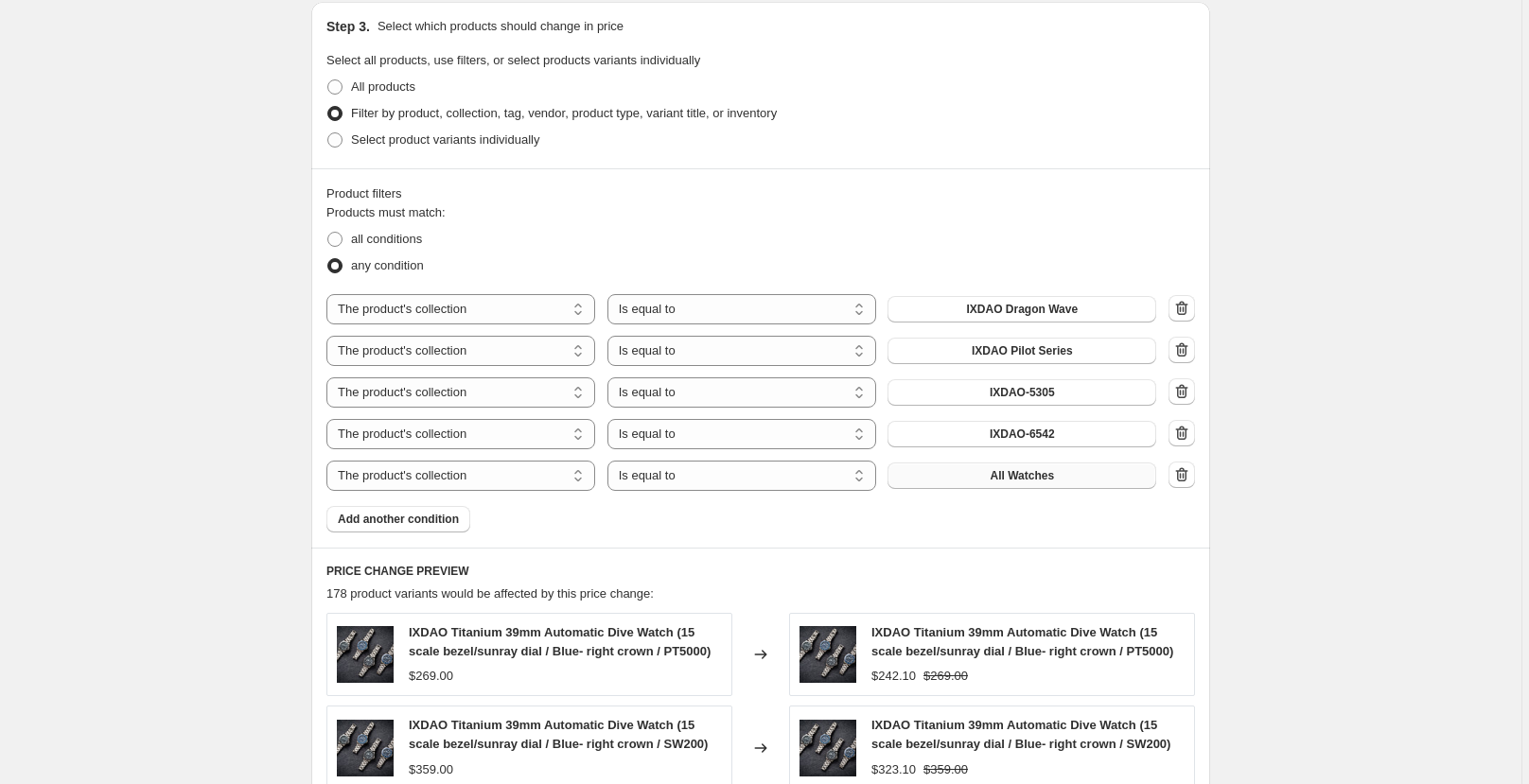 click on "All Watches" at bounding box center [1022, 476] 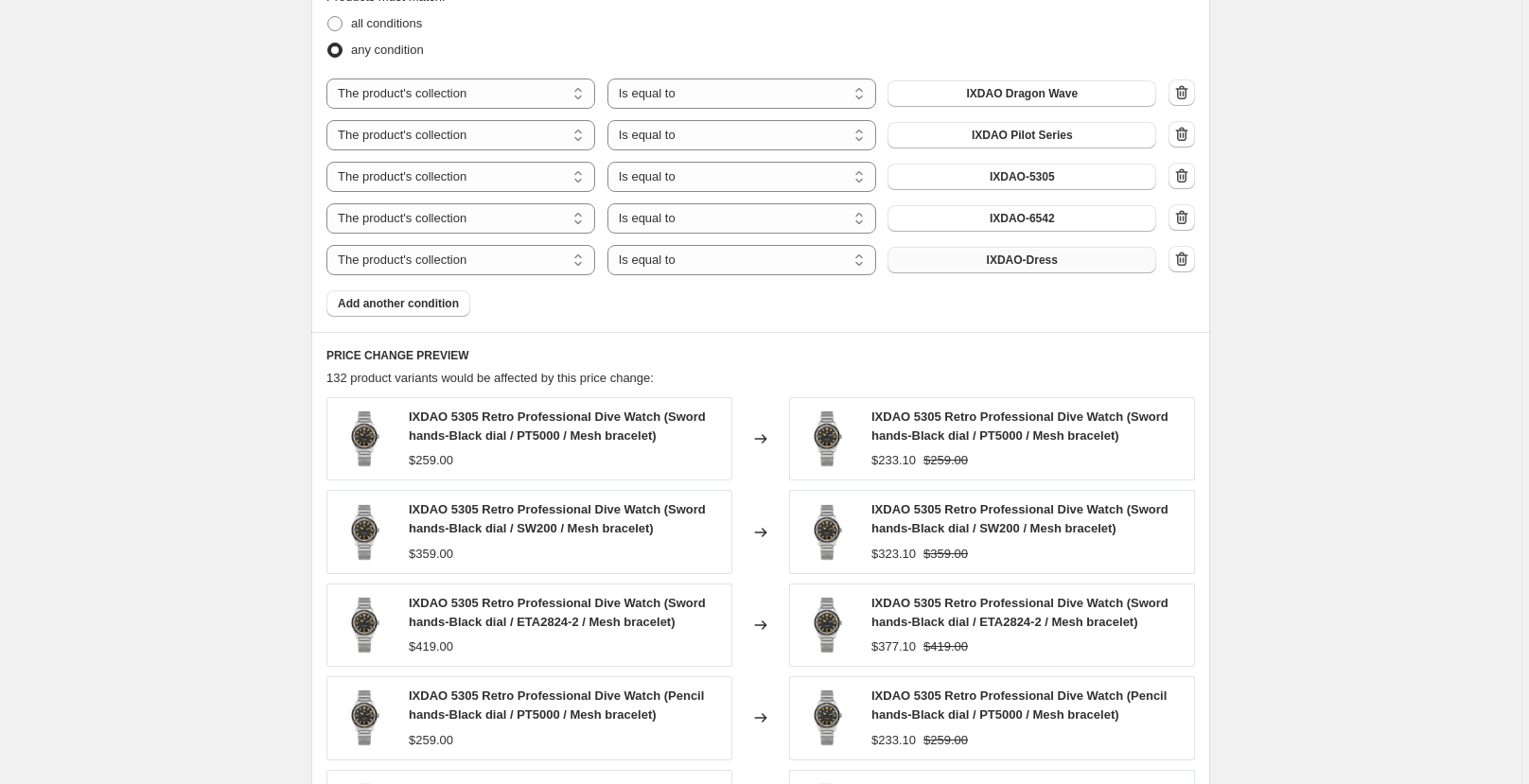 scroll, scrollTop: 1116, scrollLeft: 0, axis: vertical 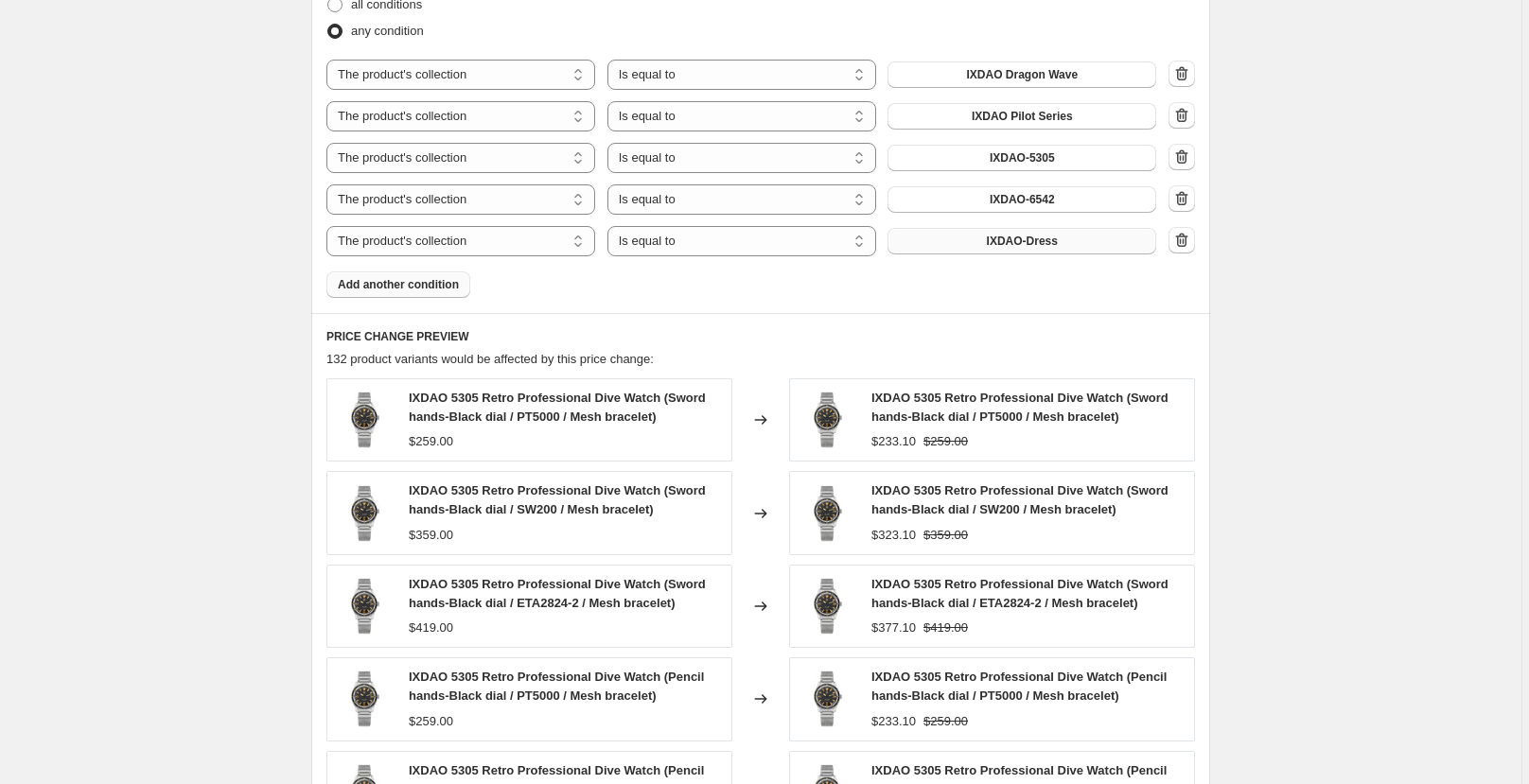 click on "Add another condition" at bounding box center (398, 285) 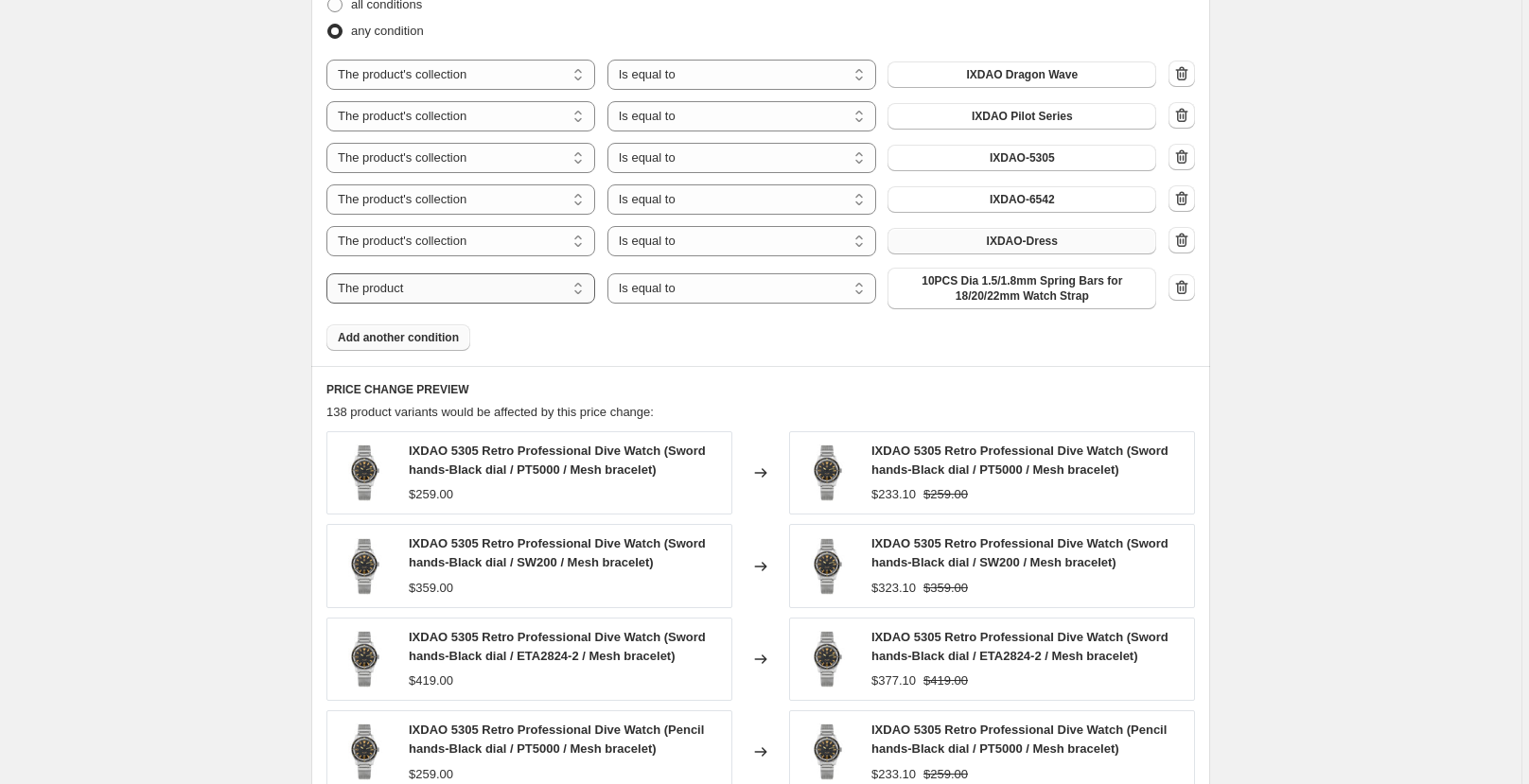 click on "The product The product's collection The product's tag The product's vendor The product's type The product's status The variant's title Inventory quantity" at bounding box center (461, 288) 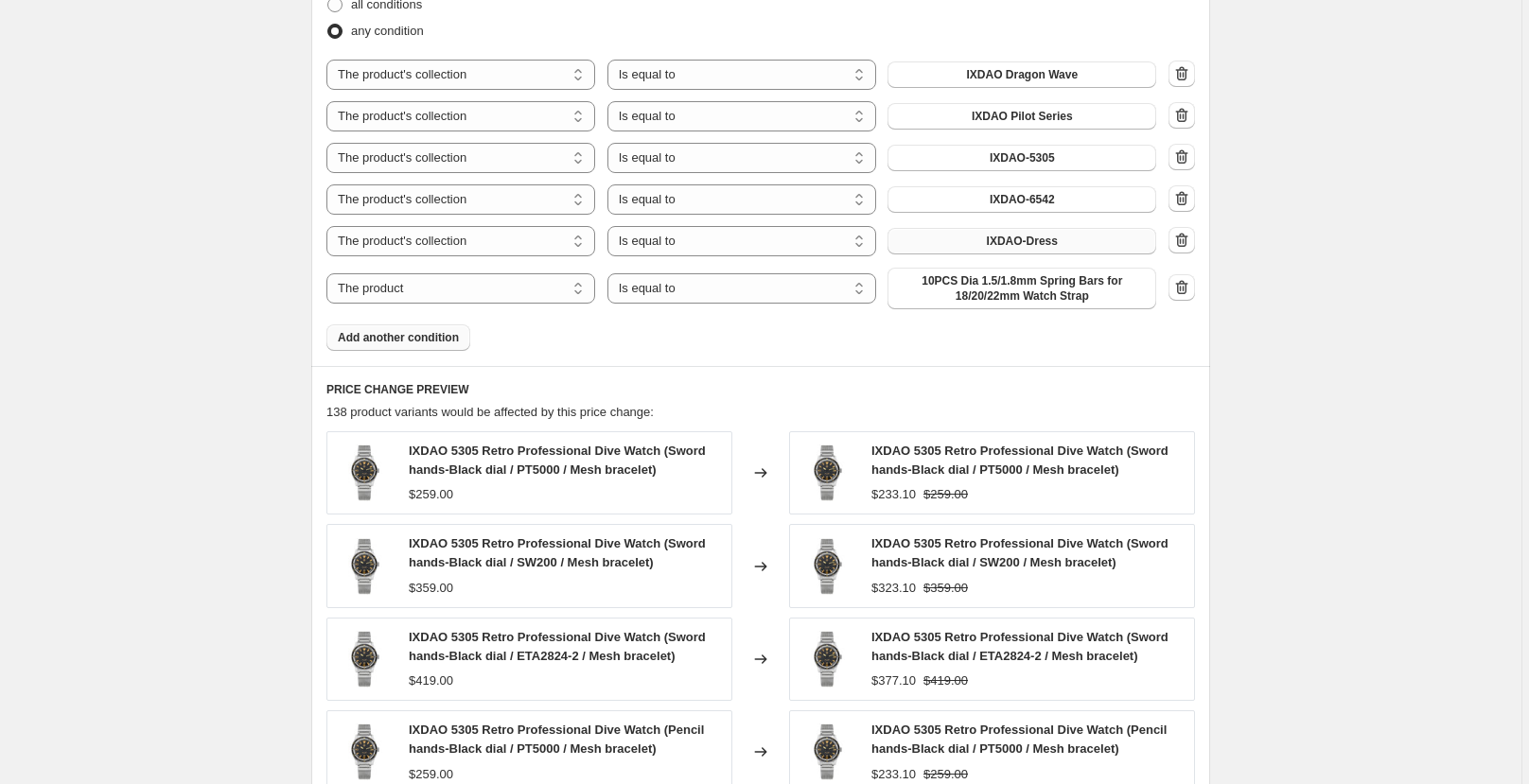 select on "collection" 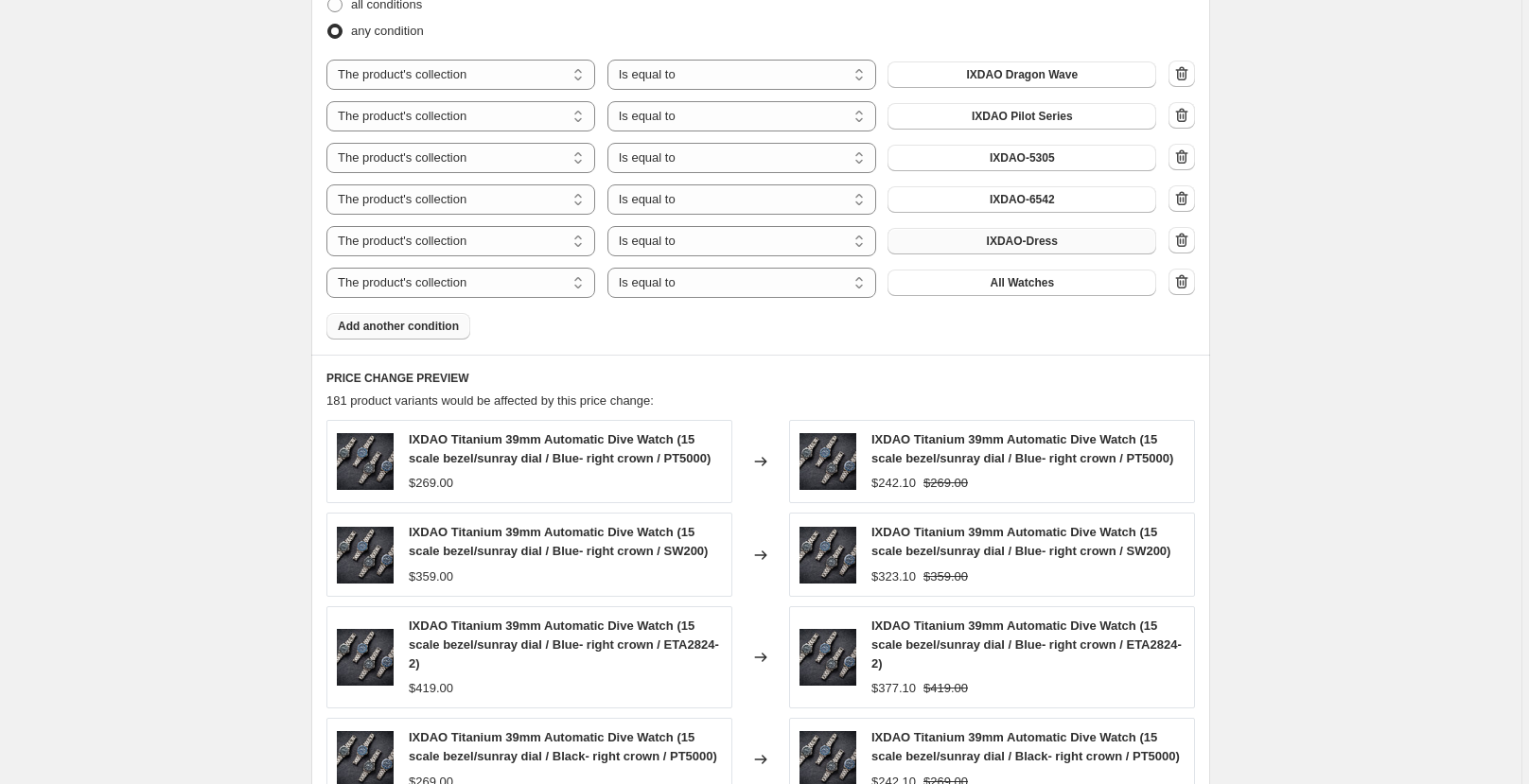 click on "The product The product's collection The product's tag The product's vendor The product's type The product's status The variant's title Inventory quantity The product's collection Is equal to Is not equal to Is equal to All Watches" at bounding box center (741, 283) 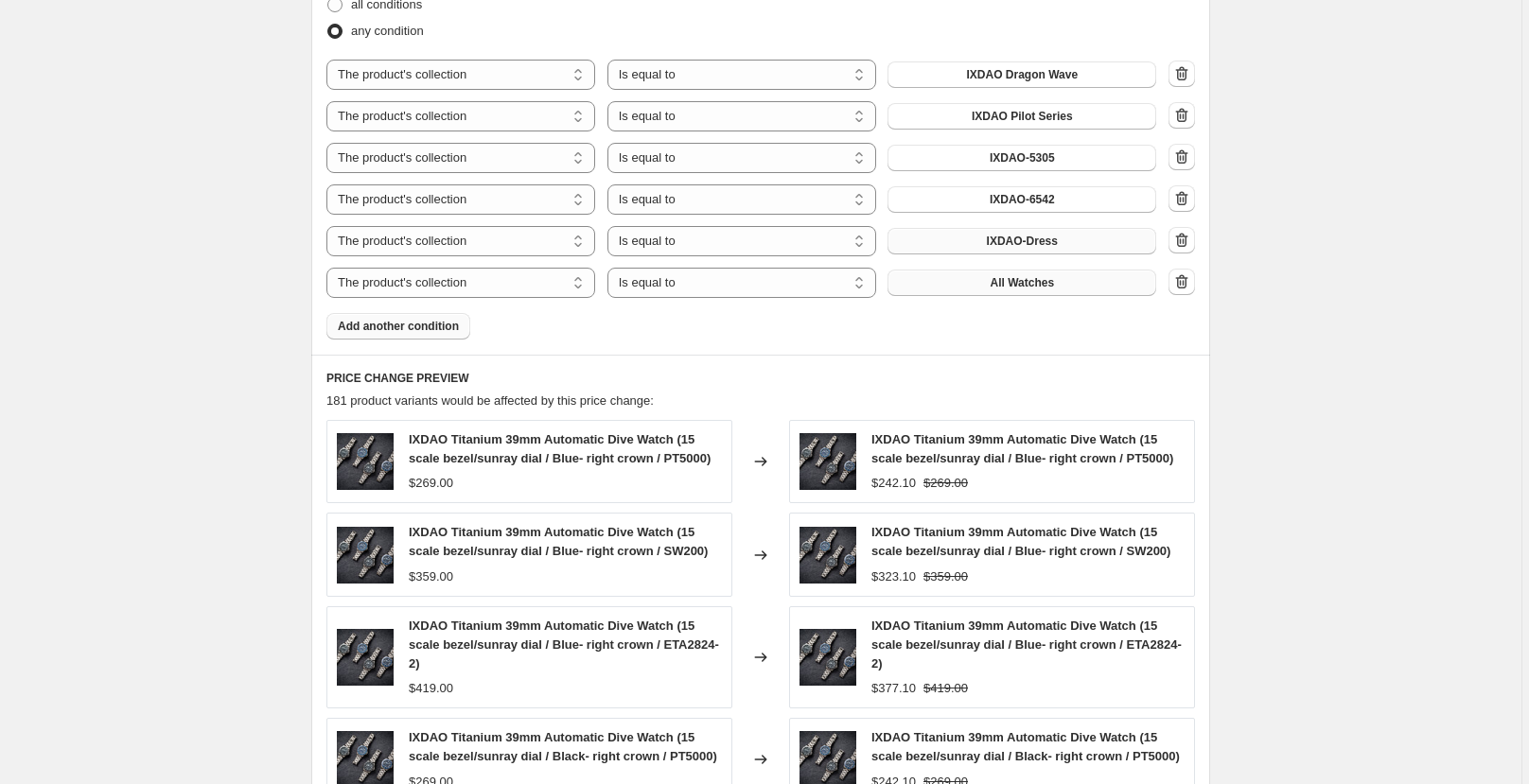 click on "All Watches" at bounding box center [1022, 283] 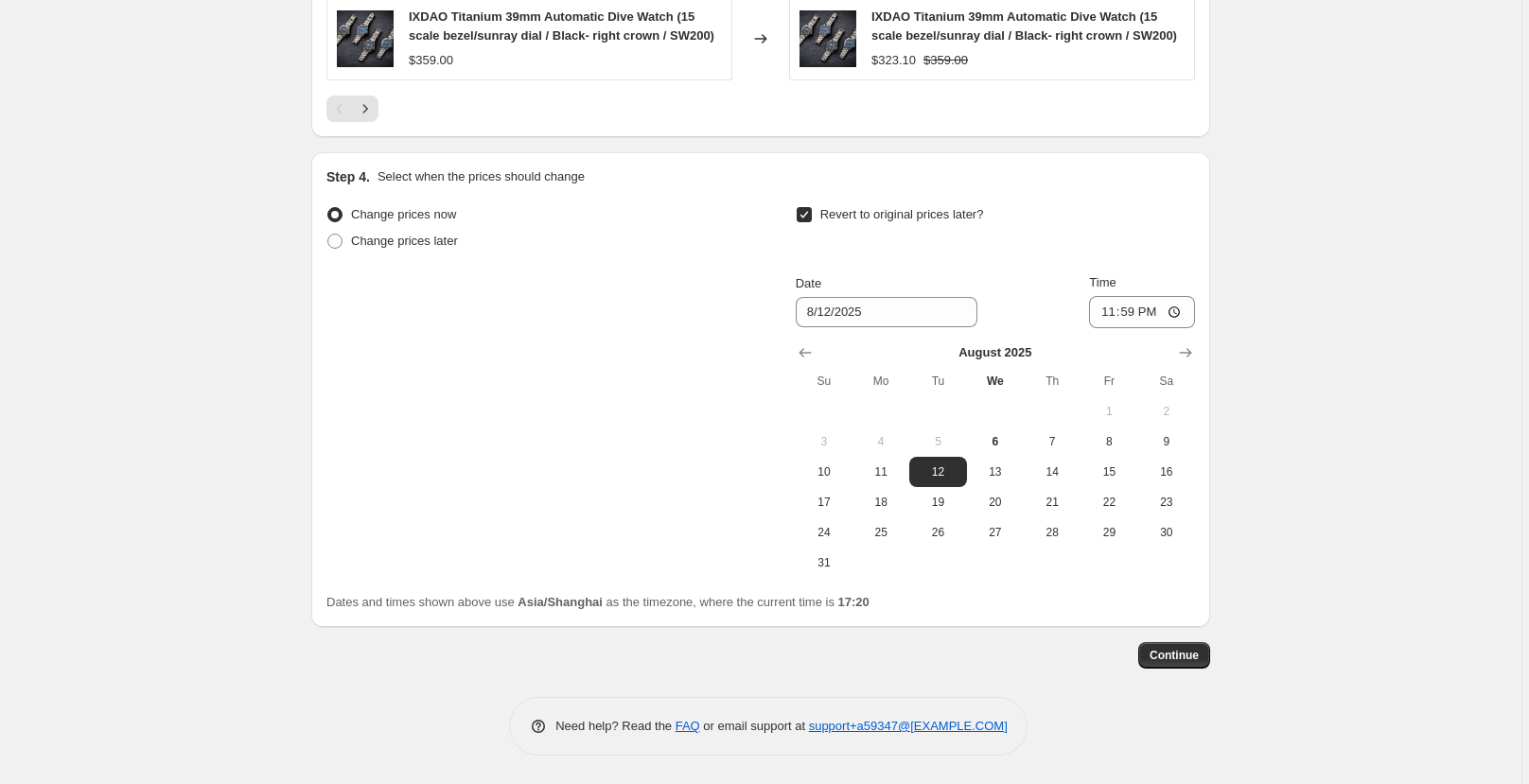 scroll, scrollTop: 1931, scrollLeft: 0, axis: vertical 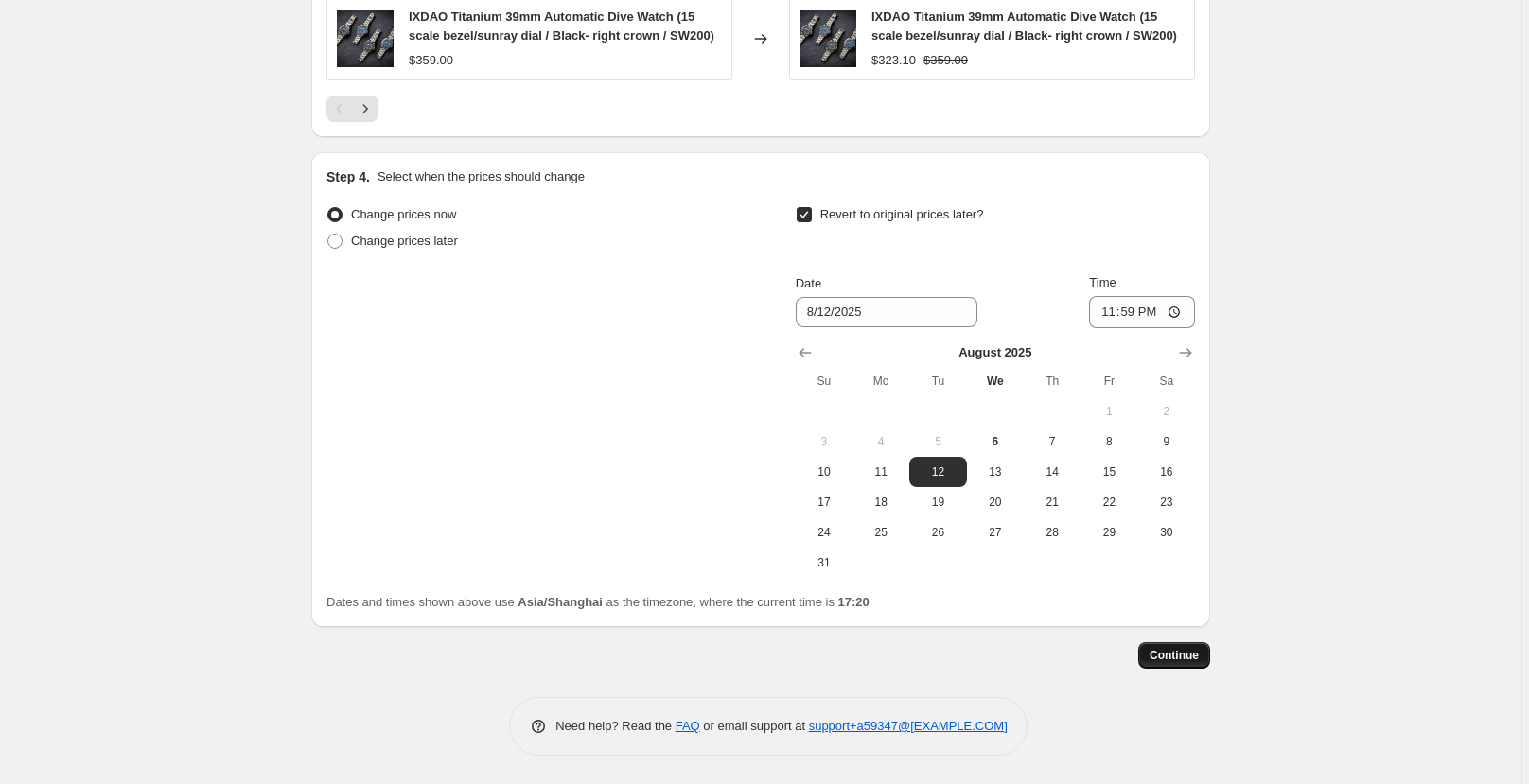 click on "Continue" at bounding box center (1174, 655) 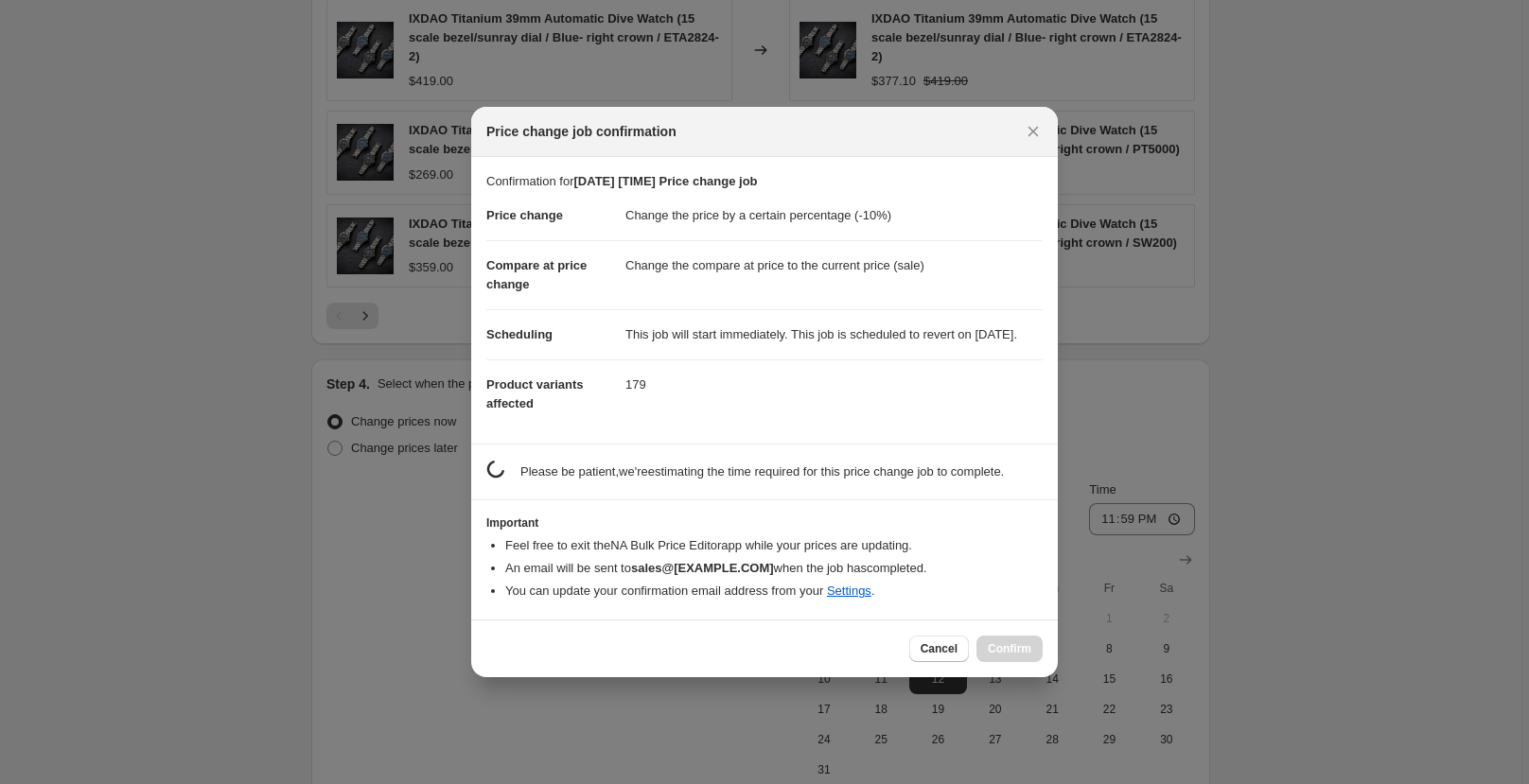scroll, scrollTop: 1931, scrollLeft: 0, axis: vertical 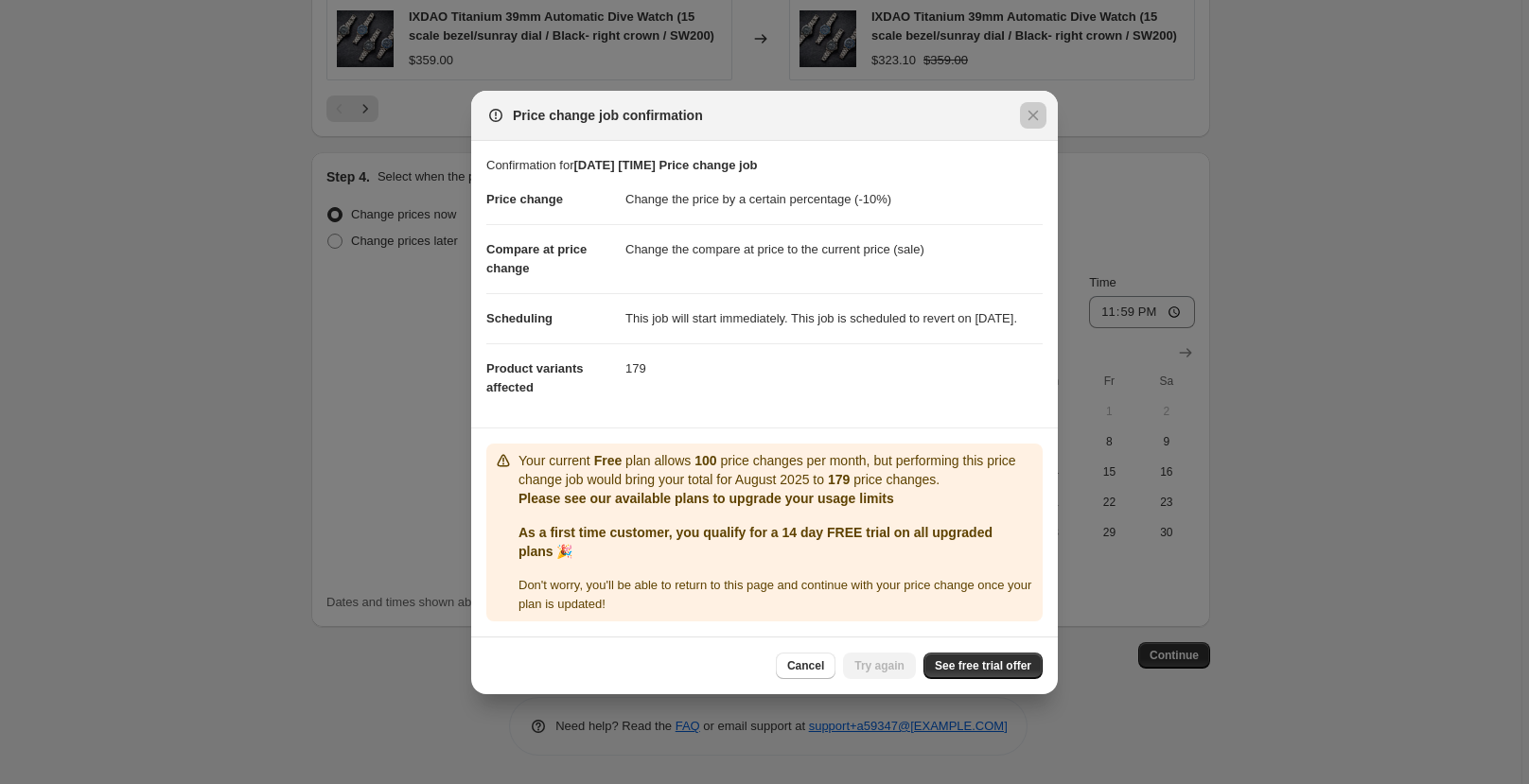 click at bounding box center (764, 392) 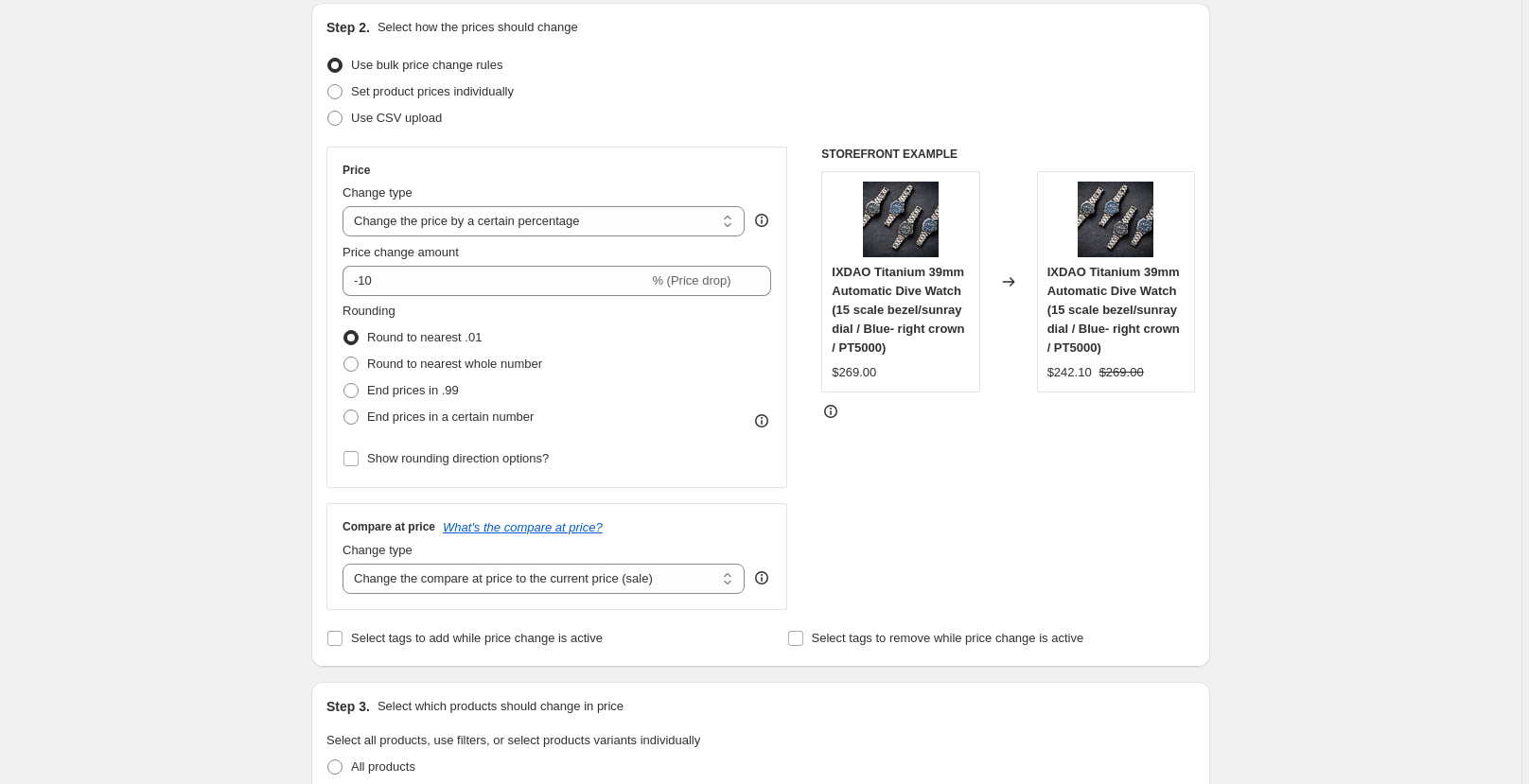 scroll, scrollTop: 0, scrollLeft: 0, axis: both 